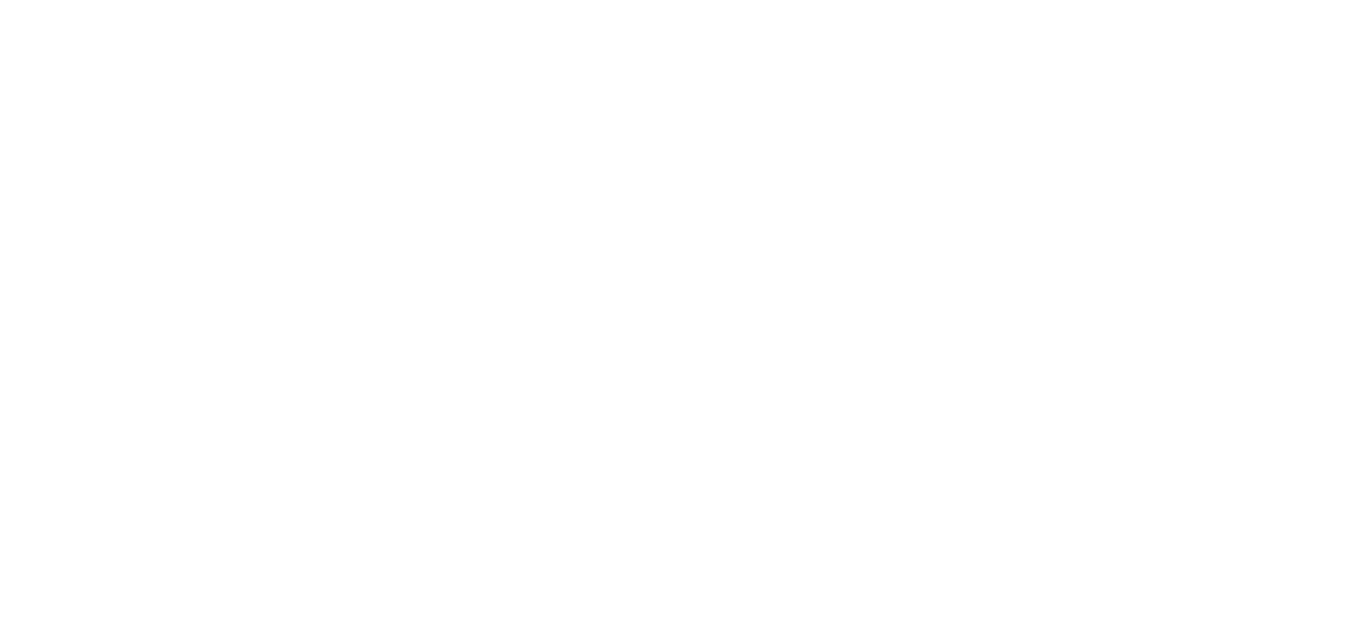 scroll, scrollTop: 0, scrollLeft: 0, axis: both 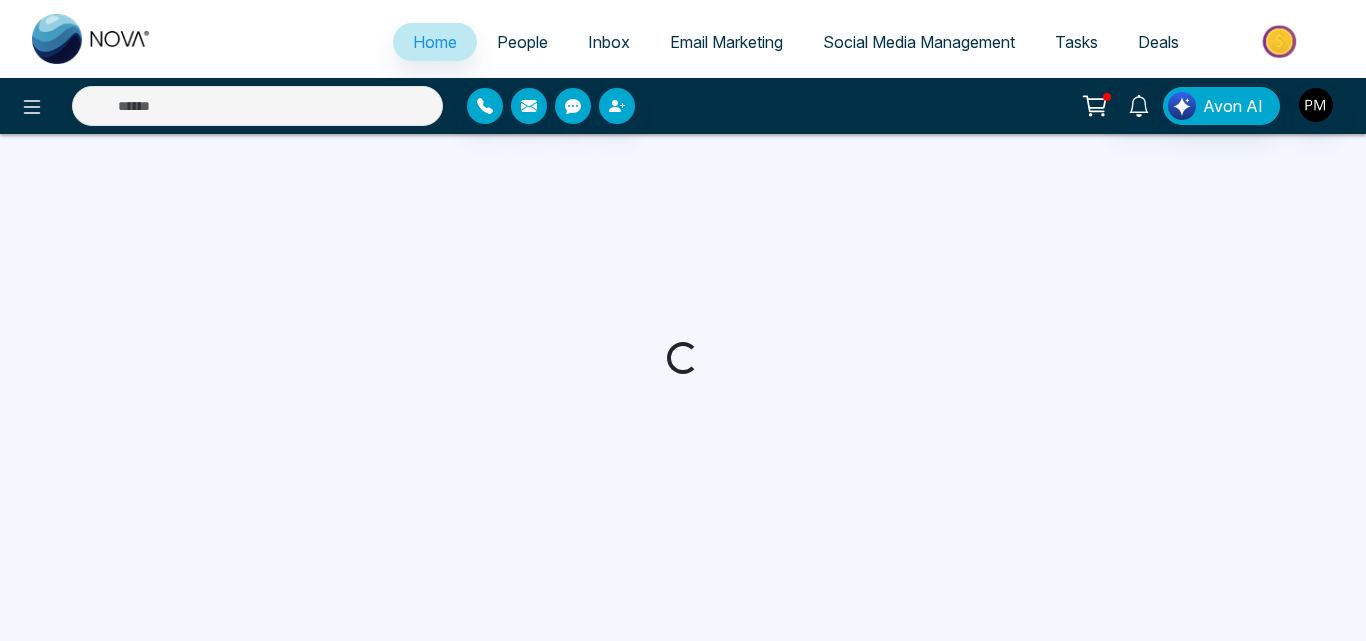 select on "*" 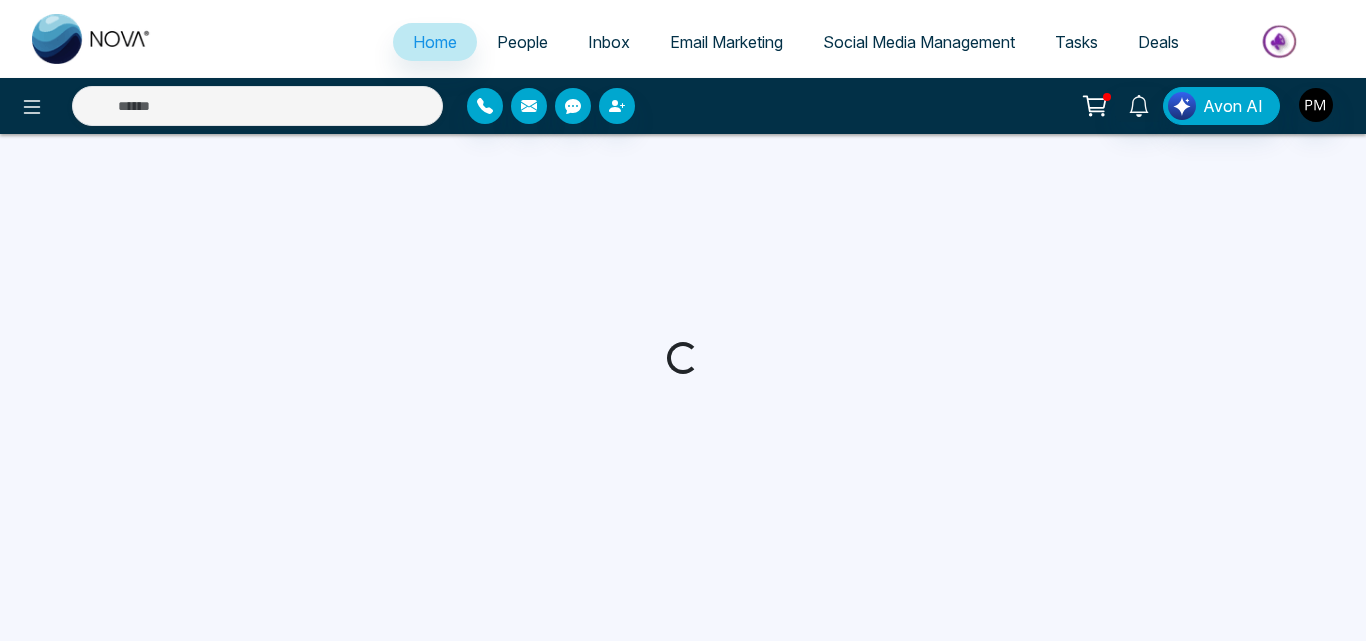 select on "*" 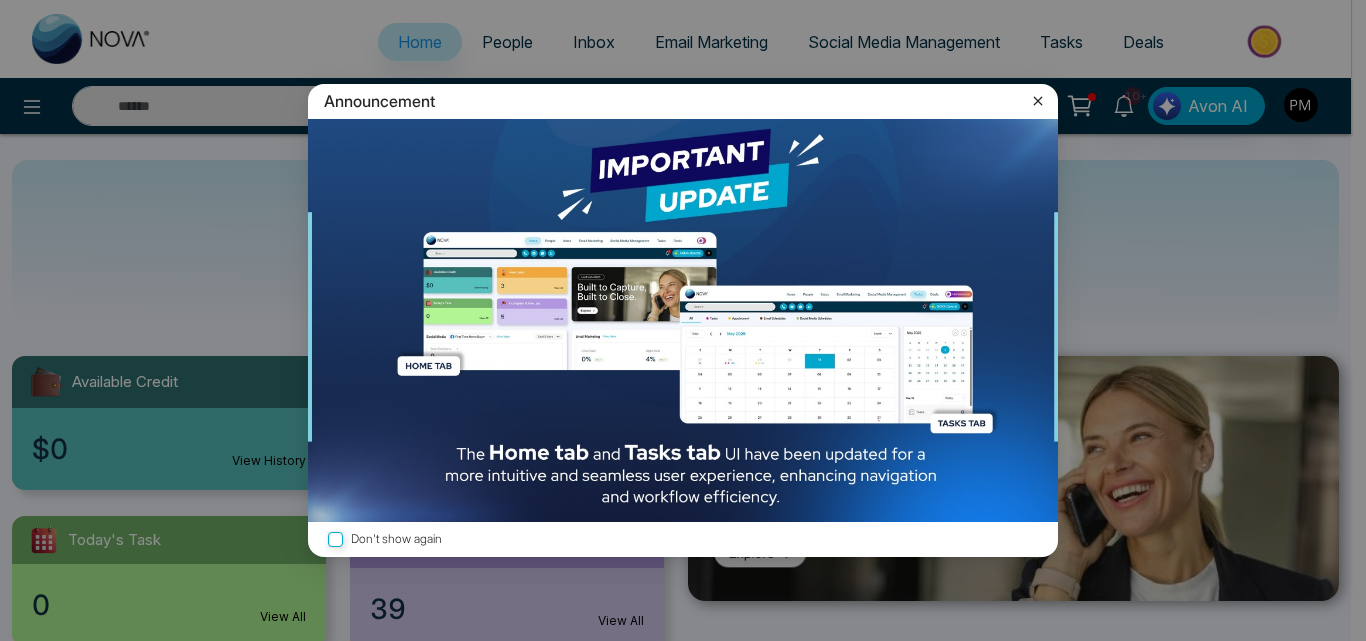 click 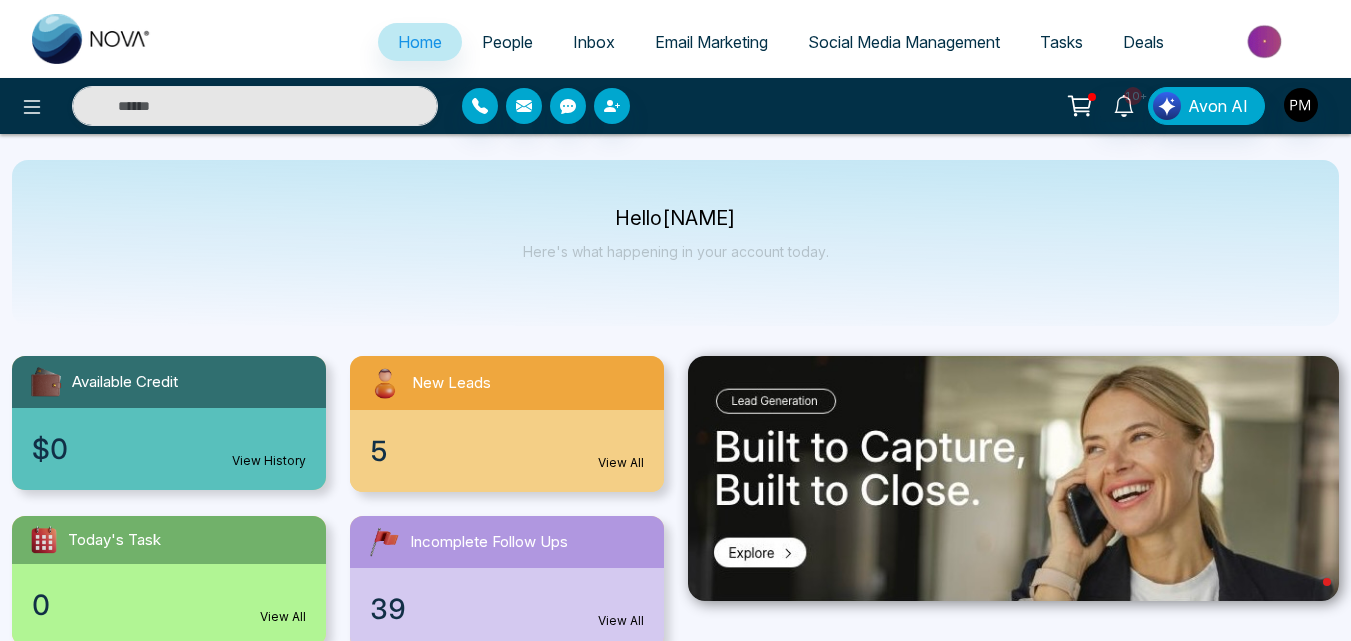 click on "Social Media Management" at bounding box center (904, 42) 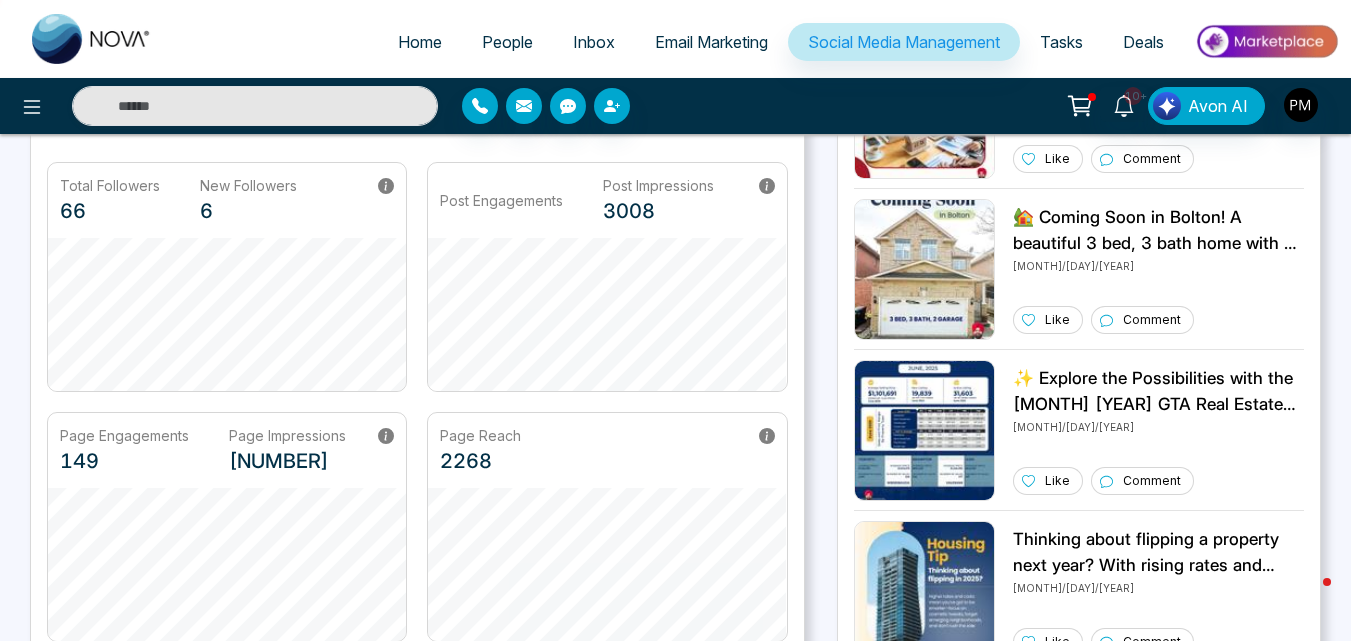scroll, scrollTop: 0, scrollLeft: 0, axis: both 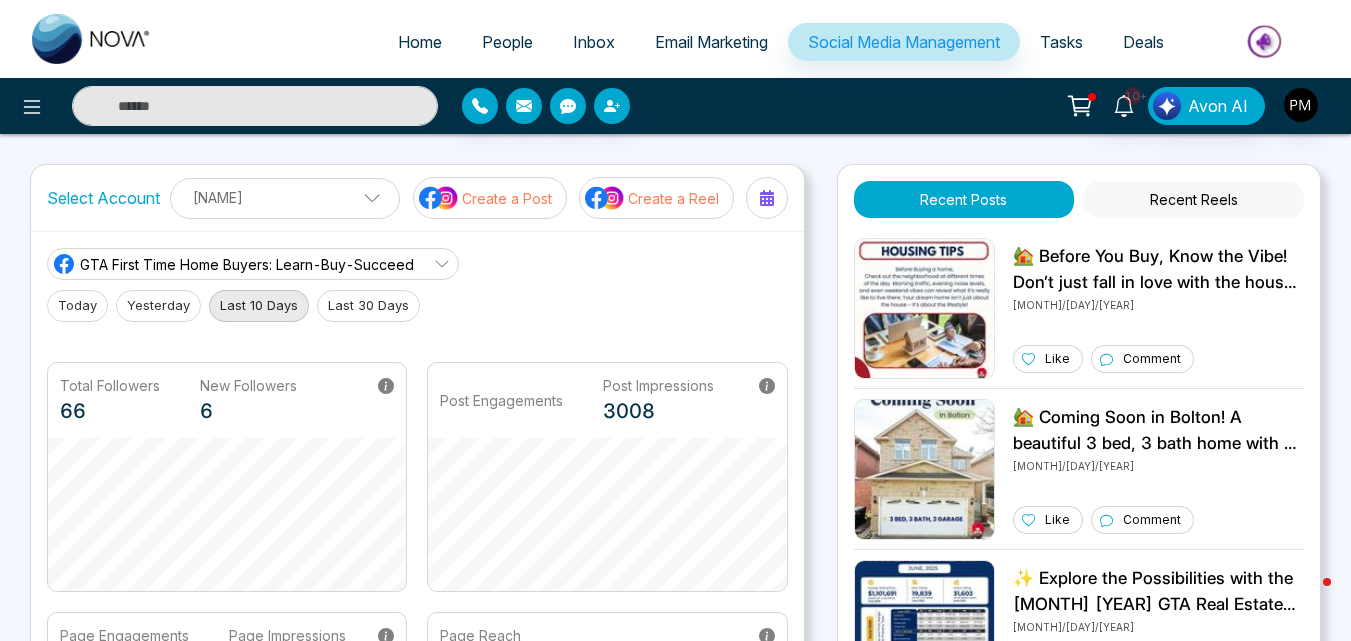 click on "Create a Post" at bounding box center (507, 198) 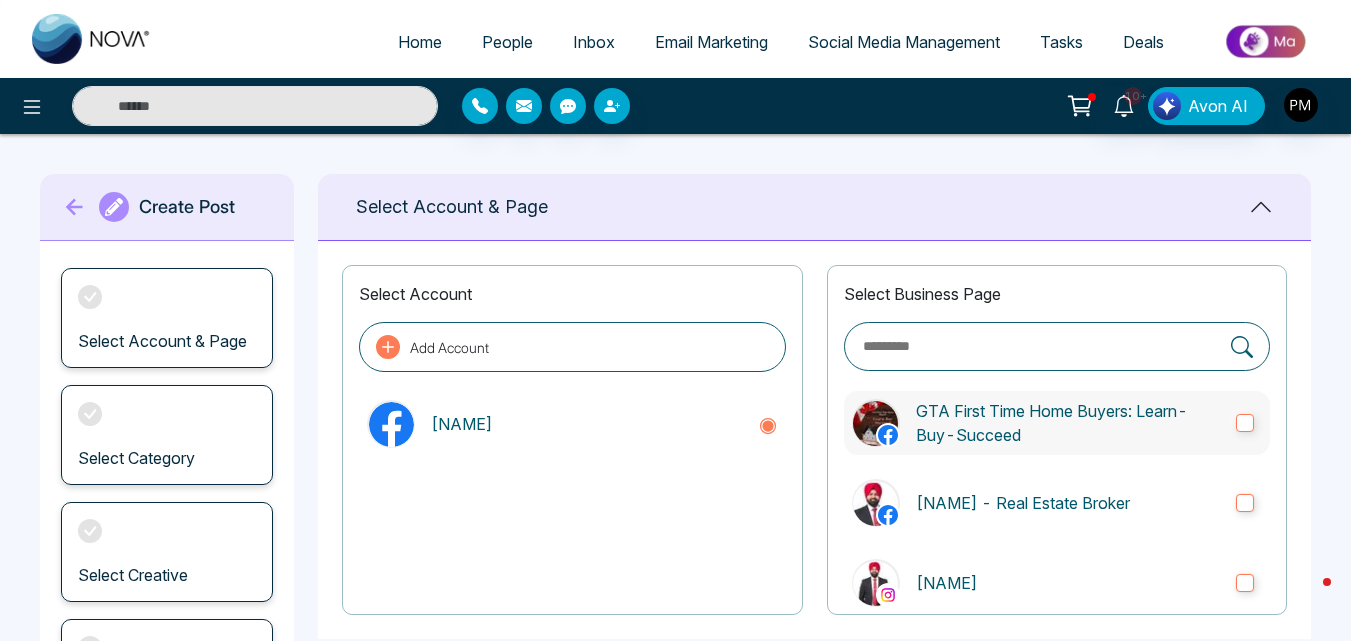 click on "GTA First Time Home Buyers: Learn-Buy-Succeed" at bounding box center [1068, 423] 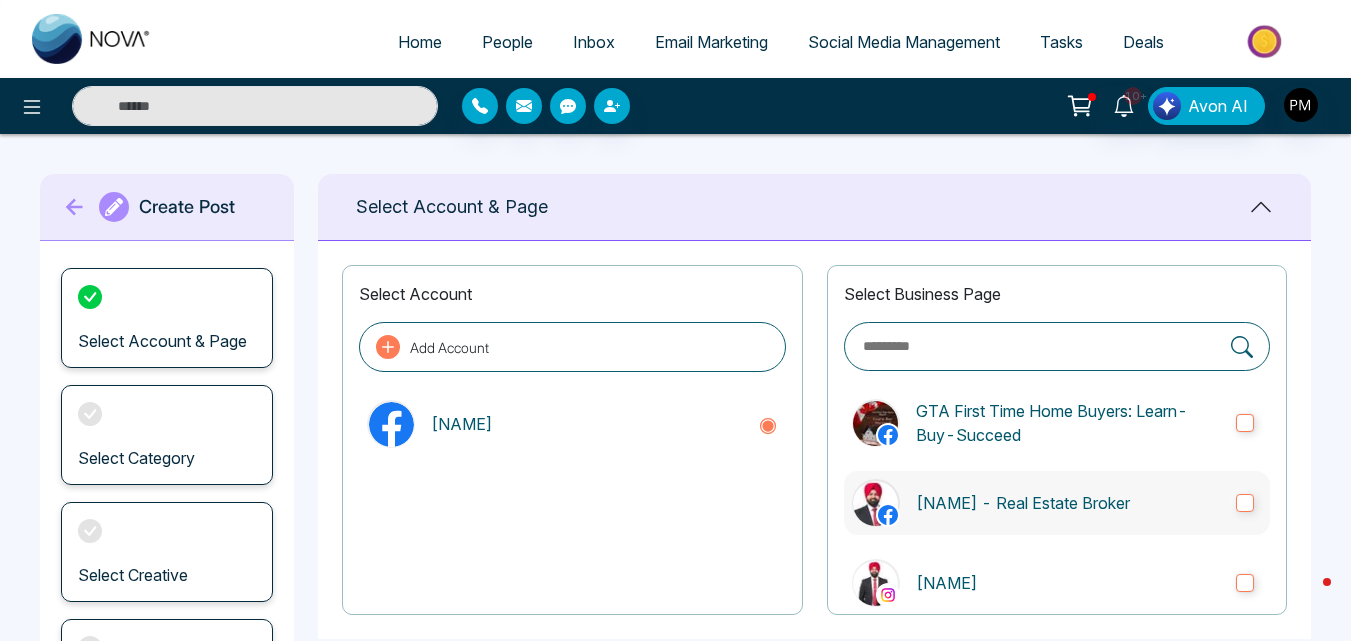 click on "[NAME] - Real Estate Broker" at bounding box center (1068, 503) 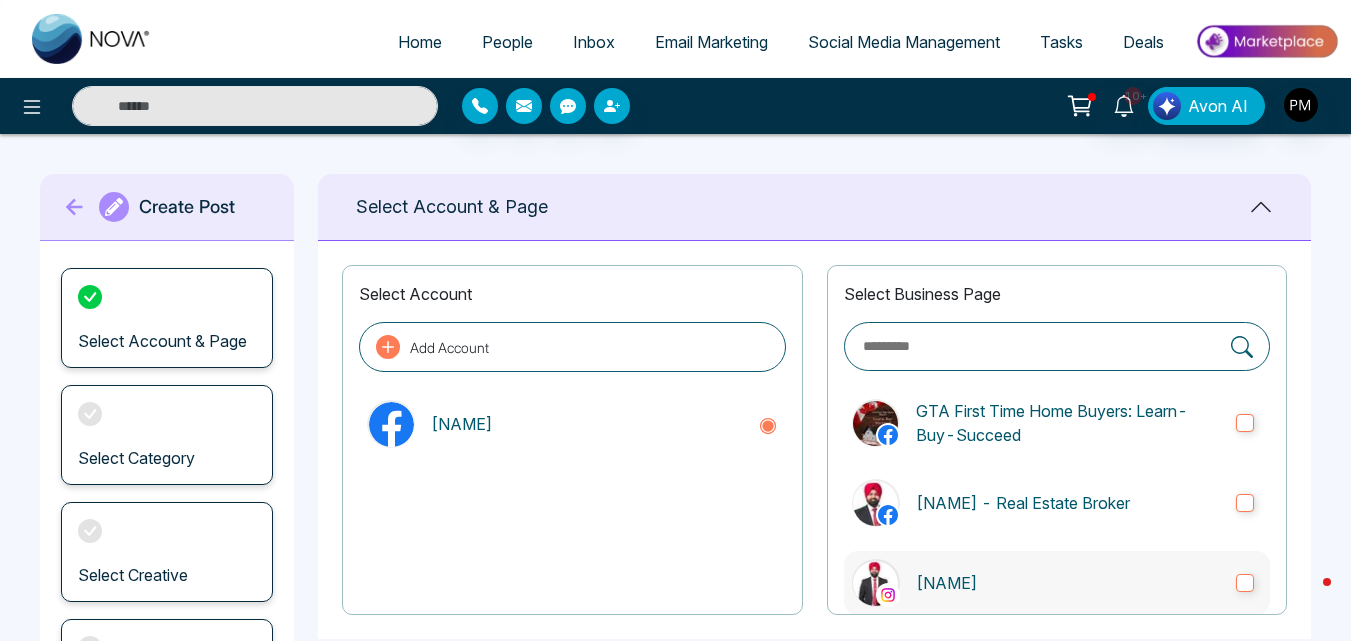 click on "[NAME]" at bounding box center (1057, 583) 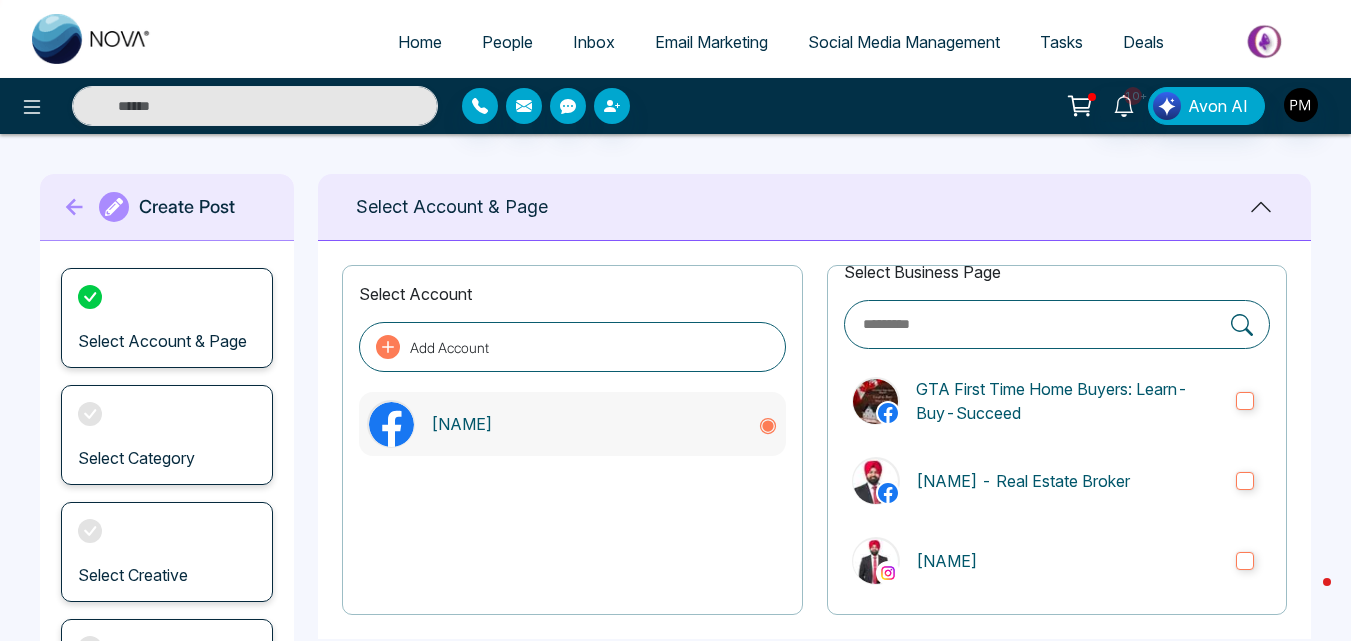 scroll, scrollTop: 33, scrollLeft: 0, axis: vertical 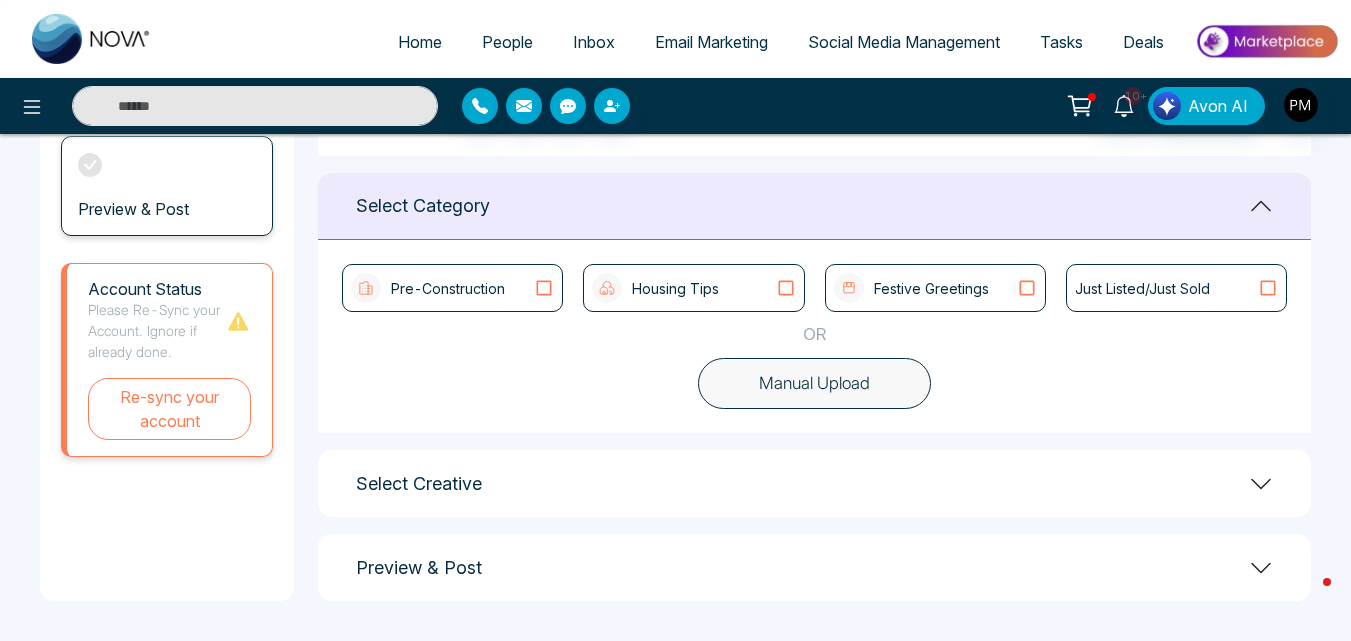 click on "Manual Upload" at bounding box center [814, 384] 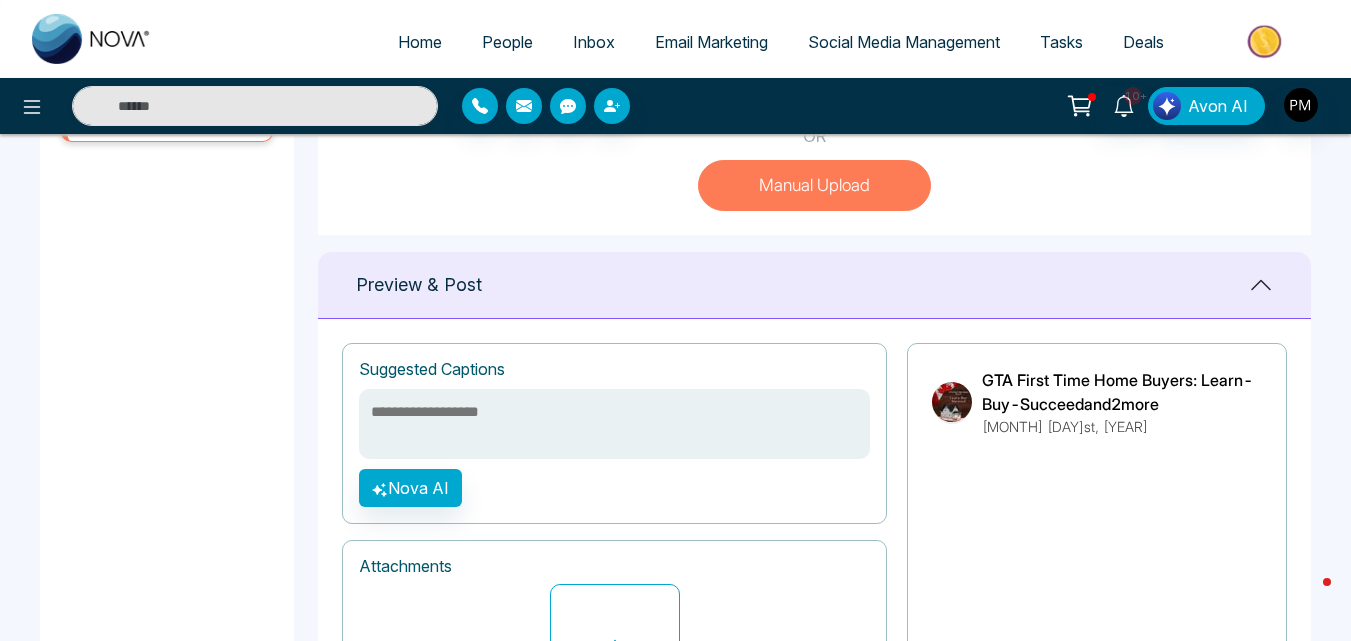 scroll, scrollTop: 683, scrollLeft: 0, axis: vertical 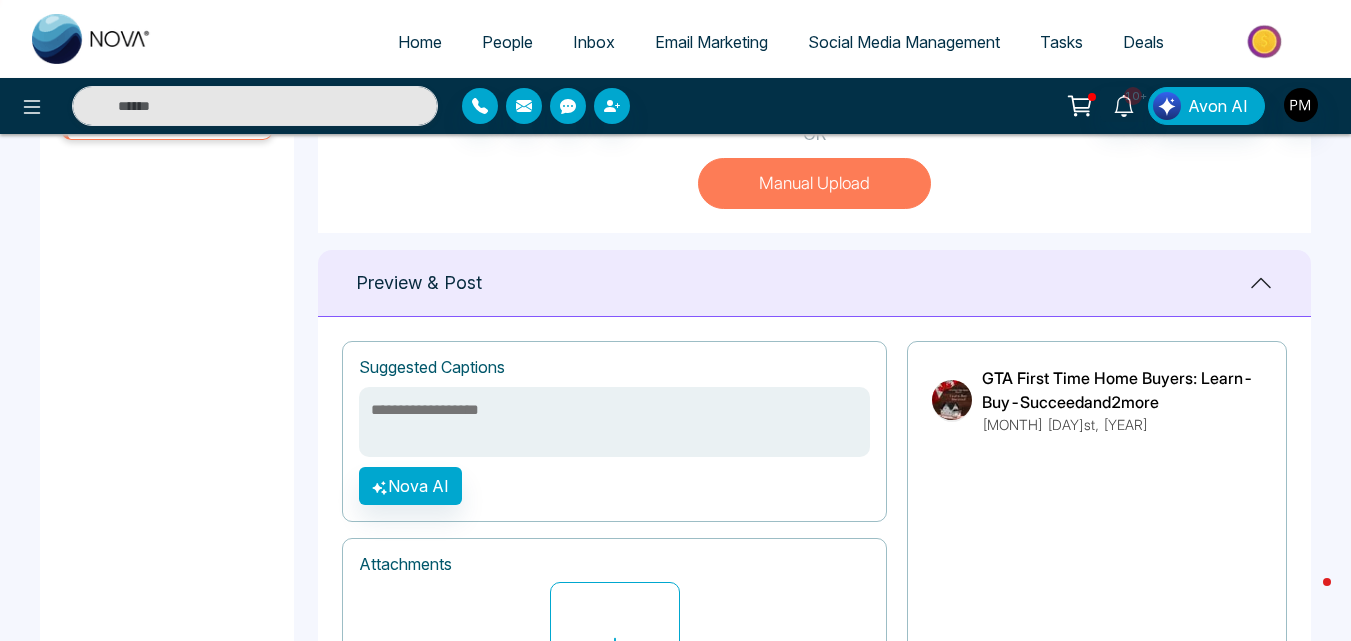 click at bounding box center [614, 422] 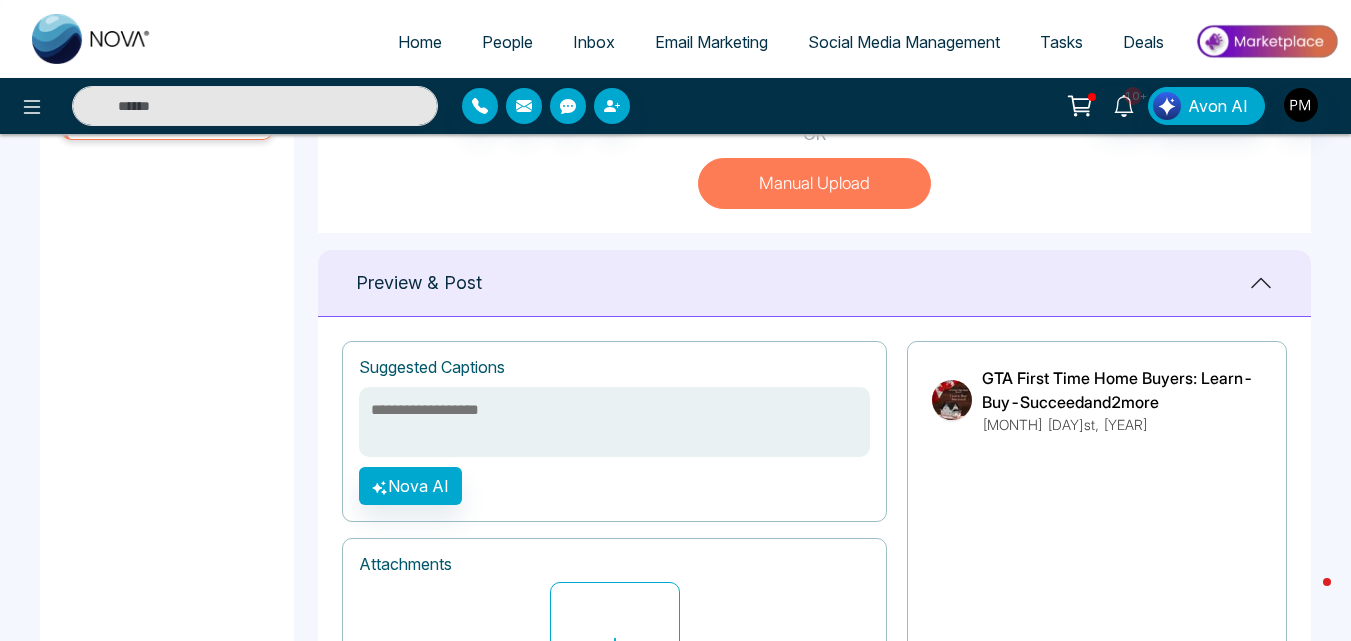paste on "**********" 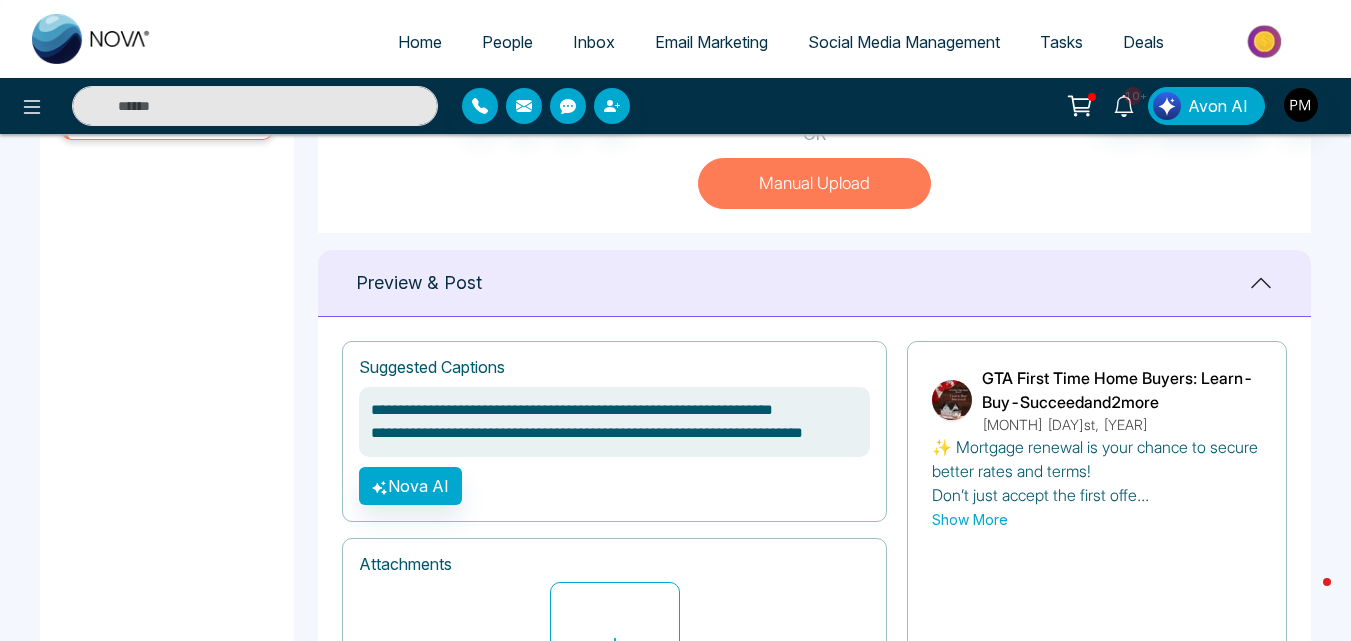 scroll, scrollTop: 233, scrollLeft: 0, axis: vertical 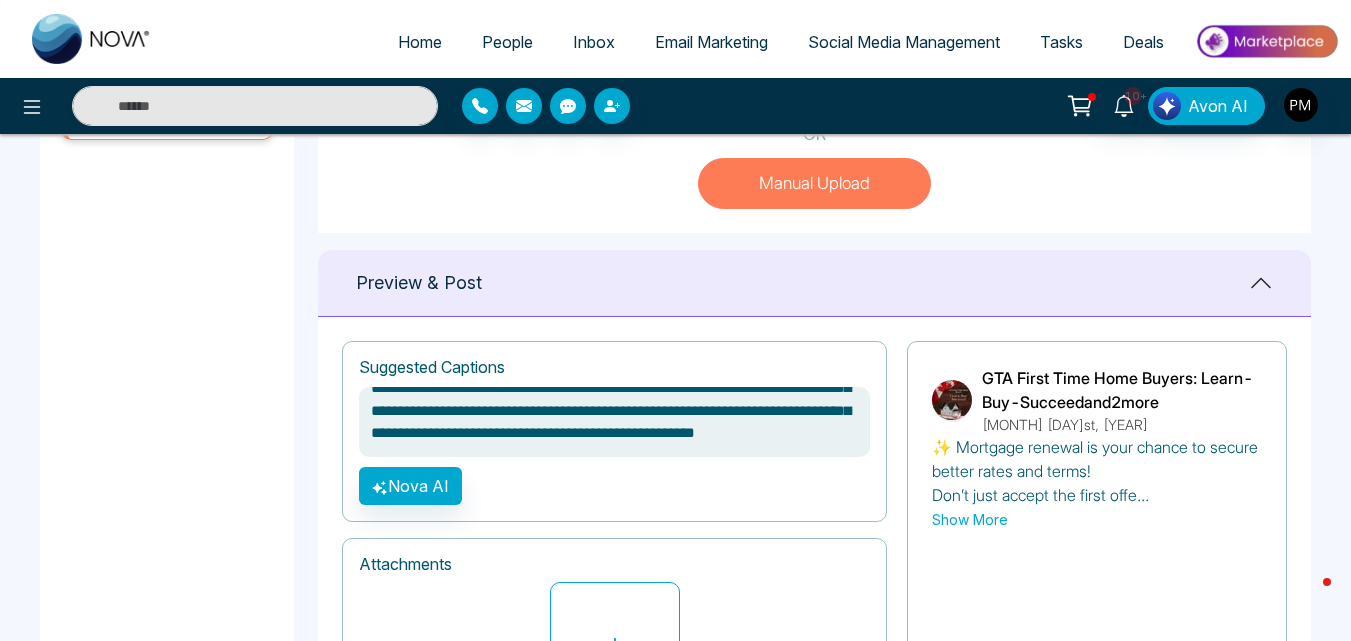 click on "Show More" at bounding box center (970, 519) 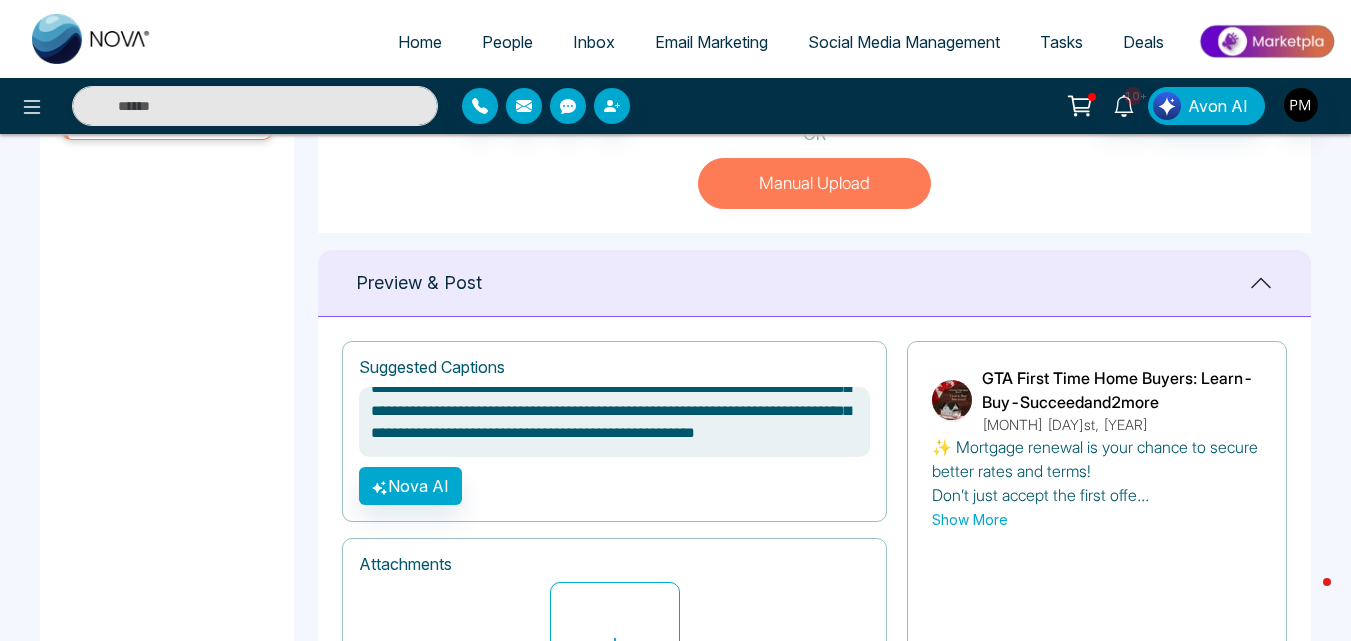 scroll, scrollTop: 30, scrollLeft: 0, axis: vertical 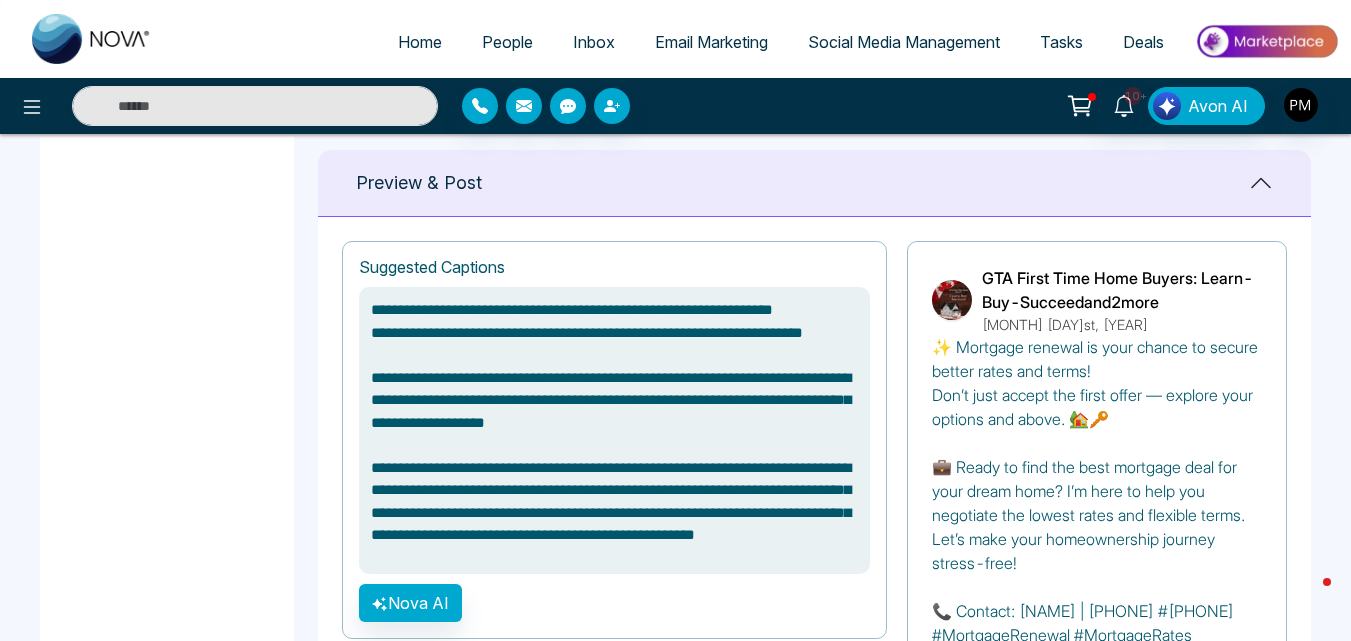 click on "**********" at bounding box center (614, 430) 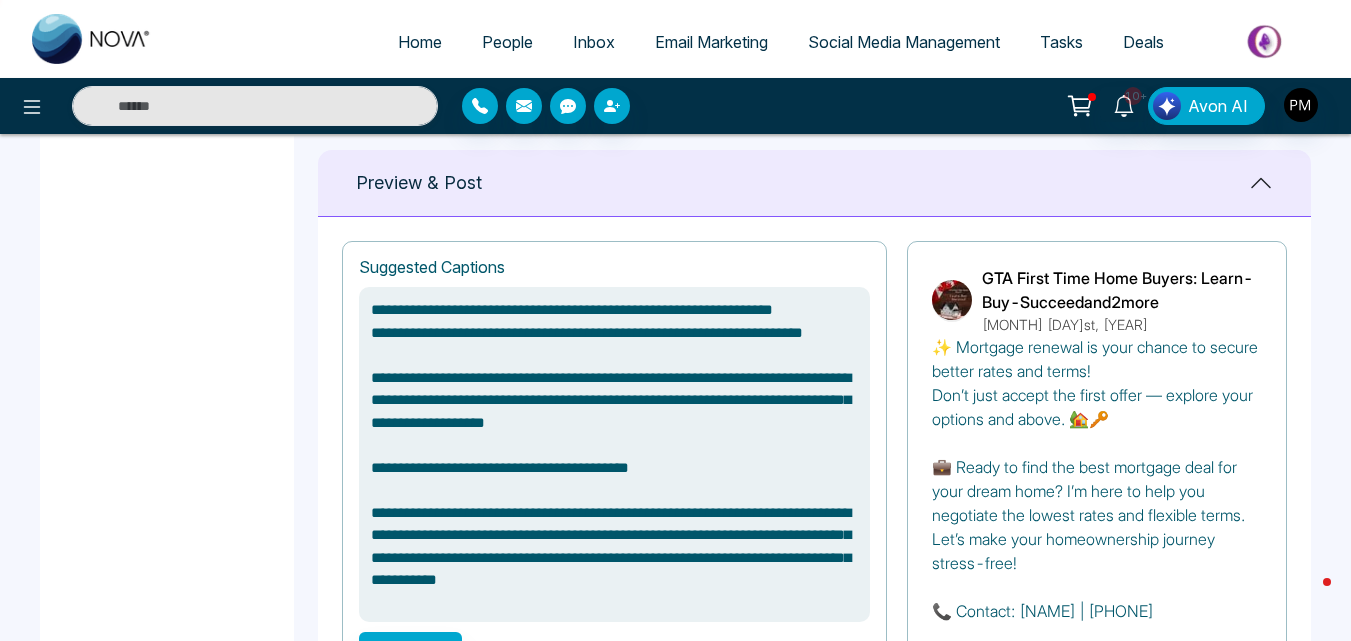 scroll, scrollTop: 4, scrollLeft: 0, axis: vertical 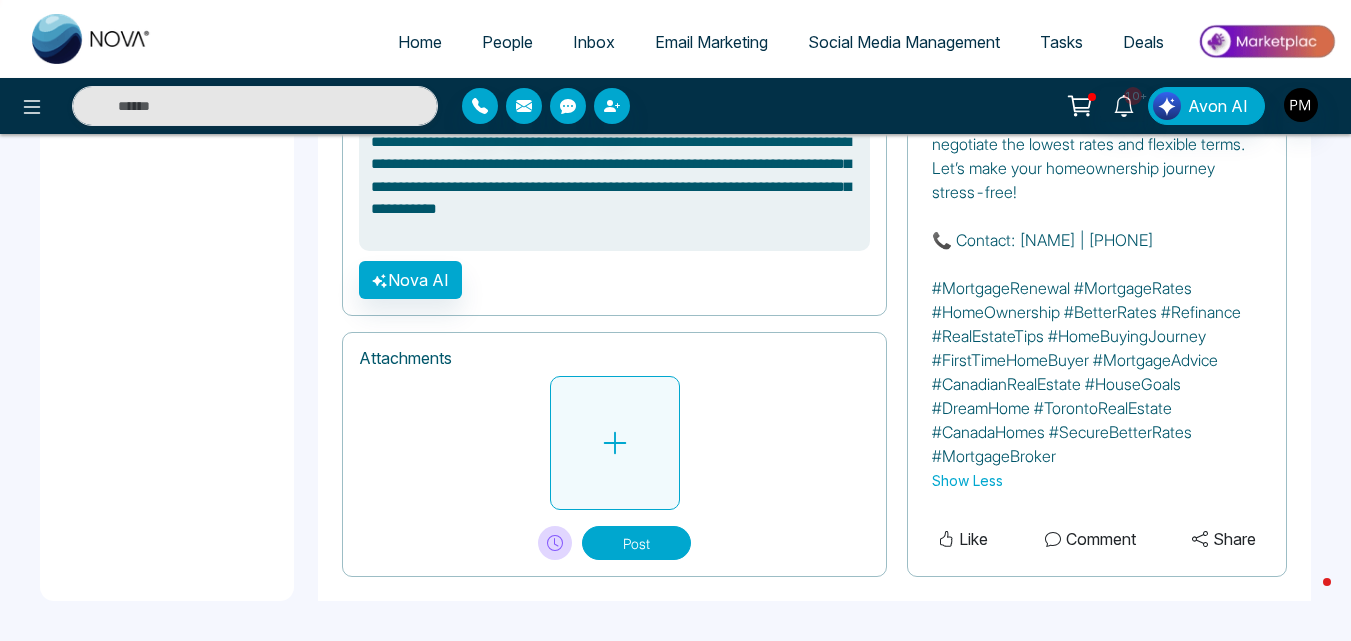 type on "**********" 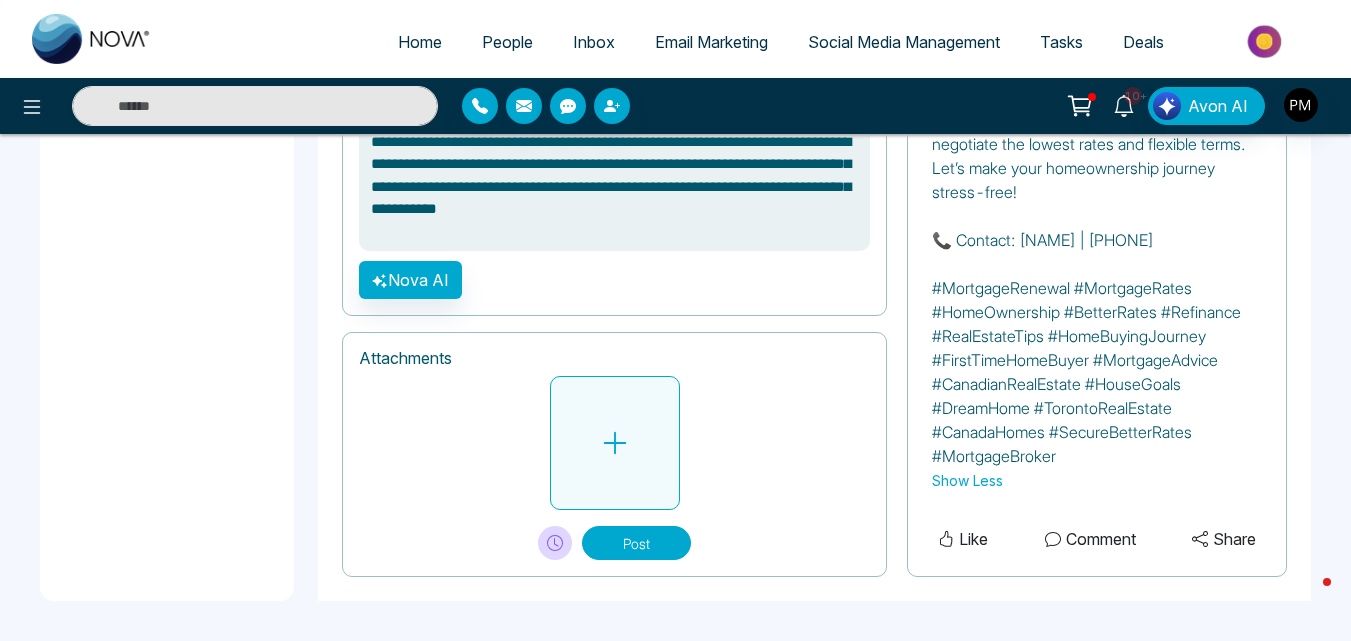 click 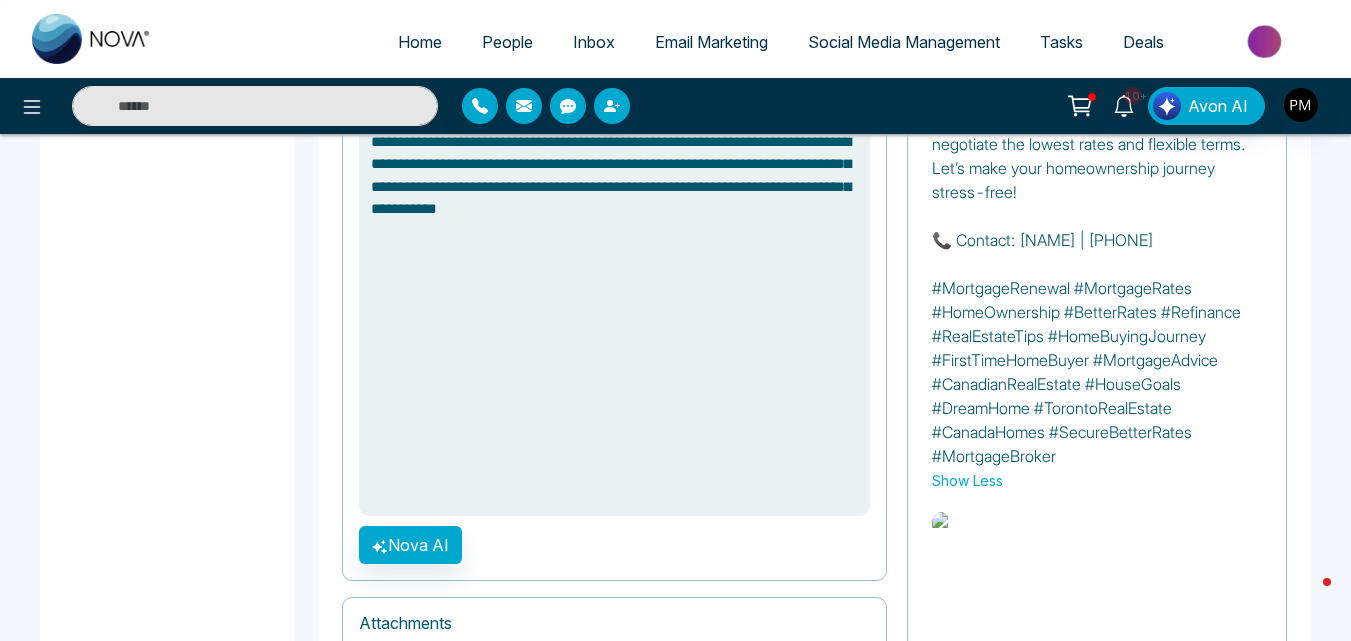 scroll, scrollTop: 0, scrollLeft: 0, axis: both 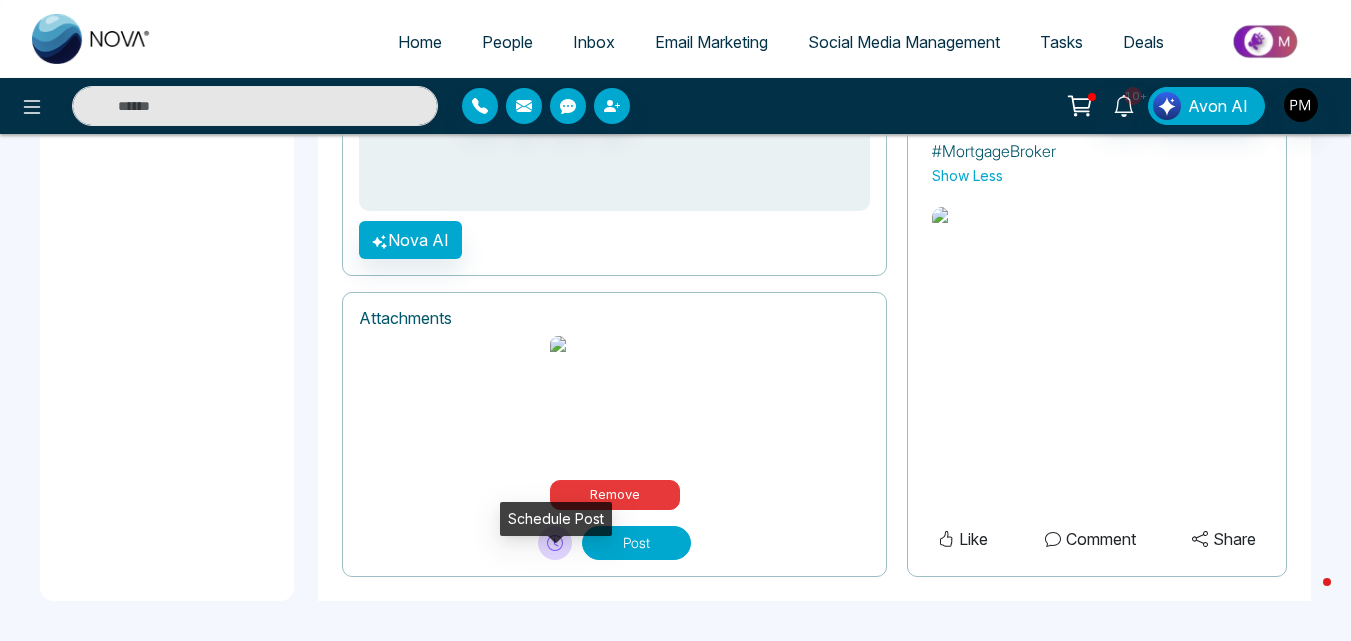click at bounding box center [555, 543] 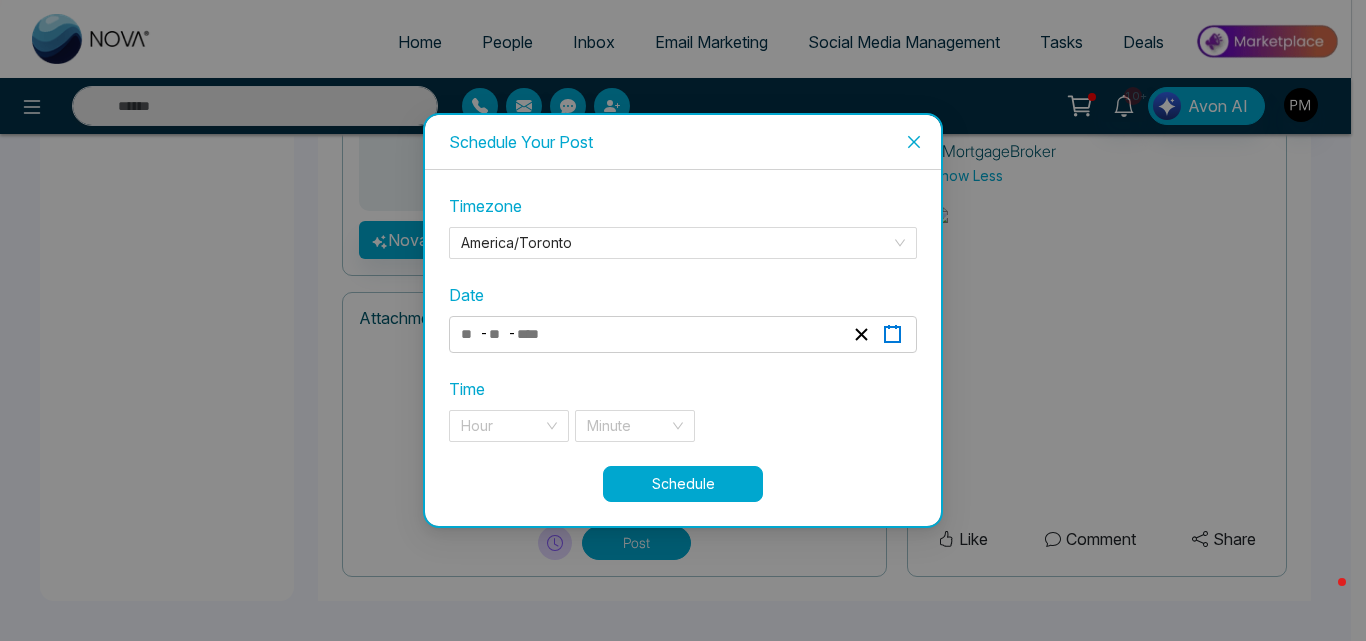 click 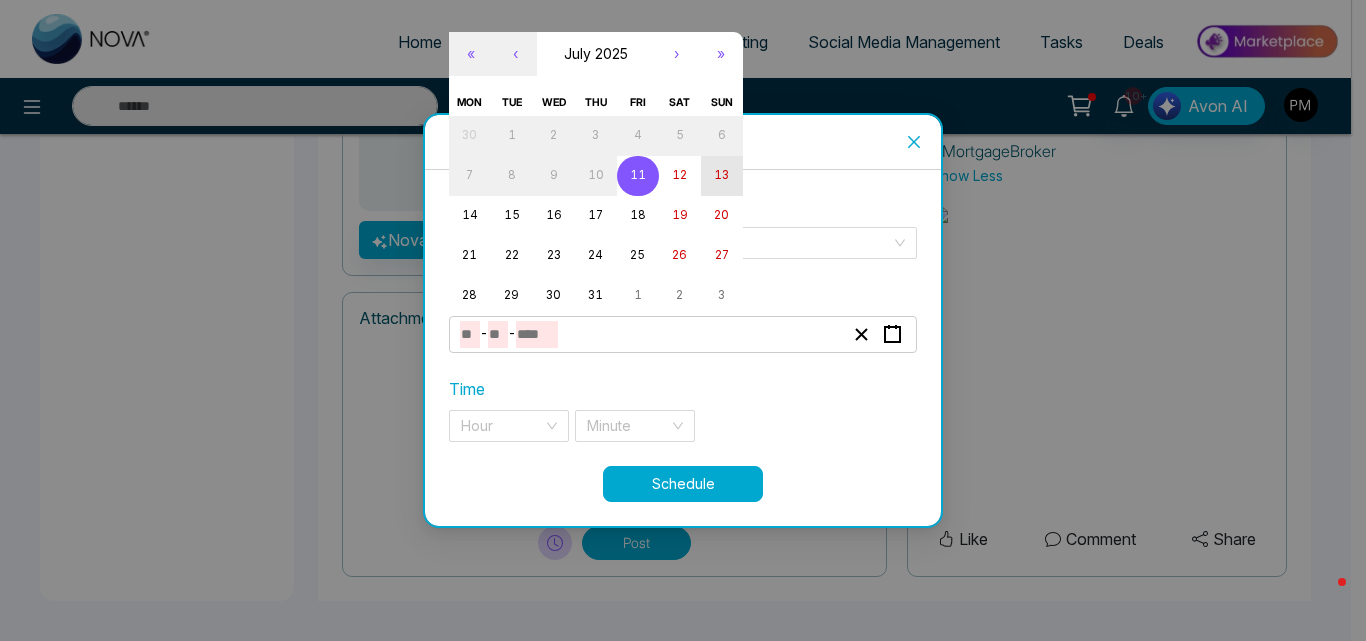 click on "13" at bounding box center [721, 175] 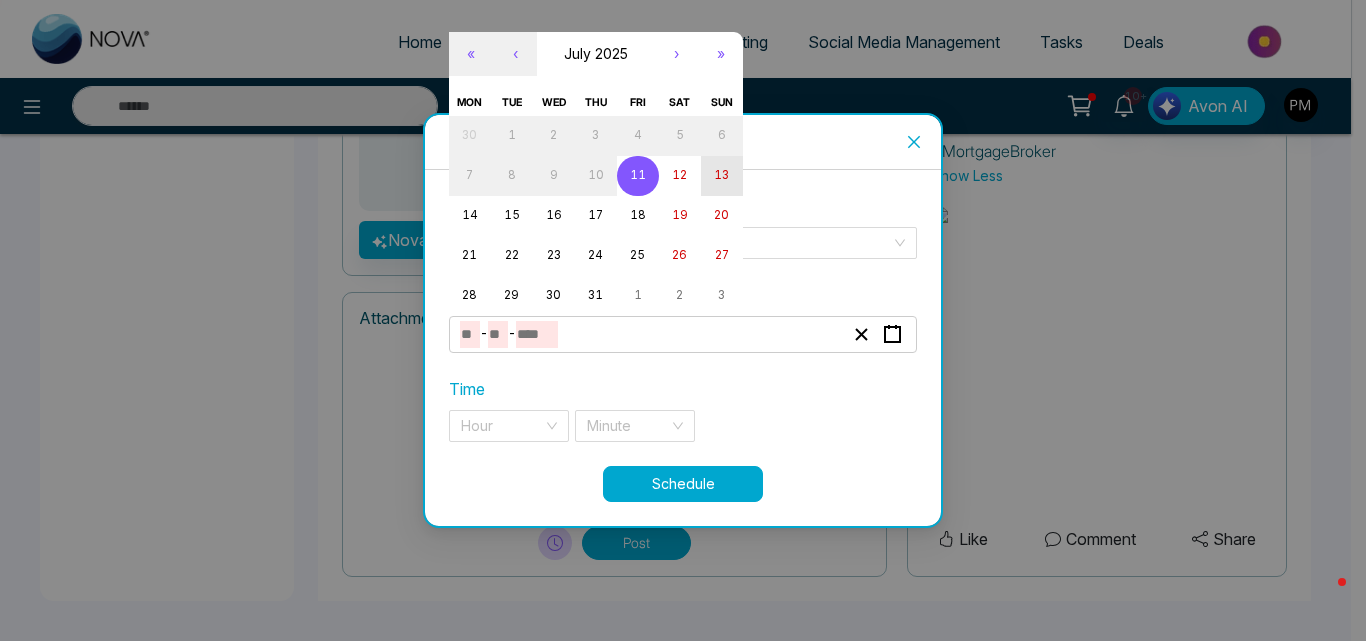 type on "*" 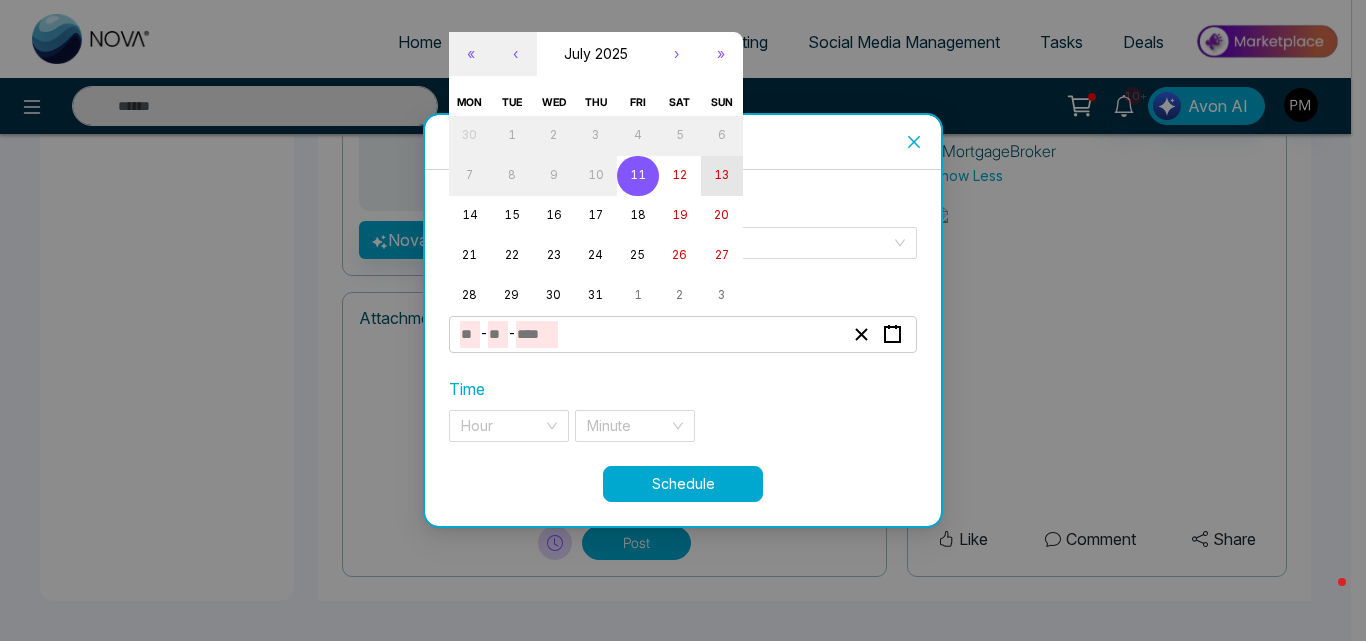 type on "**" 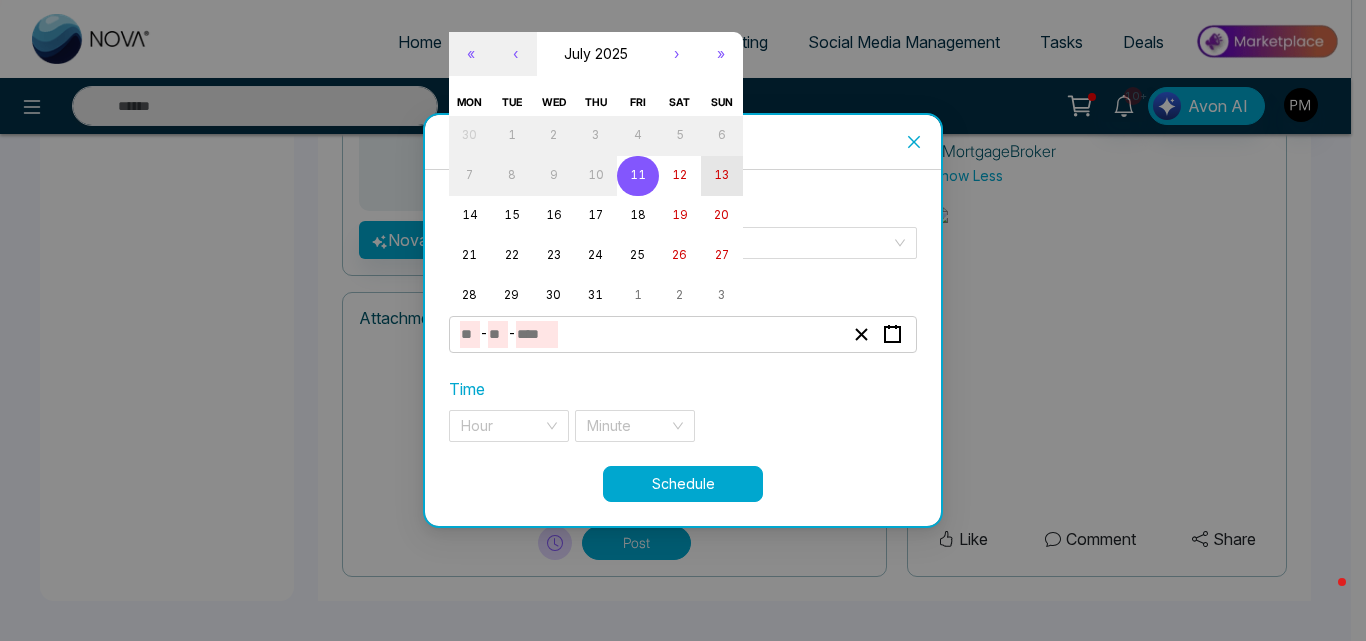 type on "****" 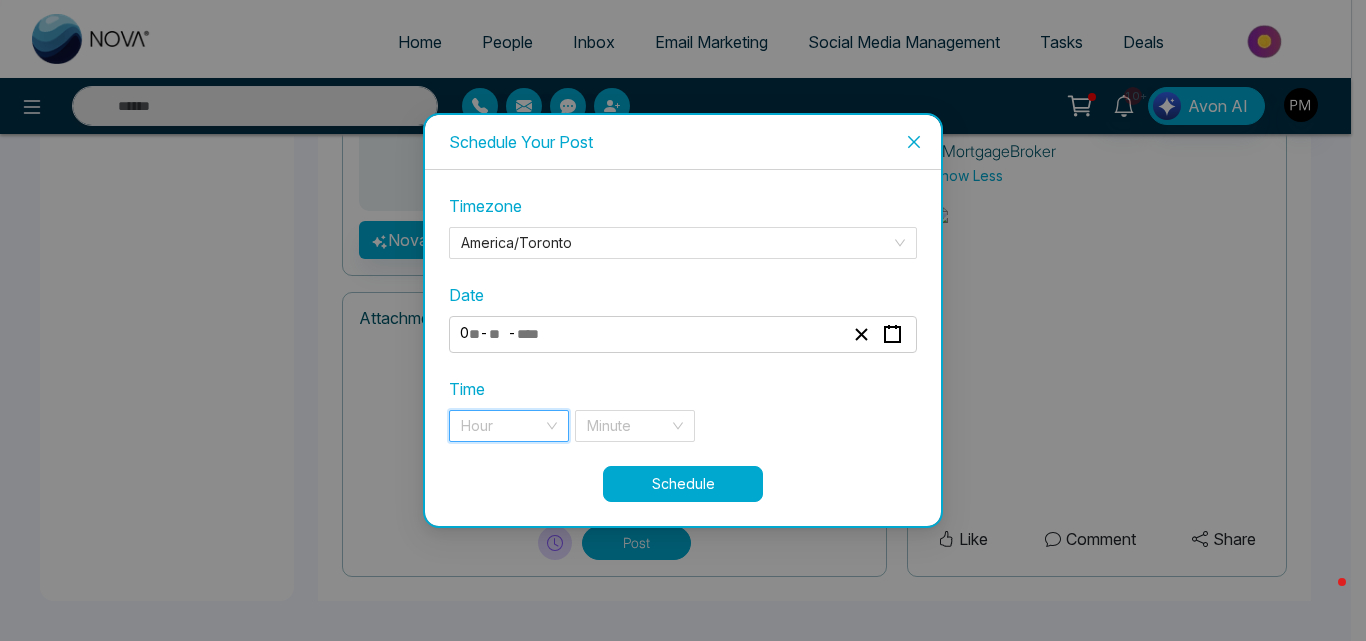 click at bounding box center [502, 426] 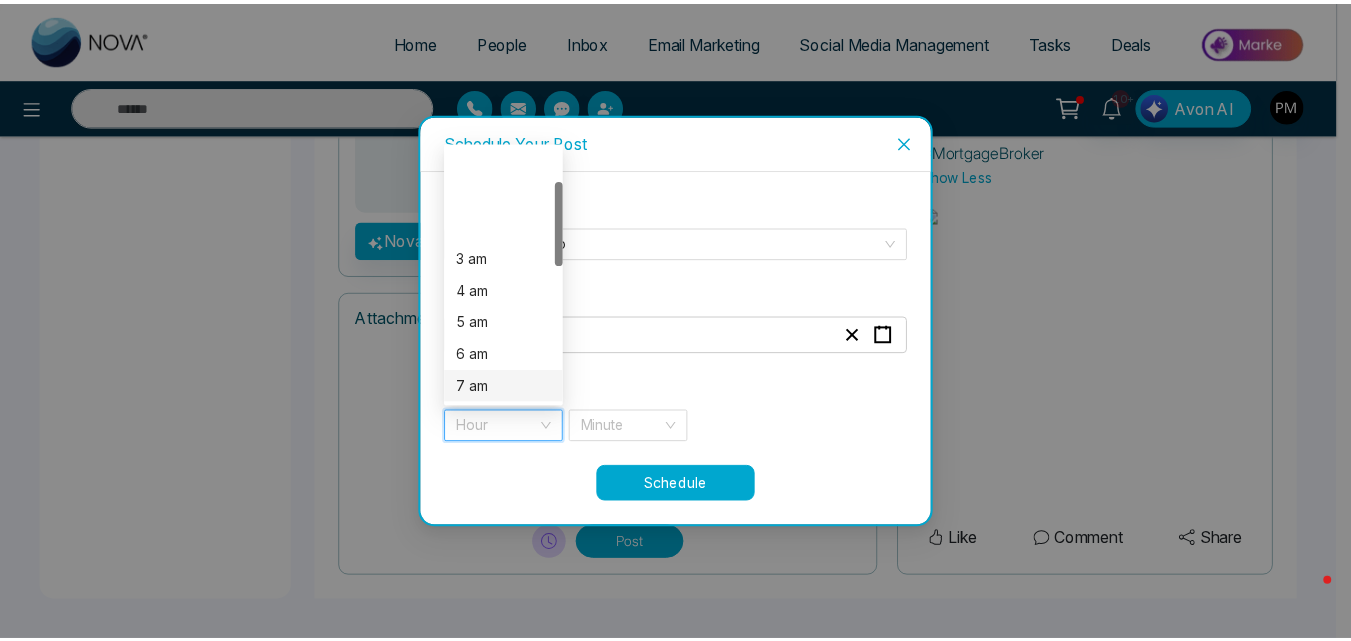 scroll, scrollTop: 100, scrollLeft: 0, axis: vertical 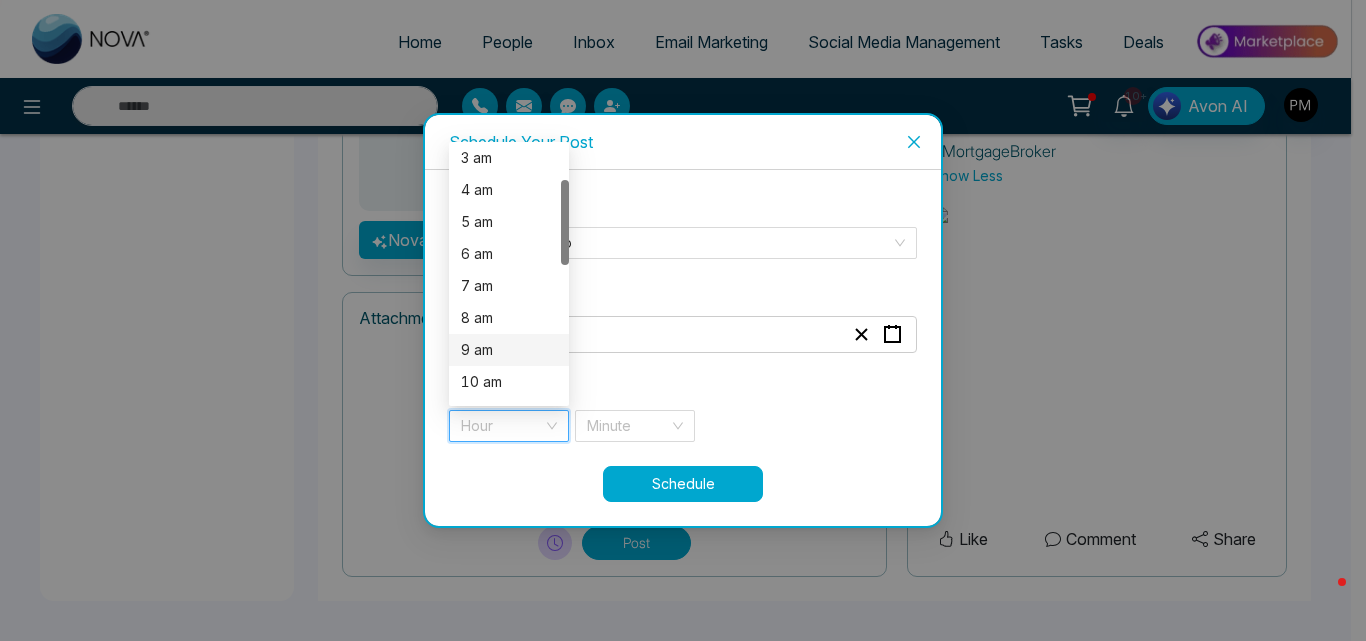 click on "9 am" at bounding box center [509, 350] 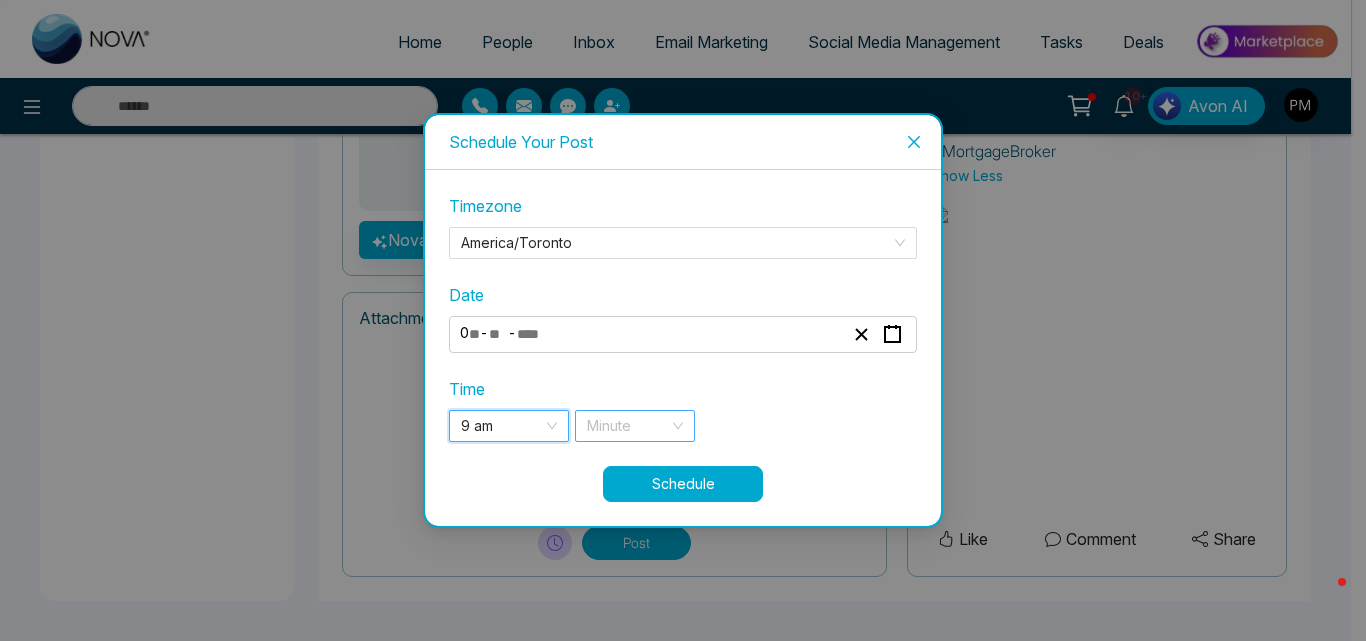 click at bounding box center [628, 426] 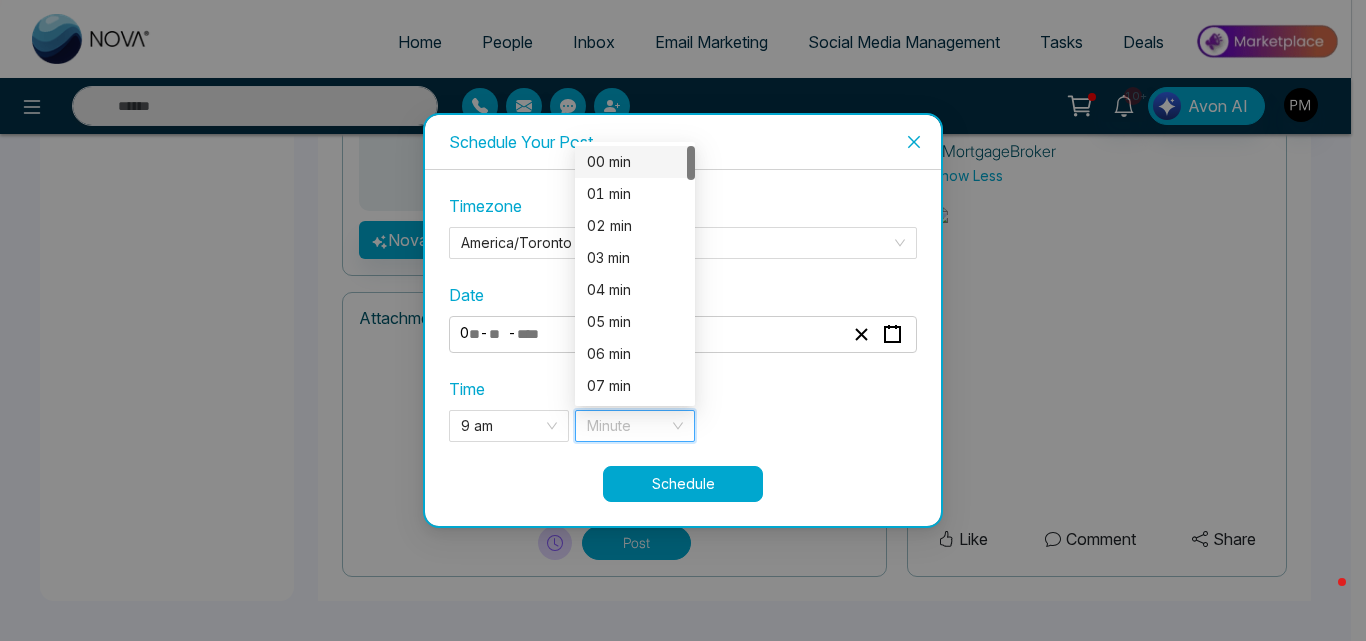 click on "00 min" at bounding box center (635, 162) 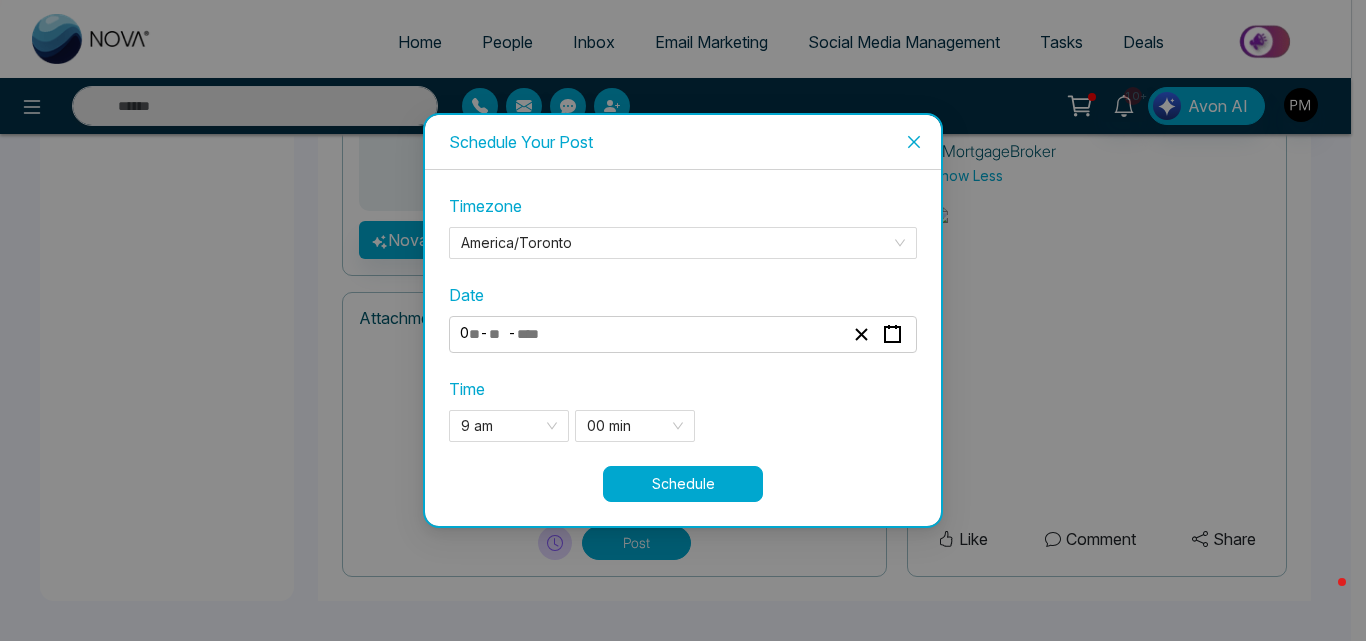 click on "Schedule" at bounding box center [683, 484] 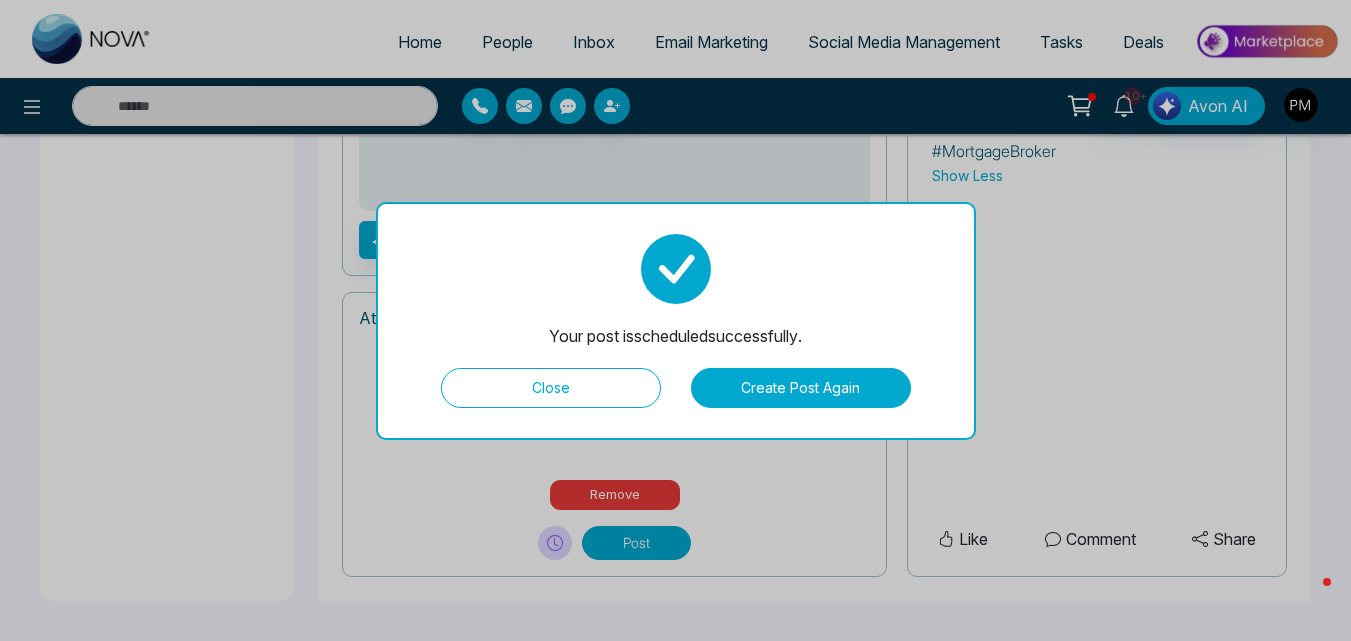 click on "Close" at bounding box center (551, 388) 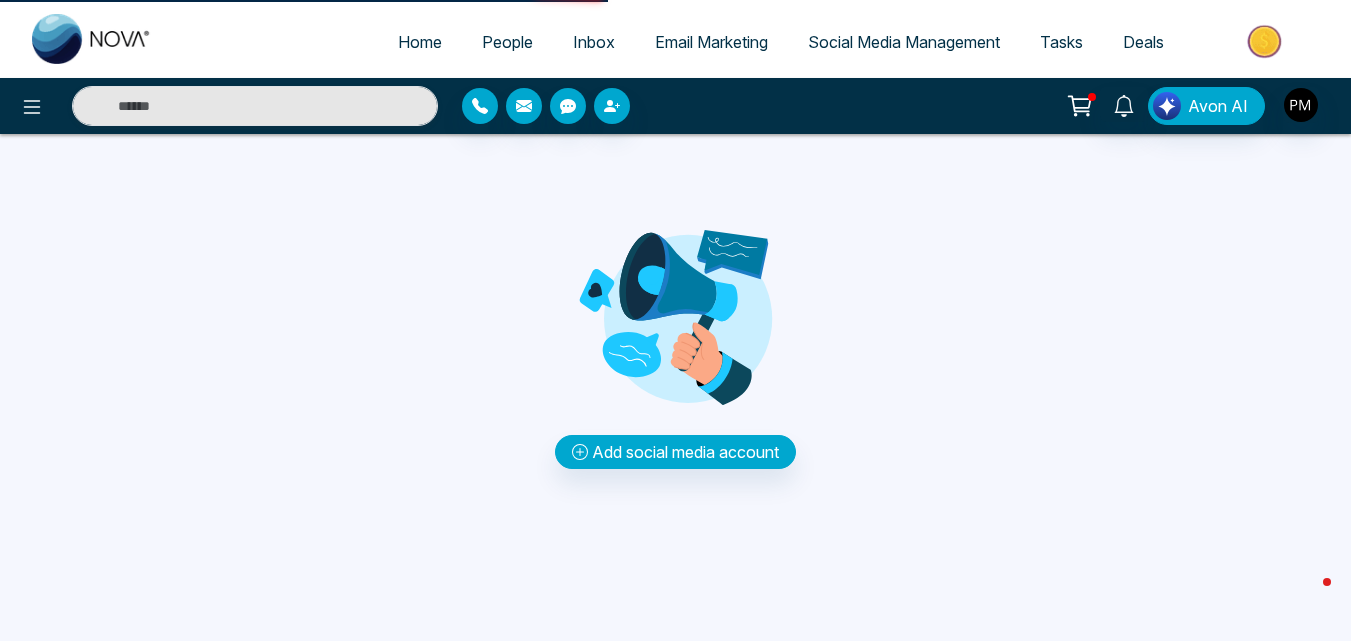 scroll, scrollTop: 0, scrollLeft: 0, axis: both 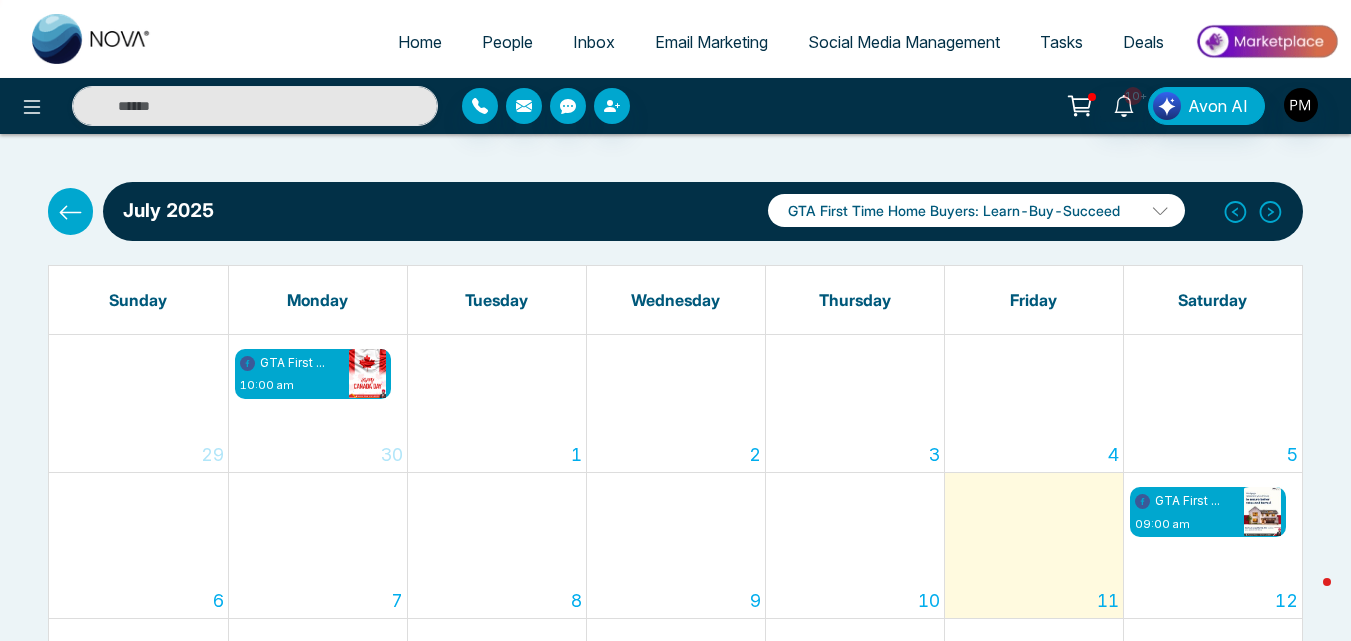 click on "Email Marketing" at bounding box center [711, 42] 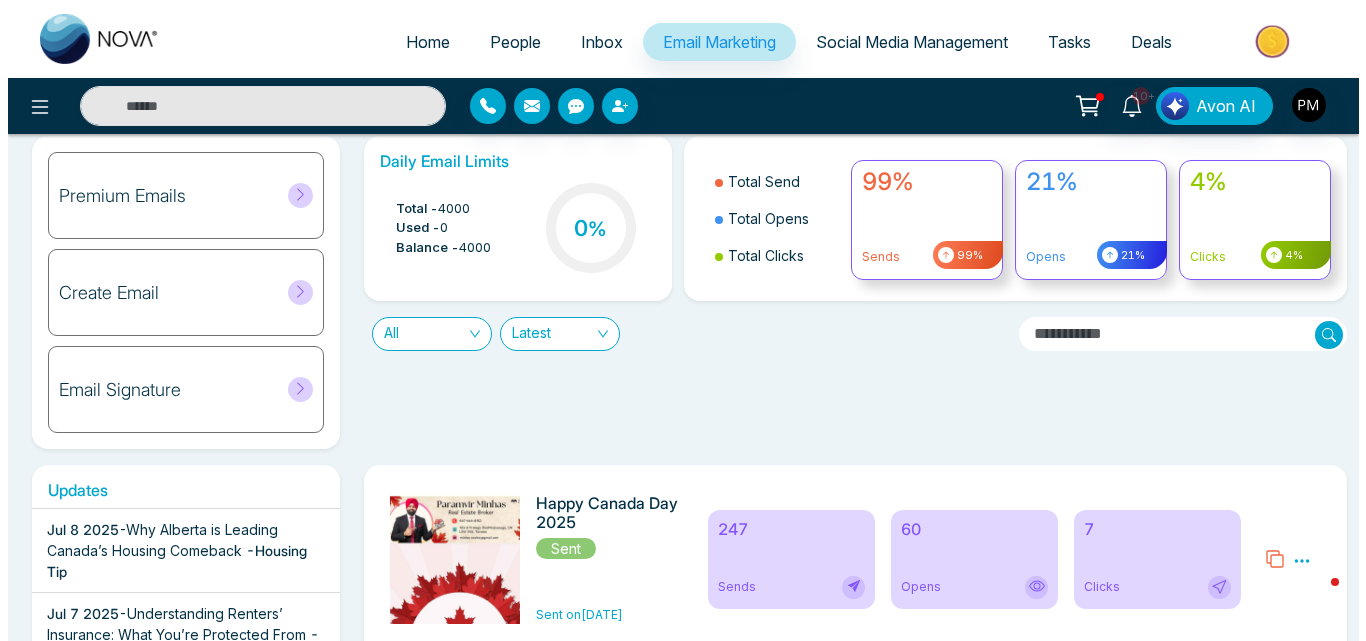 scroll, scrollTop: 100, scrollLeft: 0, axis: vertical 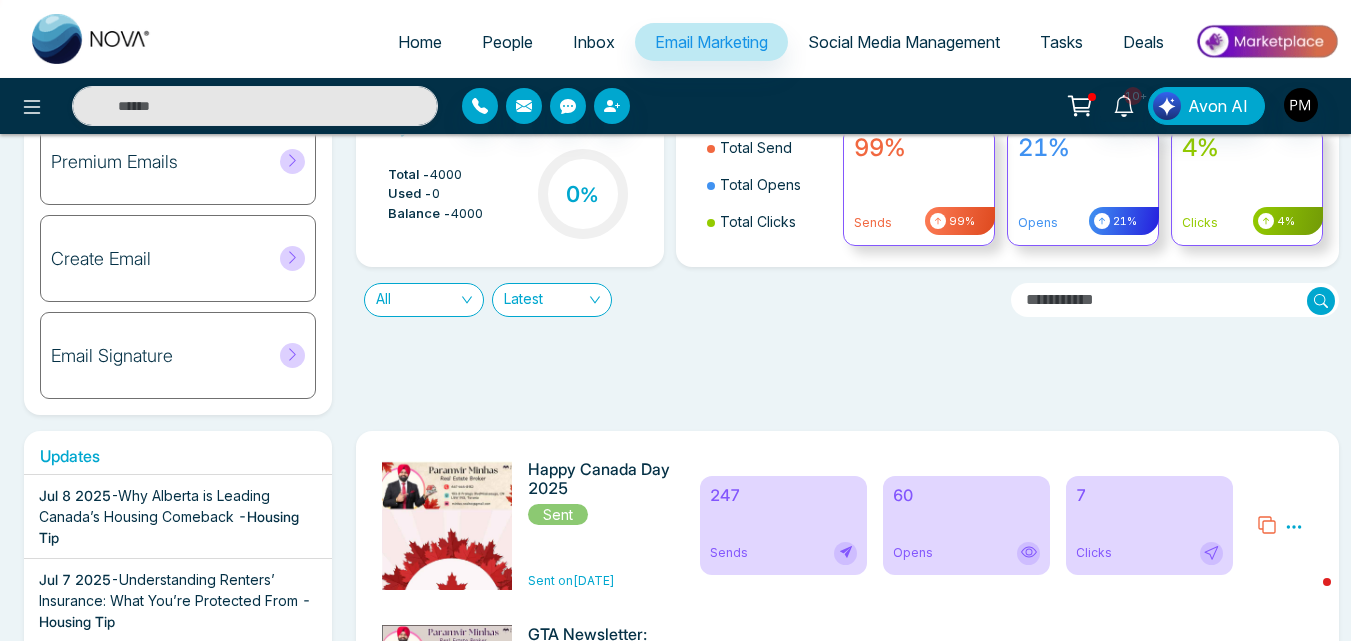 click 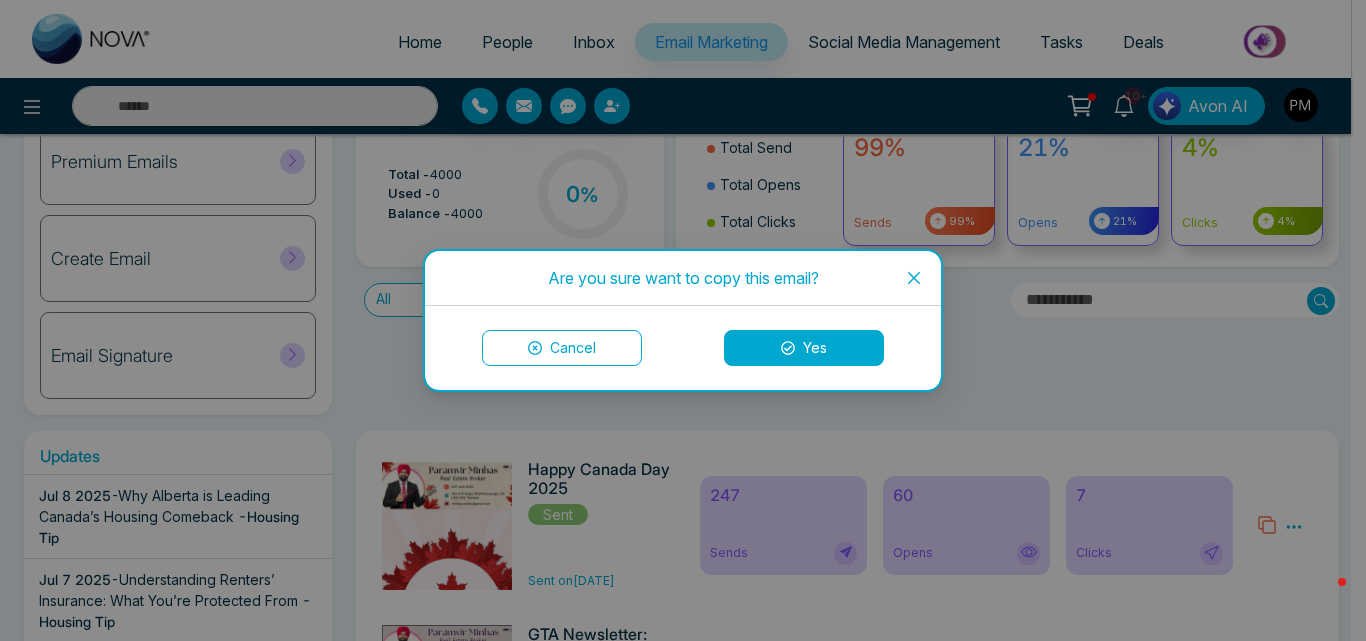 click on "Yes" at bounding box center [804, 348] 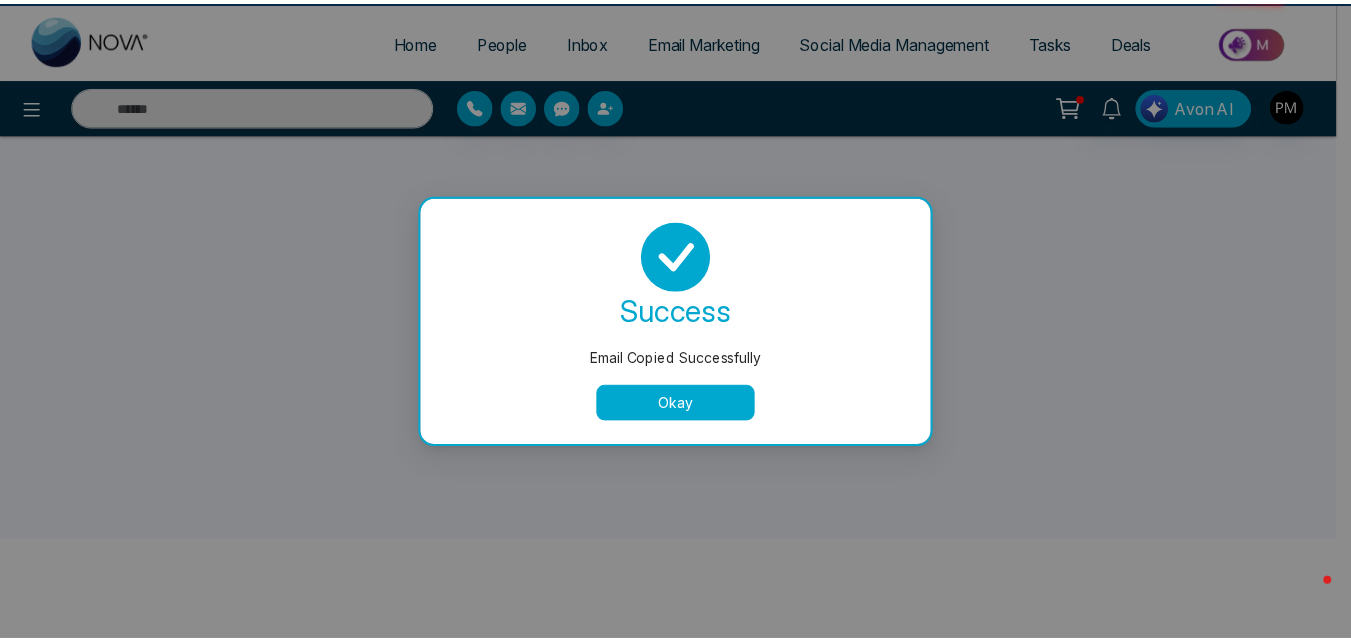 scroll, scrollTop: 0, scrollLeft: 0, axis: both 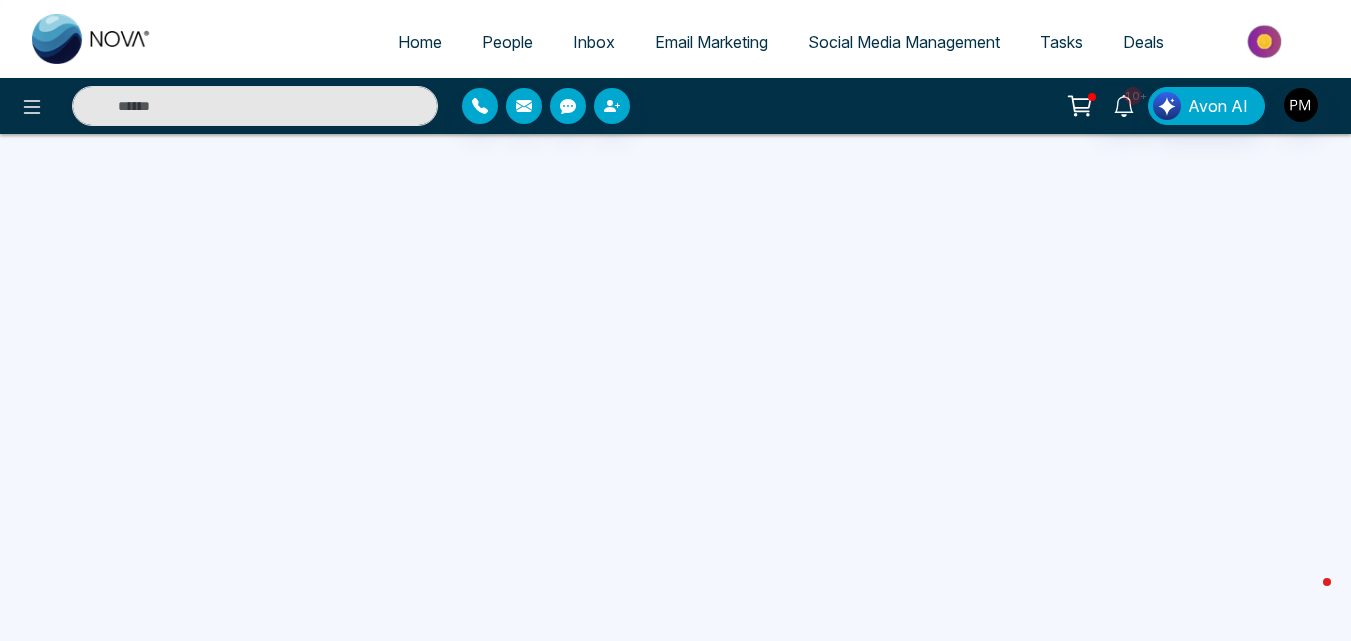 click at bounding box center (675, 504) 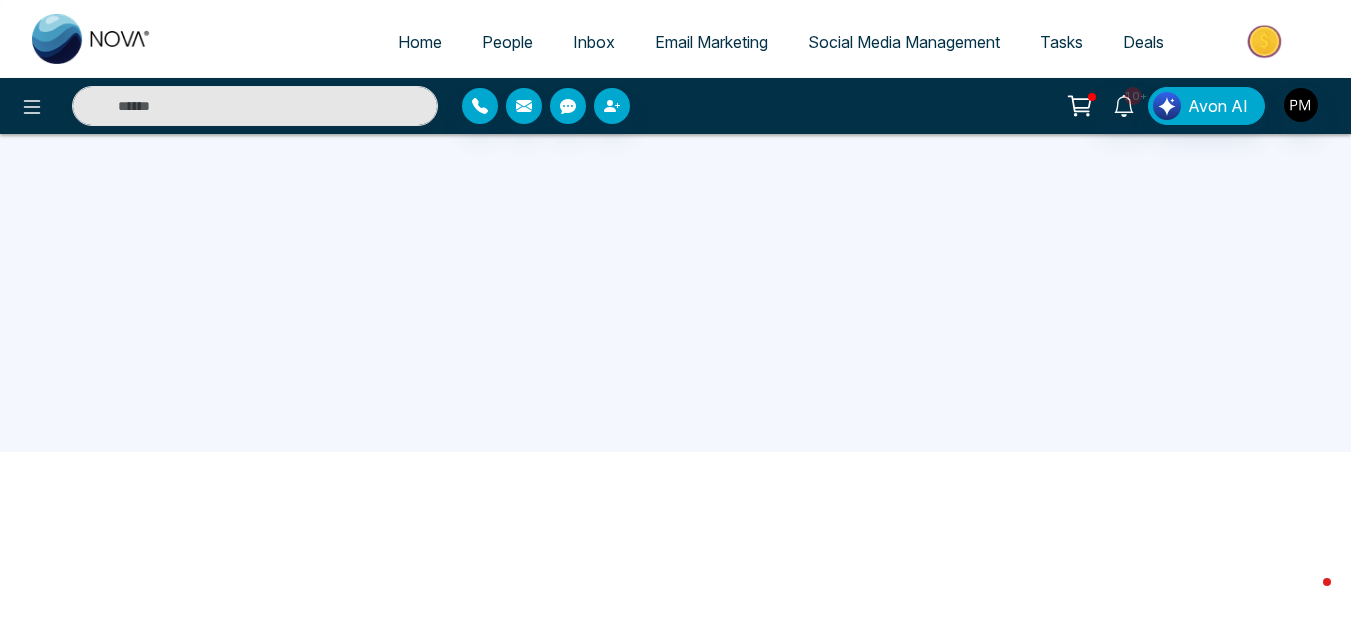 scroll, scrollTop: 190, scrollLeft: 0, axis: vertical 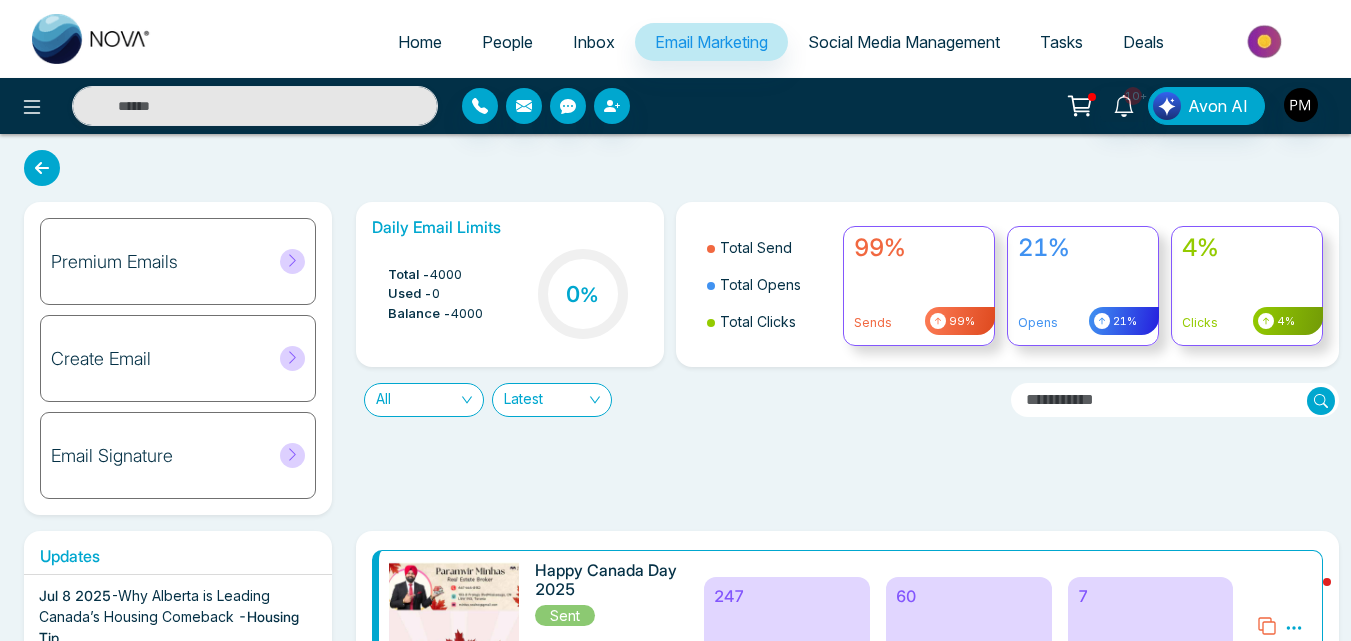 click on "Premium Emails" at bounding box center (178, 261) 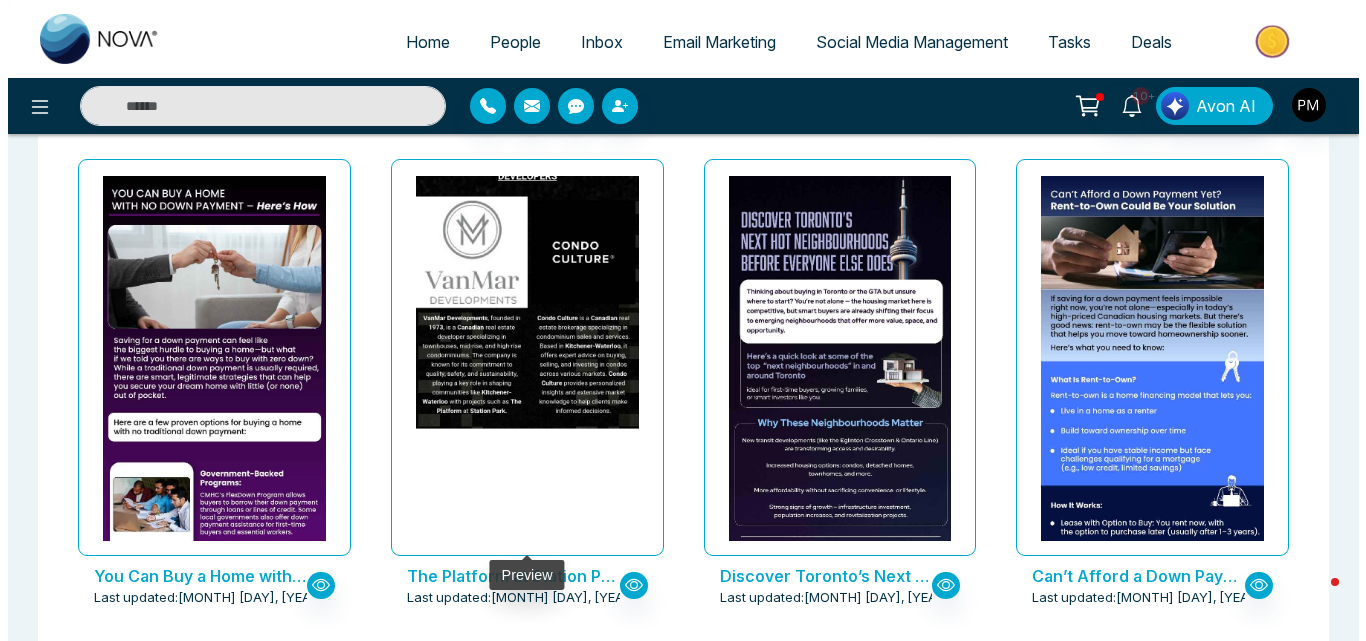 scroll, scrollTop: 608, scrollLeft: 0, axis: vertical 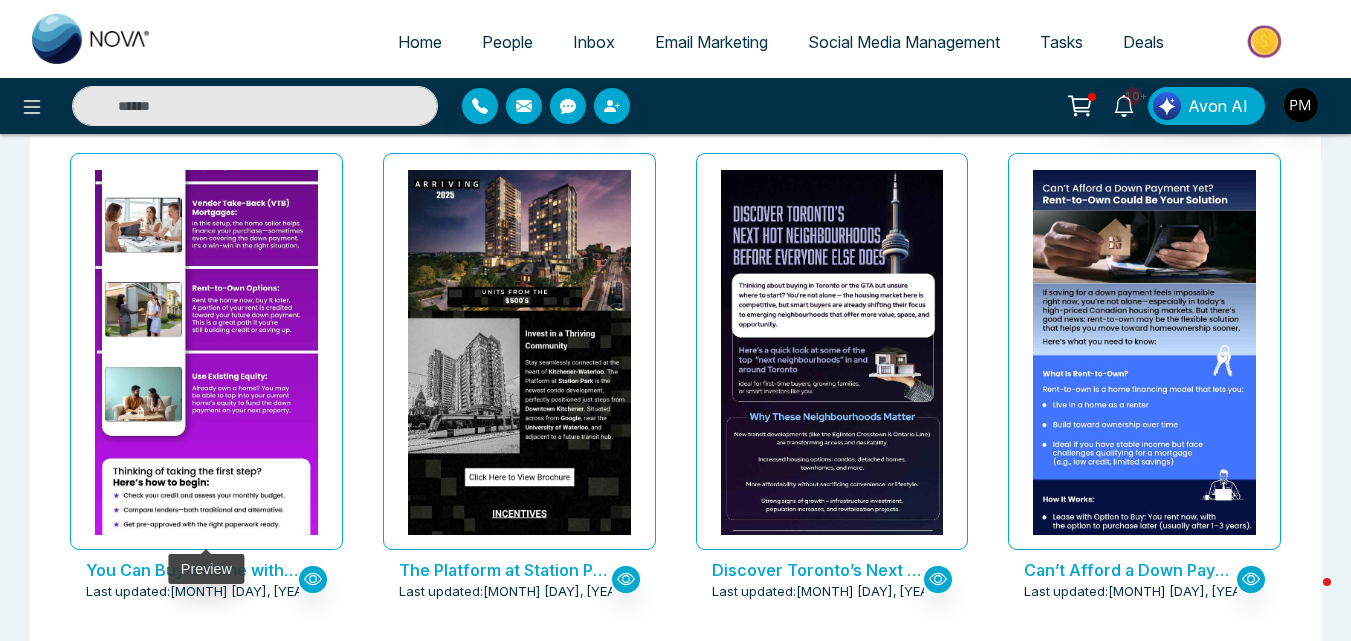 click at bounding box center [207, 144] 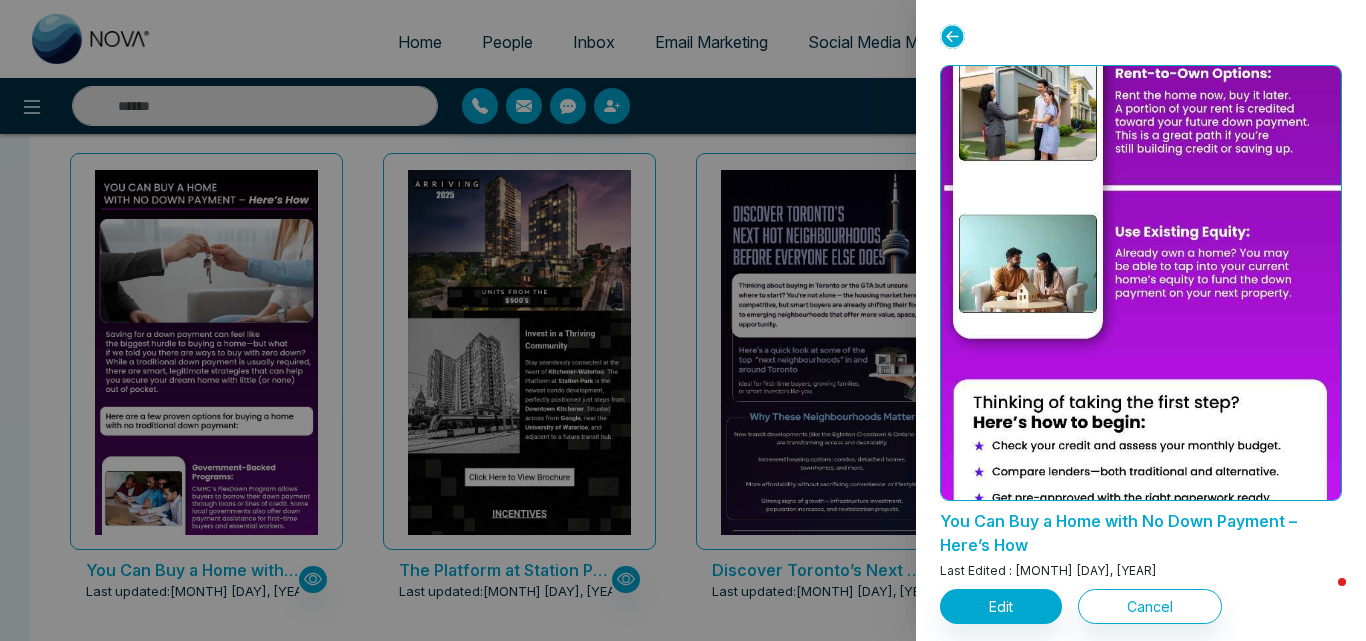 scroll, scrollTop: 1008, scrollLeft: 0, axis: vertical 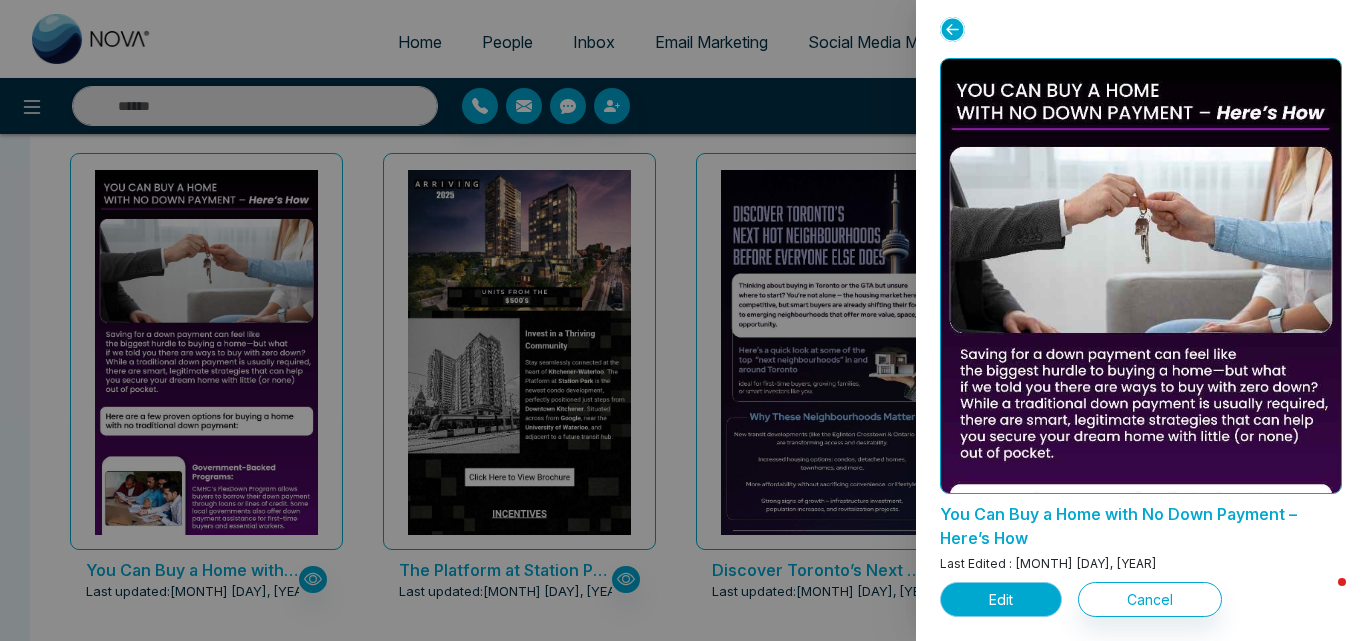 click on "Edit" at bounding box center [1001, 599] 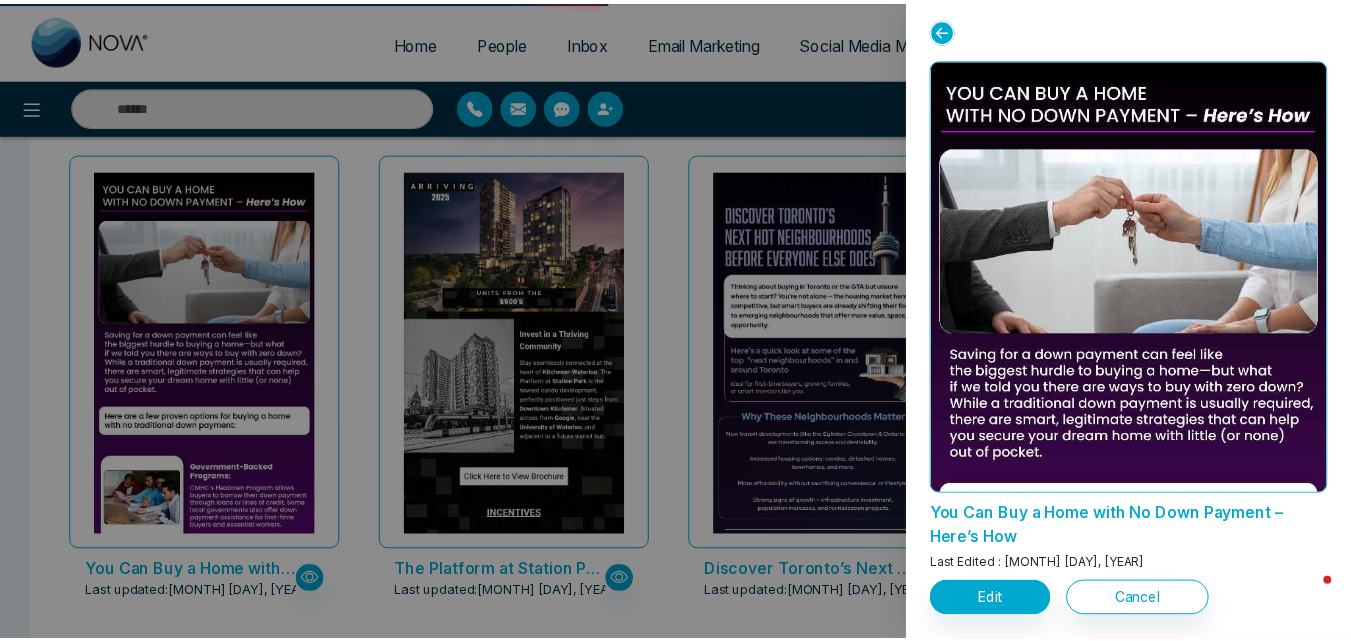 scroll, scrollTop: 0, scrollLeft: 0, axis: both 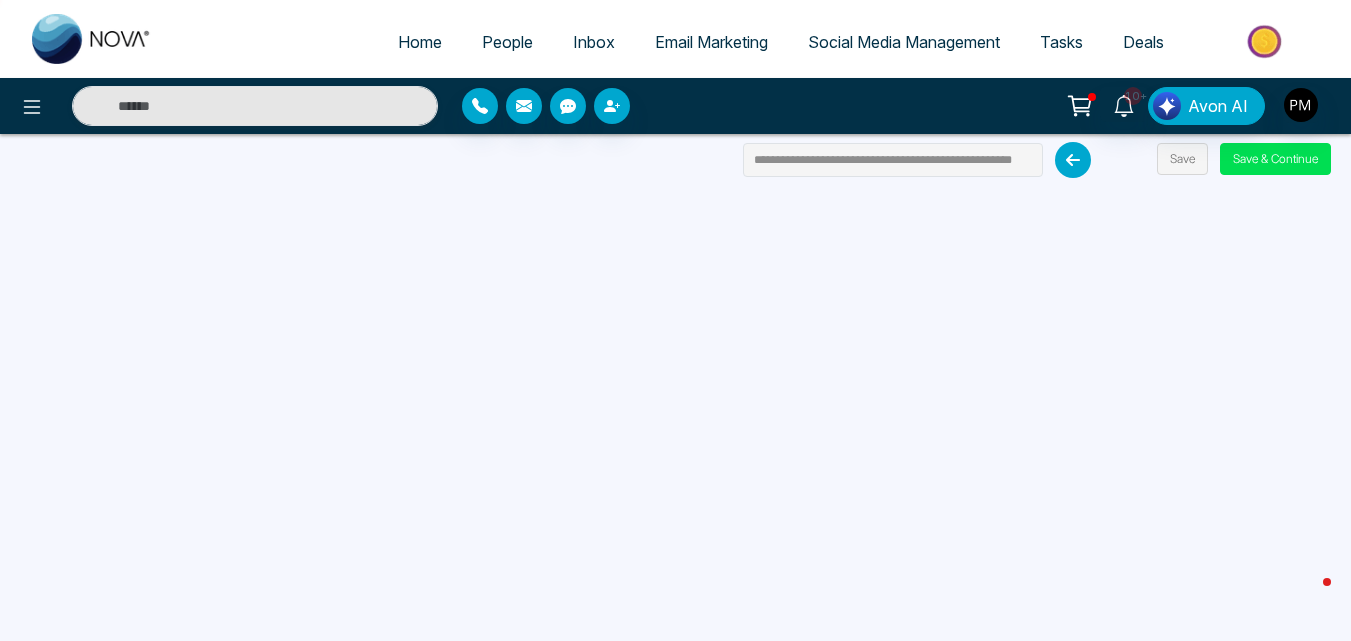 click at bounding box center [1073, 160] 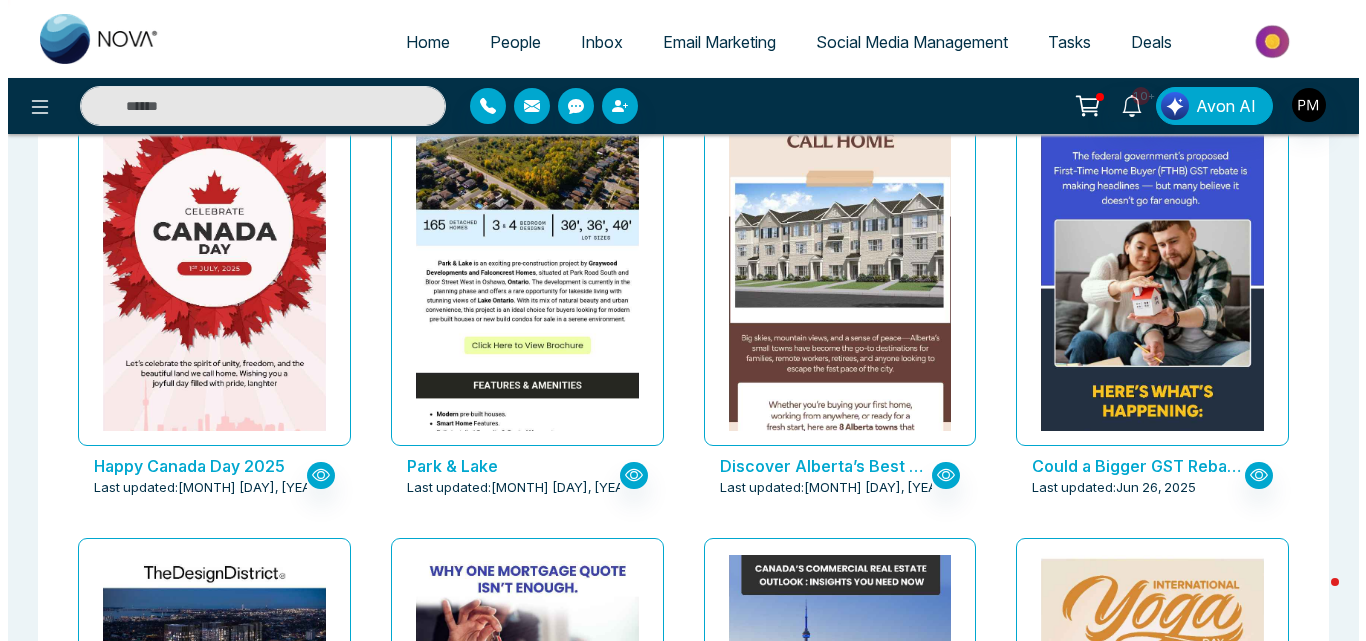 scroll, scrollTop: 1100, scrollLeft: 0, axis: vertical 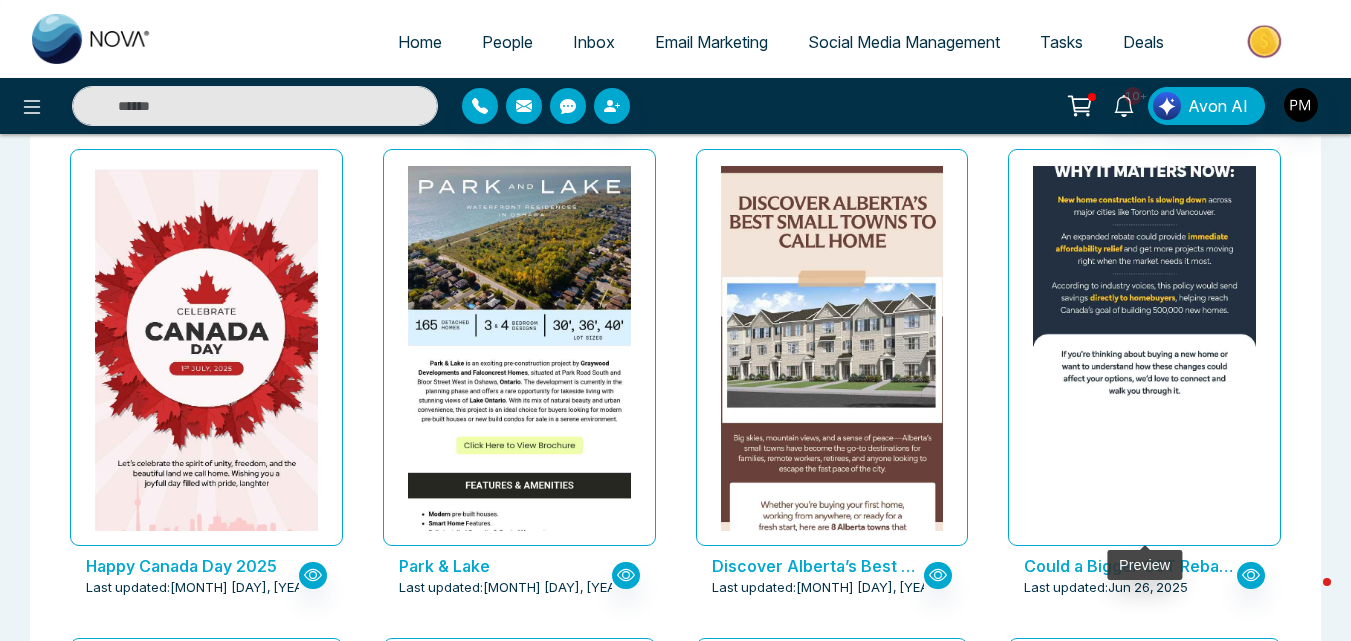 click at bounding box center (1145, -280) 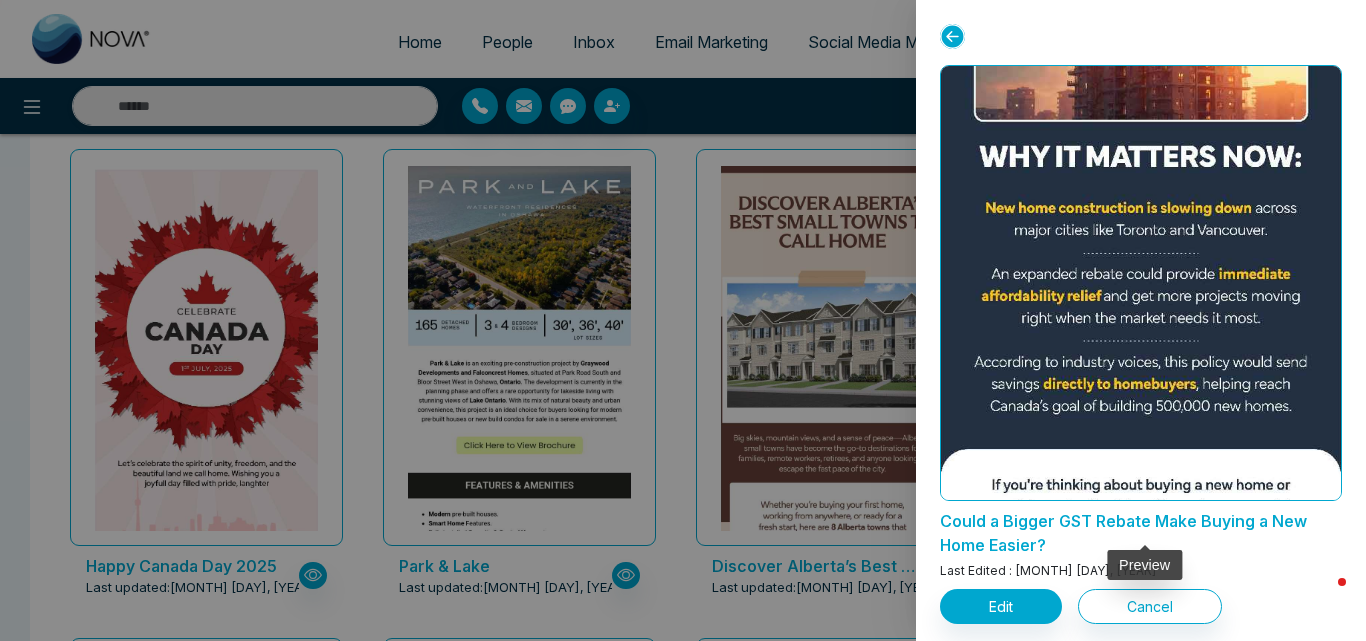 scroll, scrollTop: 1978, scrollLeft: 0, axis: vertical 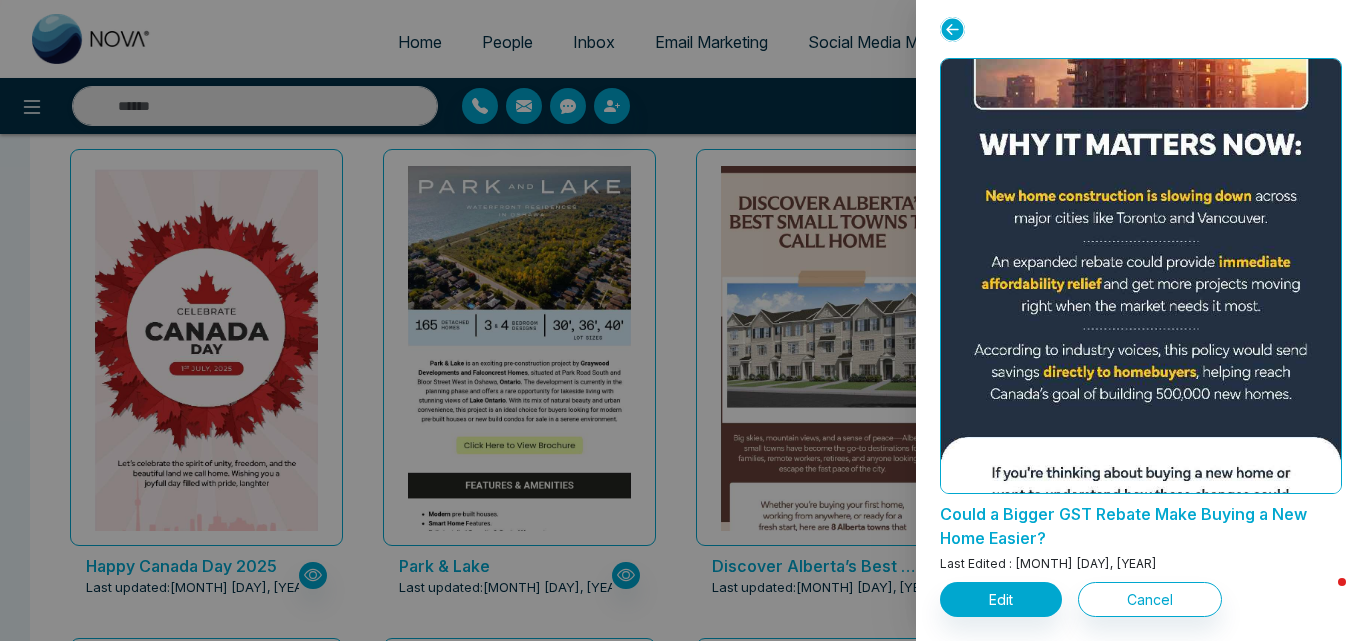 click 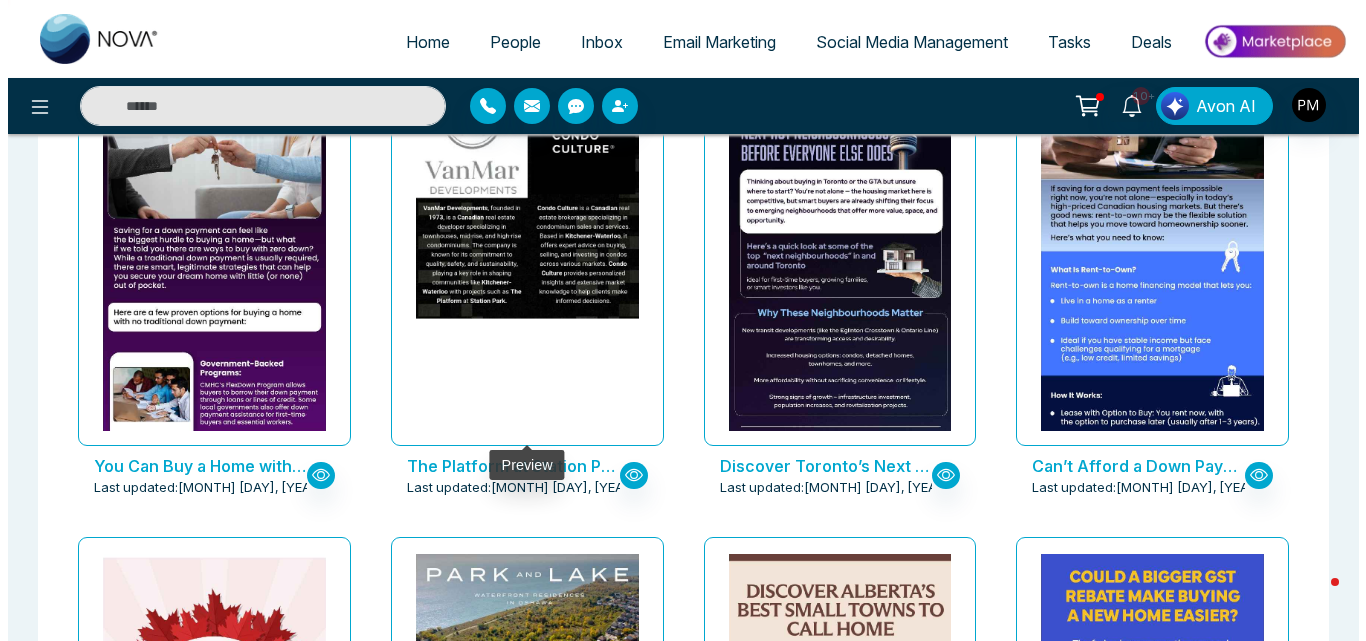 scroll, scrollTop: 700, scrollLeft: 0, axis: vertical 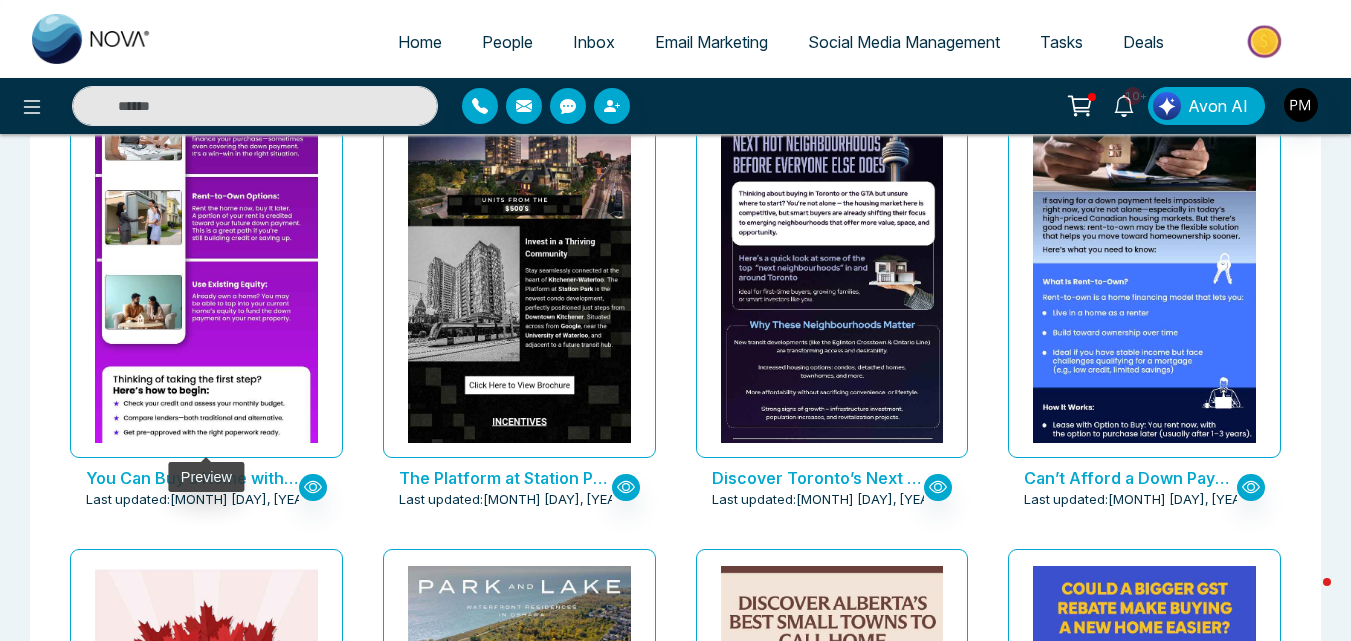 click at bounding box center (207, 52) 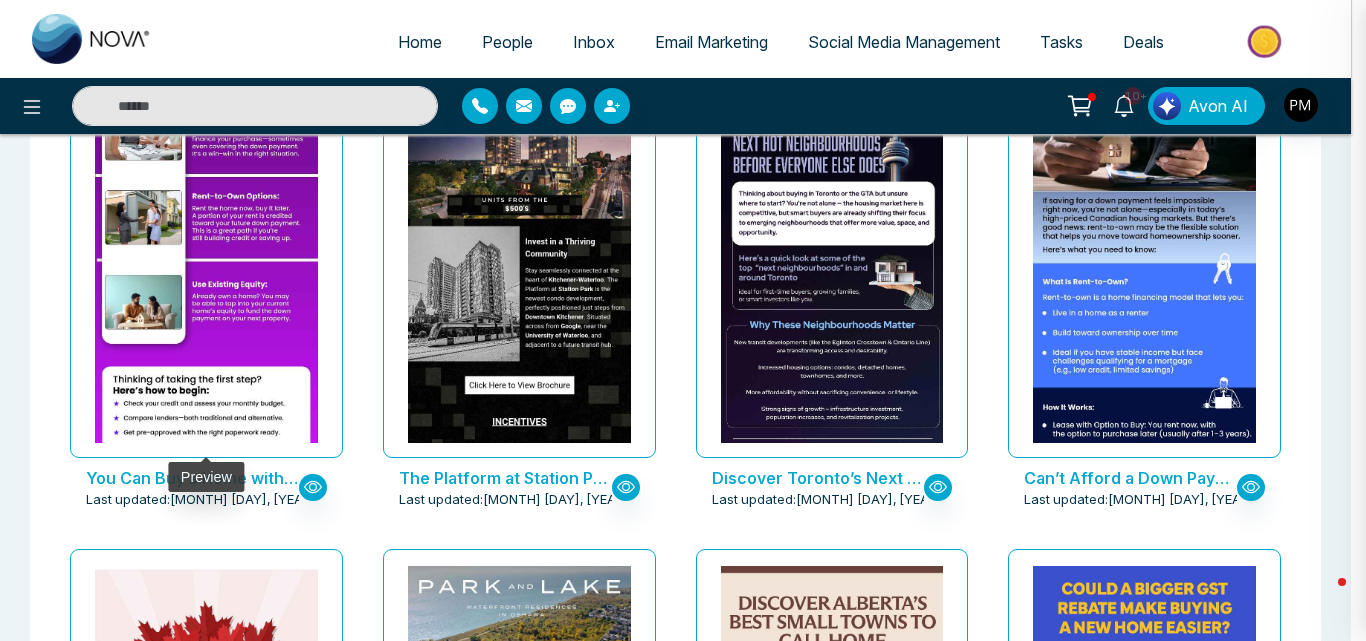 scroll, scrollTop: 1008, scrollLeft: 0, axis: vertical 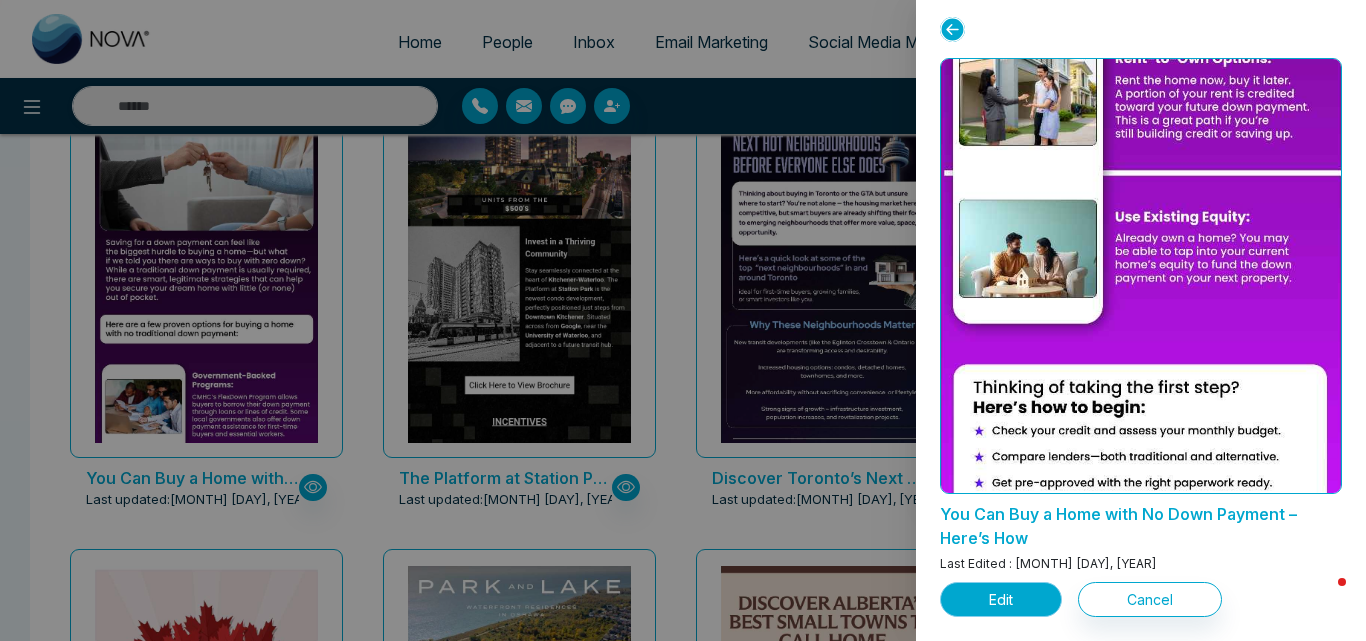 click on "Edit" at bounding box center [1001, 599] 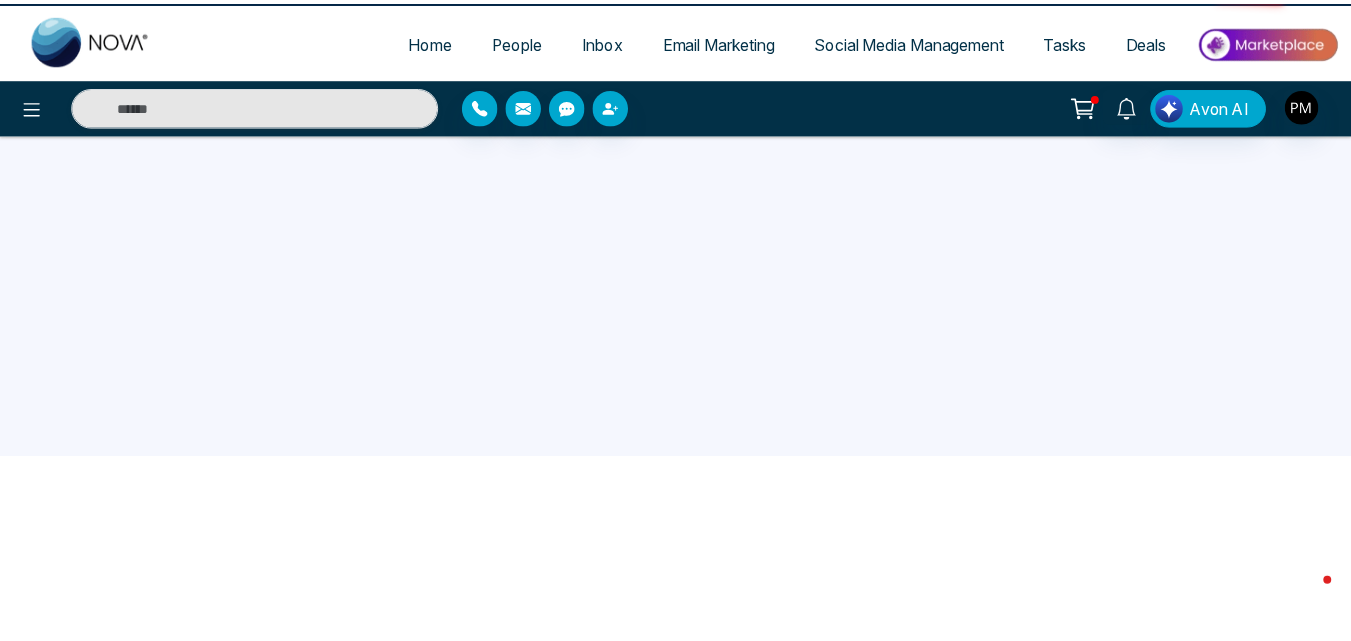 scroll, scrollTop: 0, scrollLeft: 0, axis: both 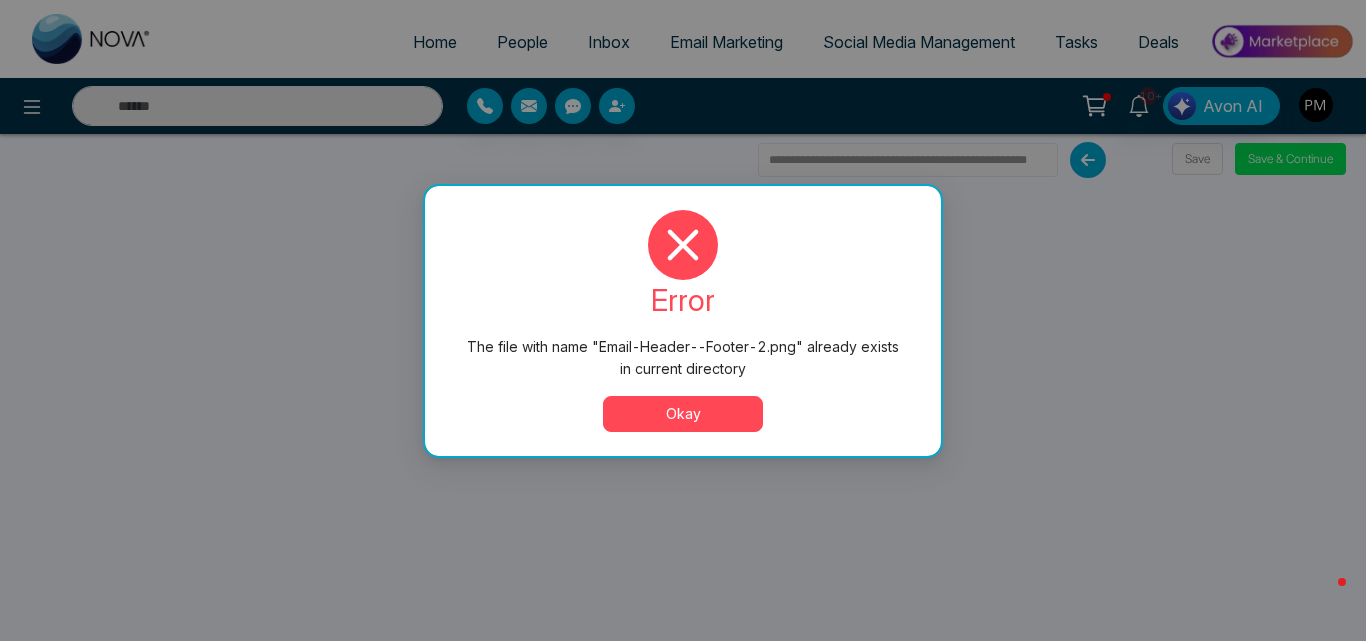 click on "Okay" at bounding box center (683, 414) 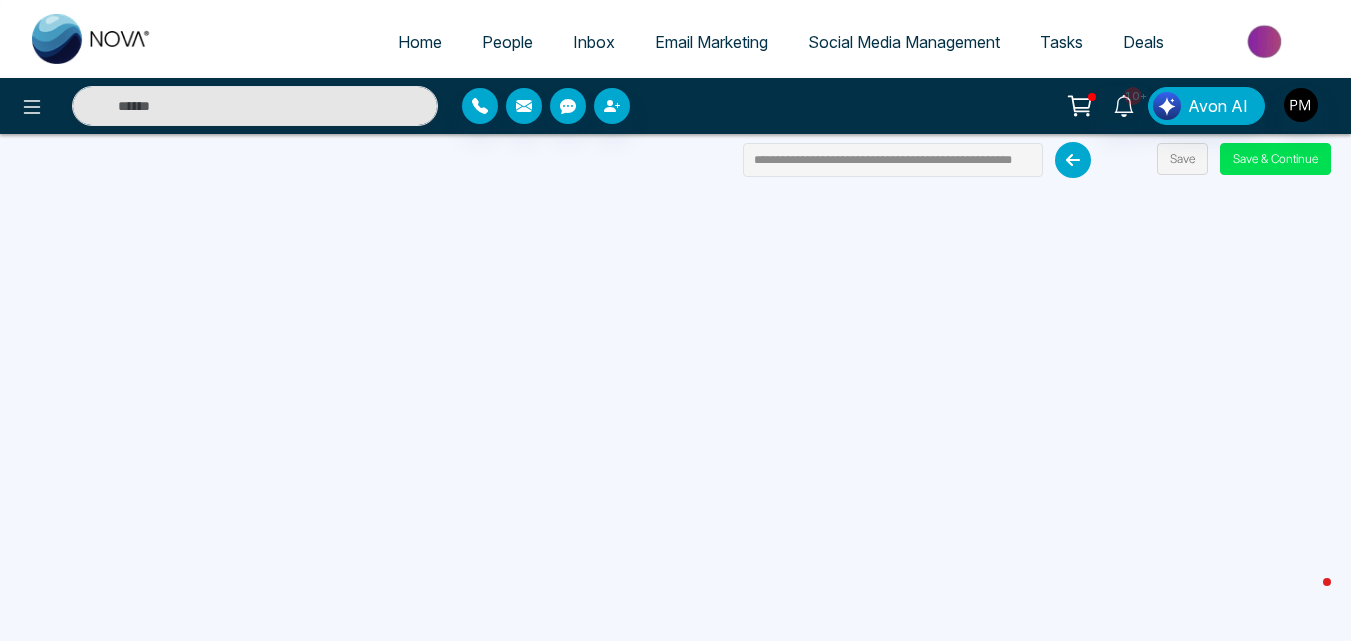 scroll, scrollTop: 190, scrollLeft: 0, axis: vertical 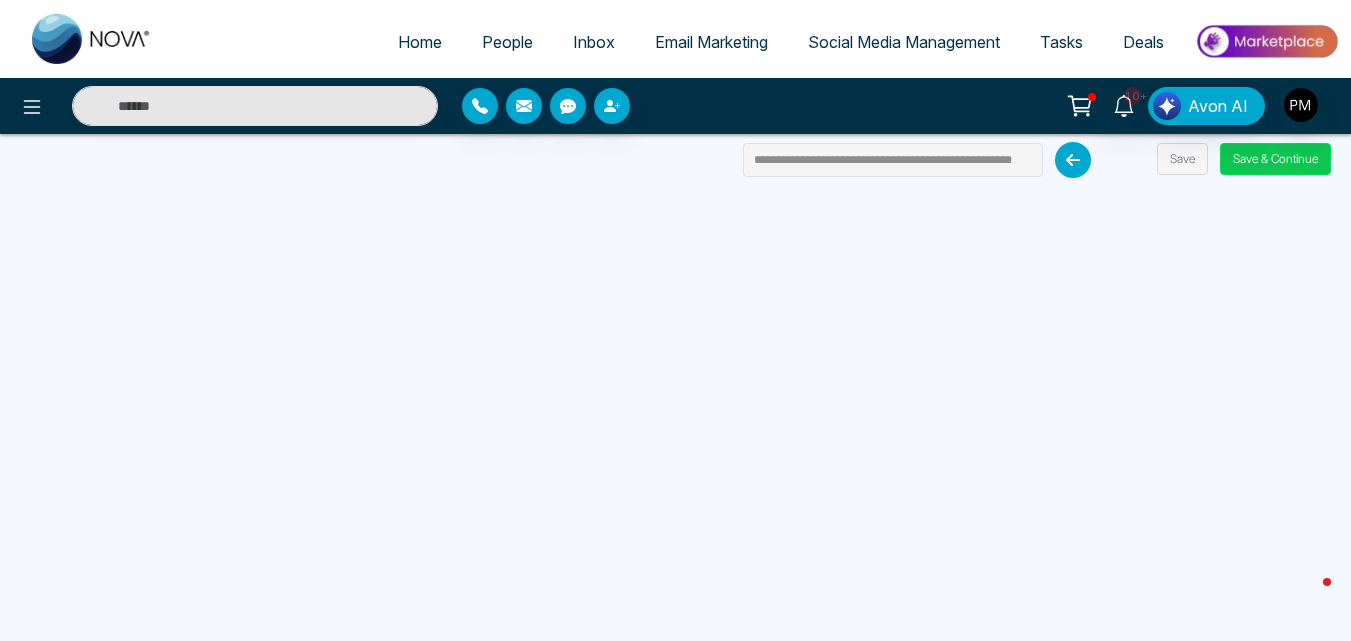 click on "Save & Continue" at bounding box center [1275, 159] 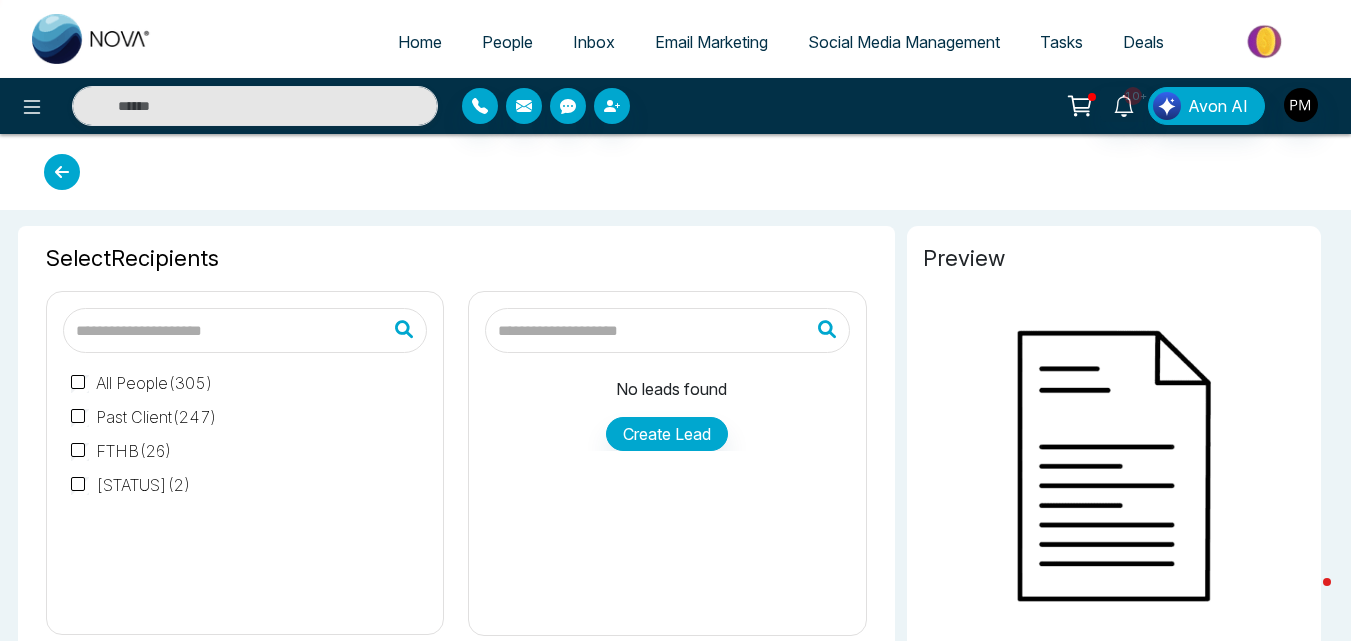 type on "**********" 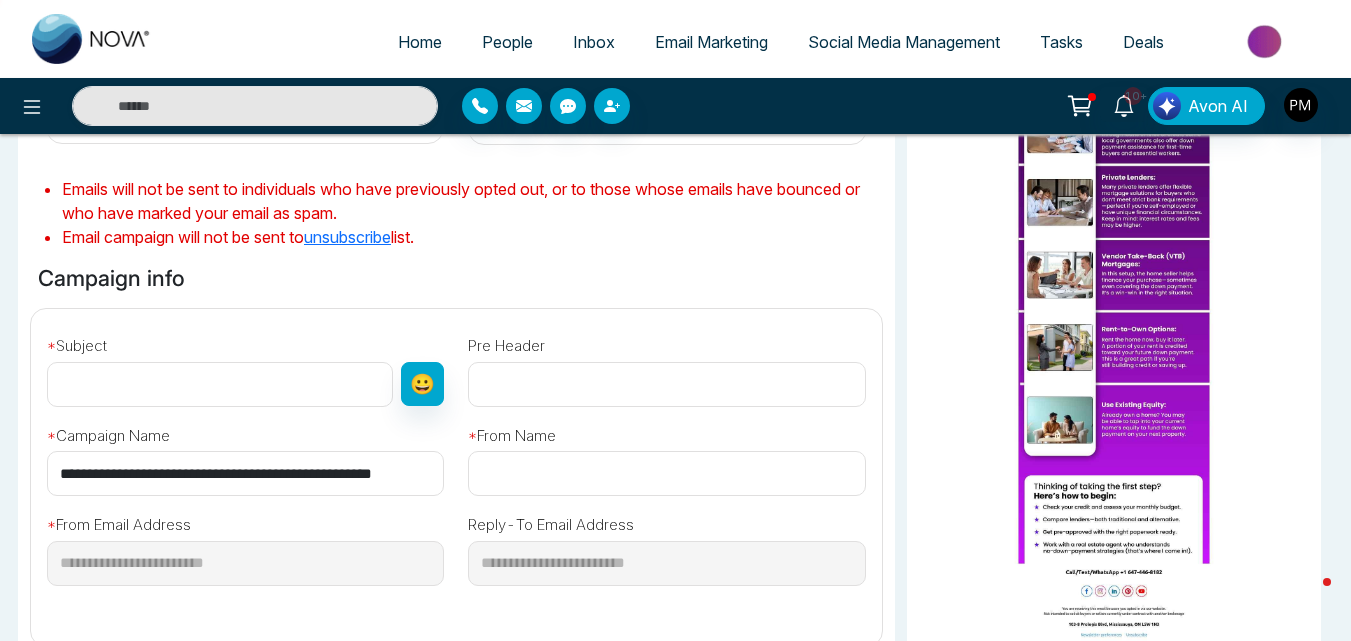 scroll, scrollTop: 500, scrollLeft: 0, axis: vertical 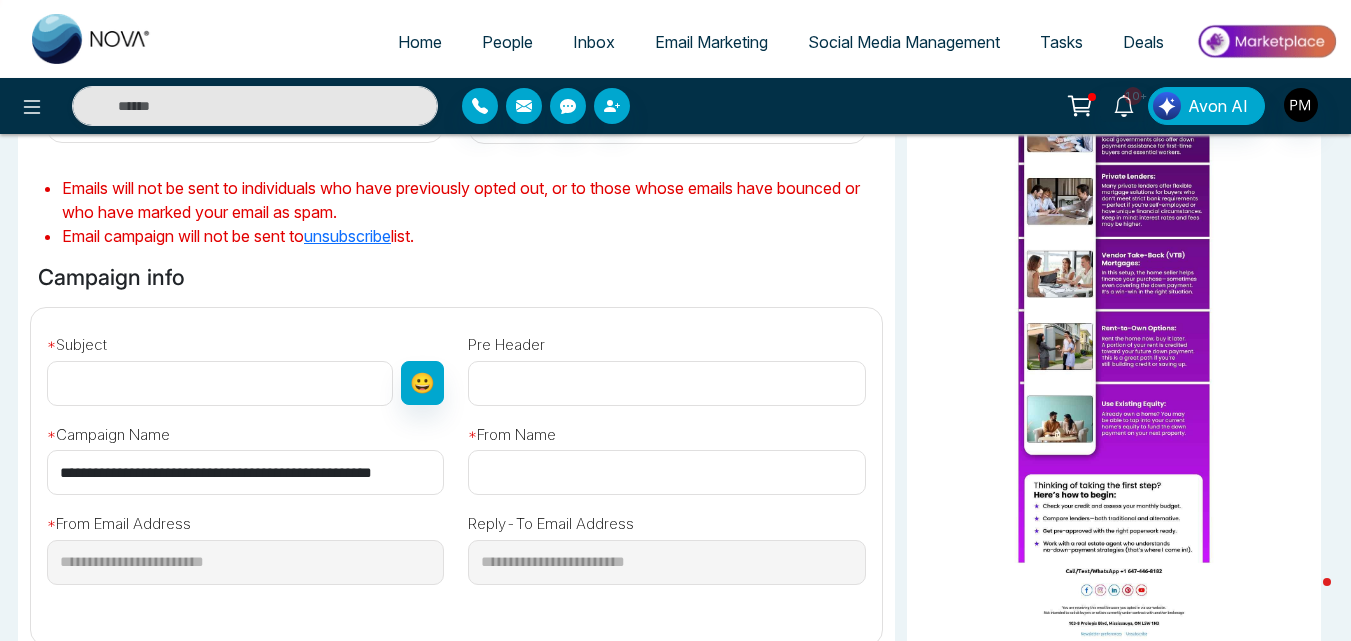 click at bounding box center [220, 383] 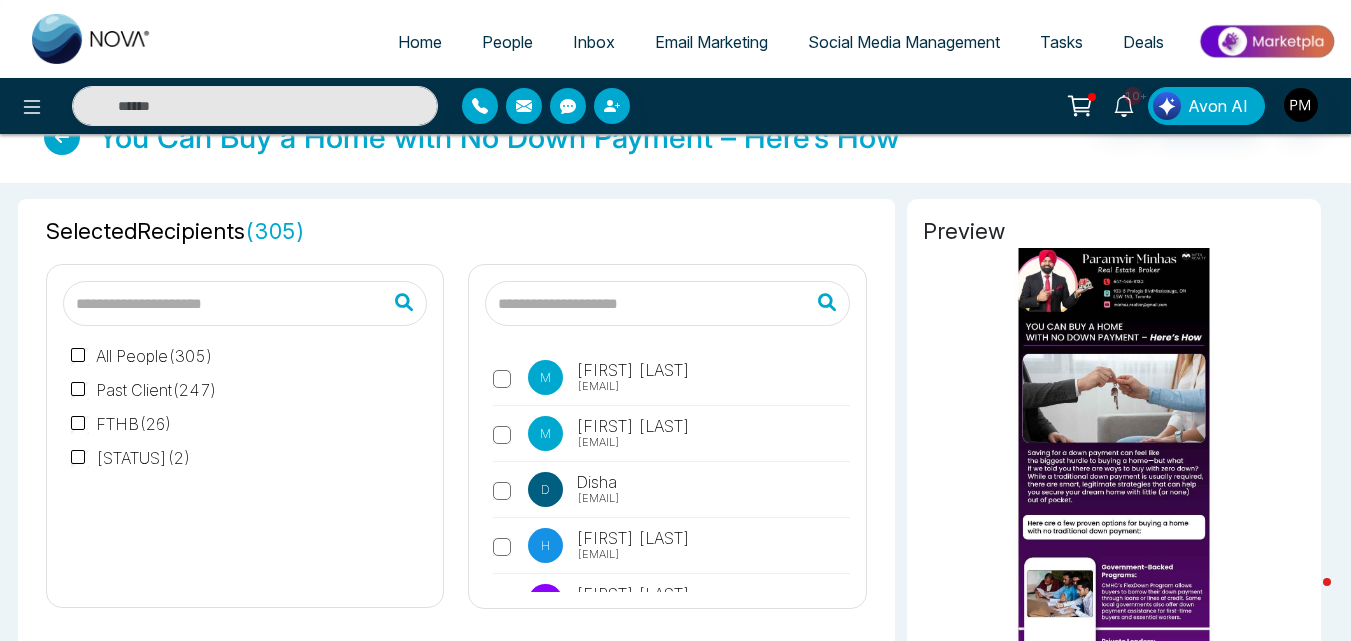 scroll, scrollTop: 0, scrollLeft: 0, axis: both 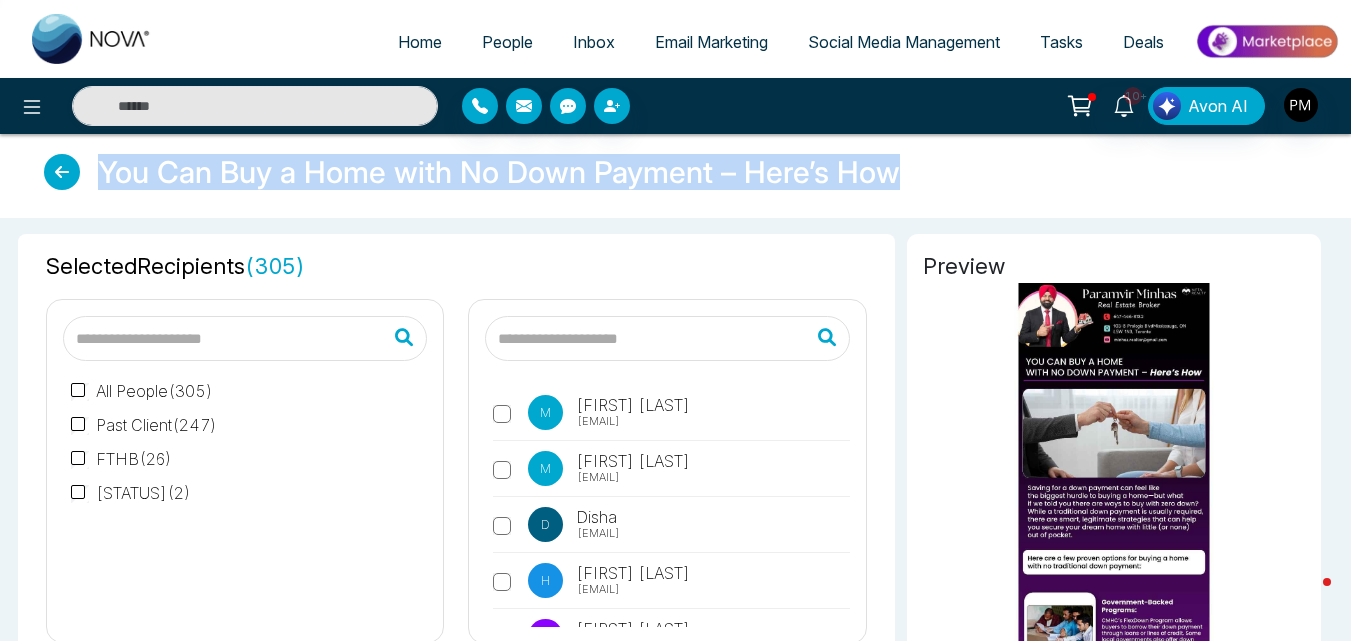 drag, startPoint x: 100, startPoint y: 178, endPoint x: 901, endPoint y: 171, distance: 801.0306 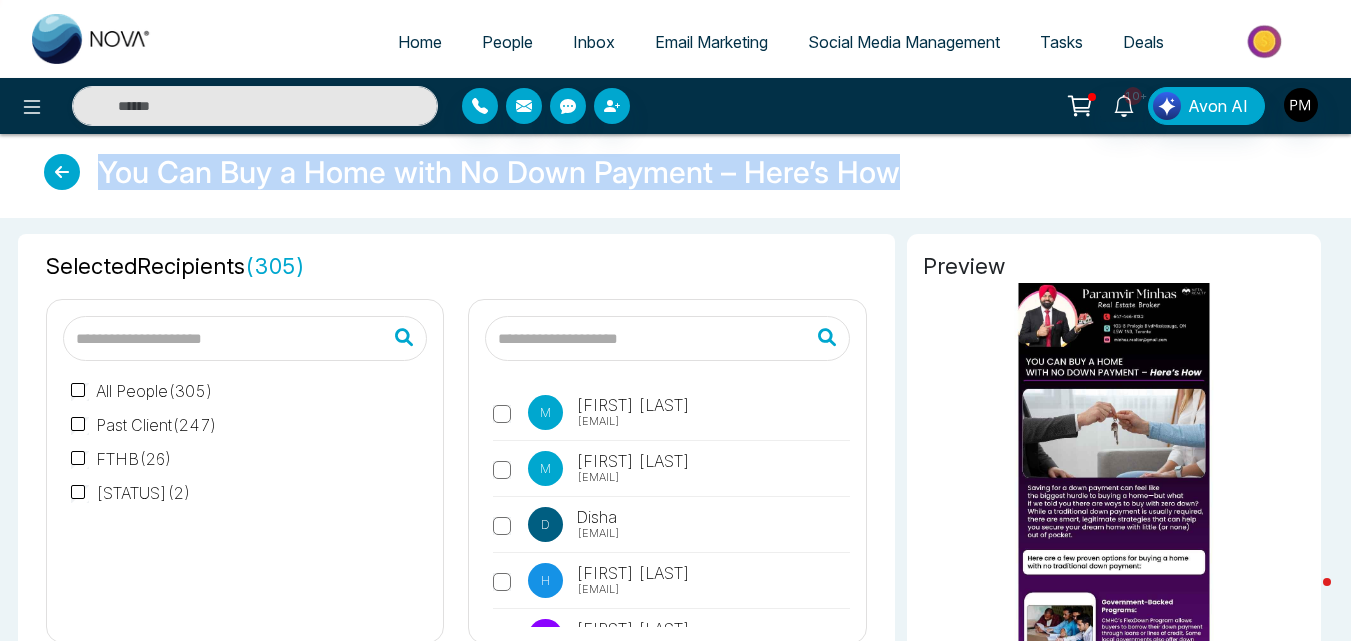 click on "You Can Buy a Home with No Down Payment – Here’s How" at bounding box center (675, 176) 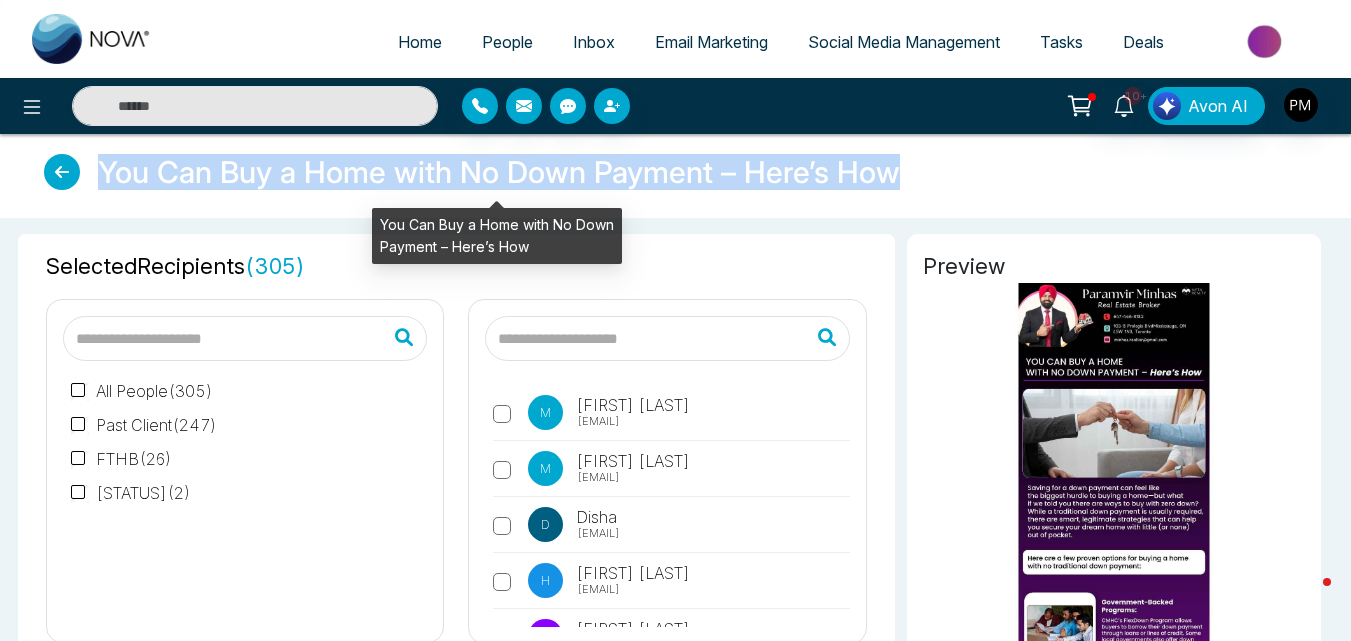 copy on "You Can Buy a Home with No Down Payment – Here’s How" 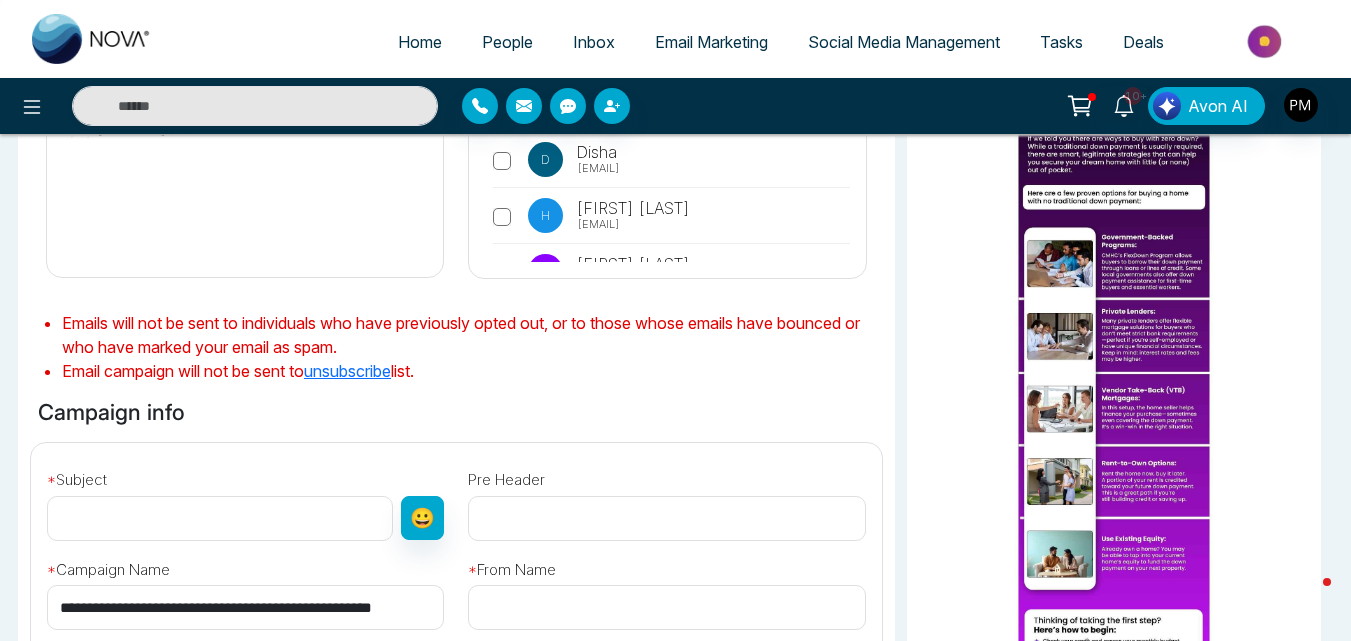 scroll, scrollTop: 500, scrollLeft: 0, axis: vertical 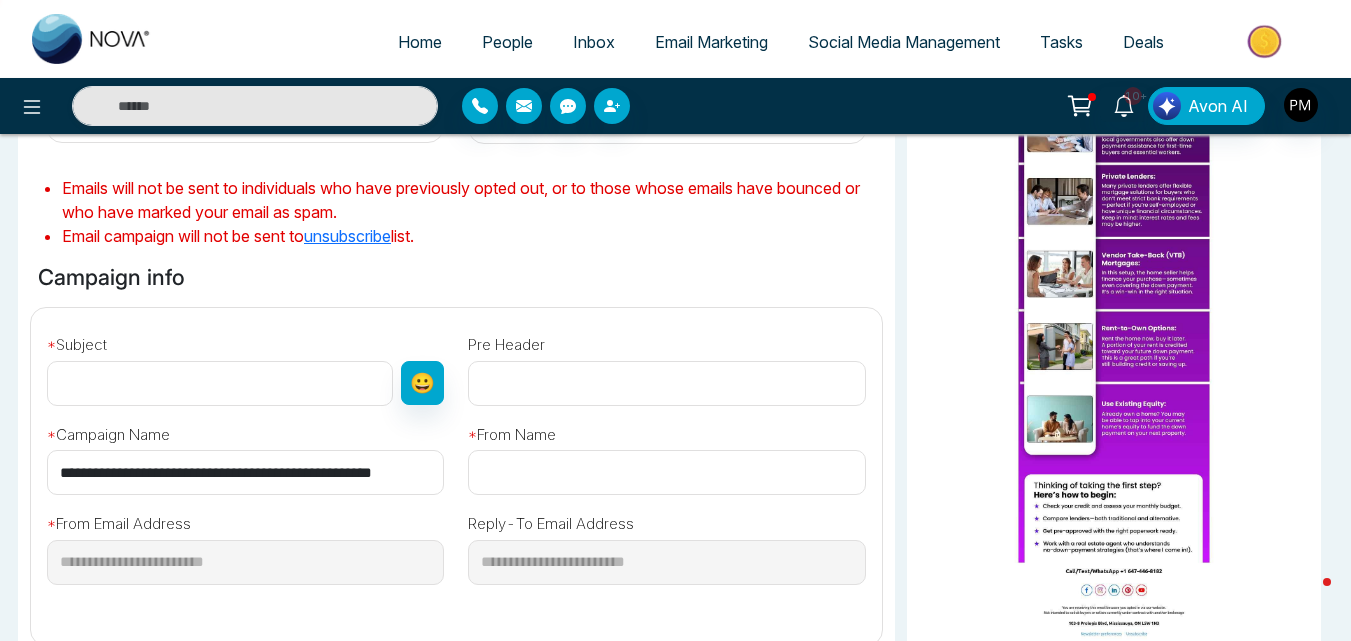 click at bounding box center (220, 383) 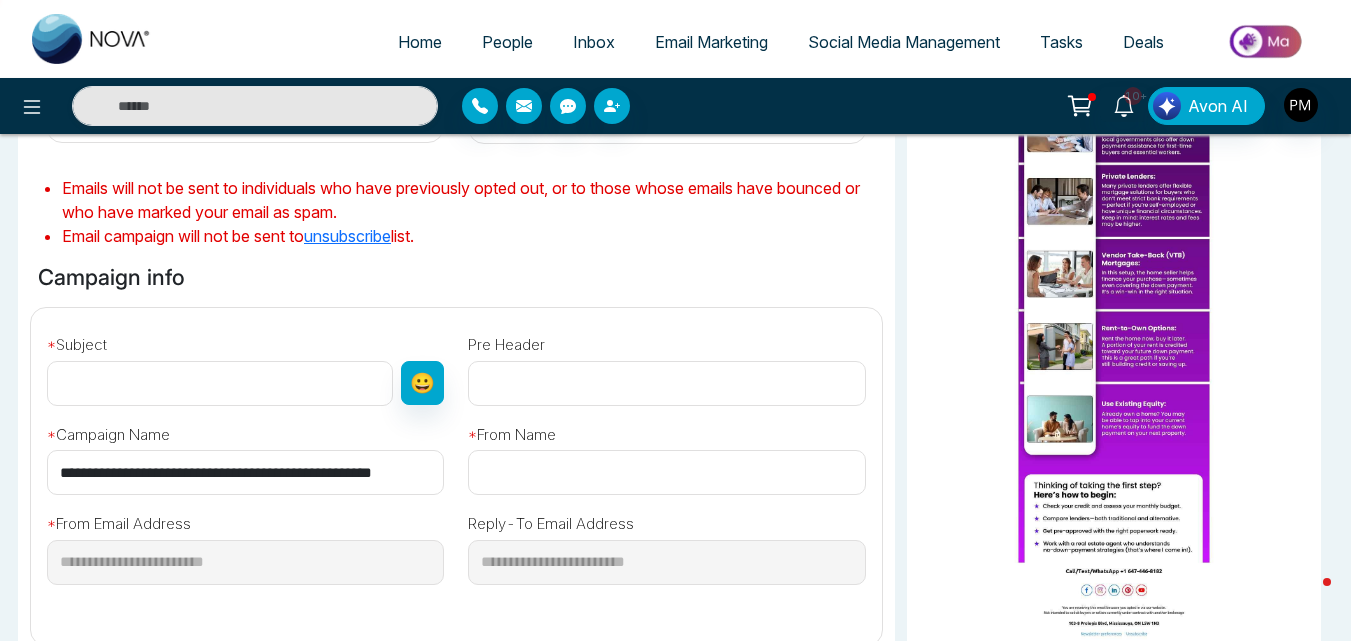 paste on "**********" 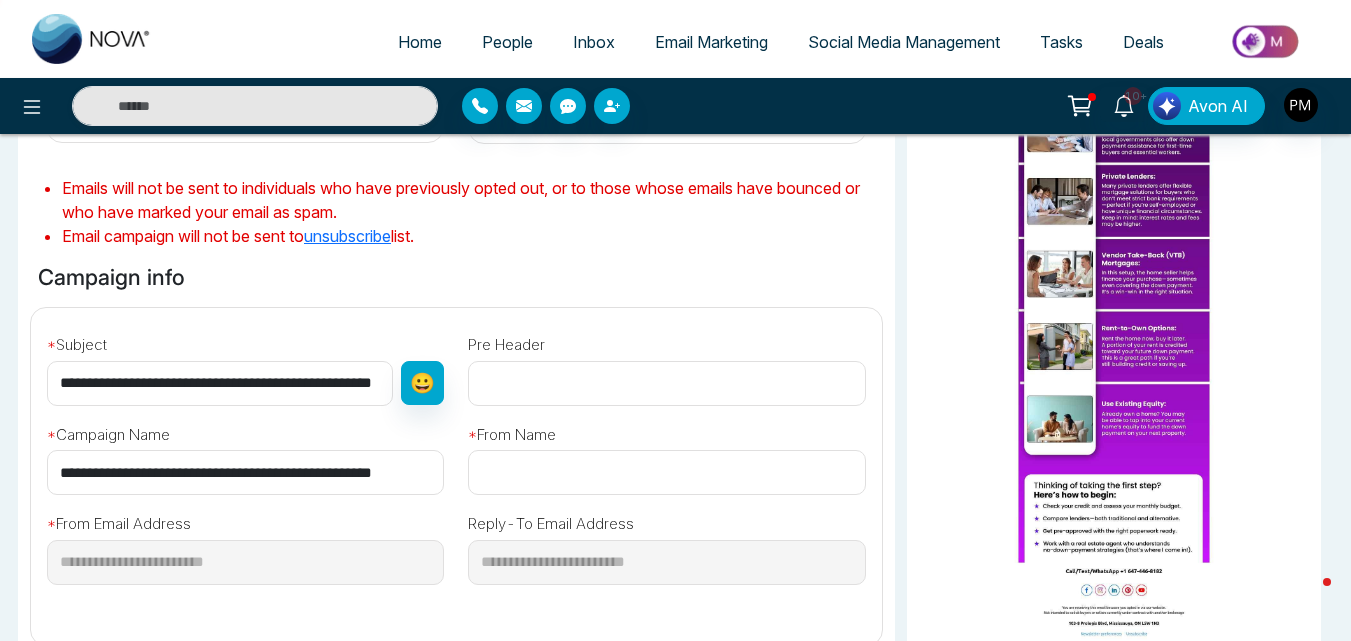 scroll, scrollTop: 0, scrollLeft: 93, axis: horizontal 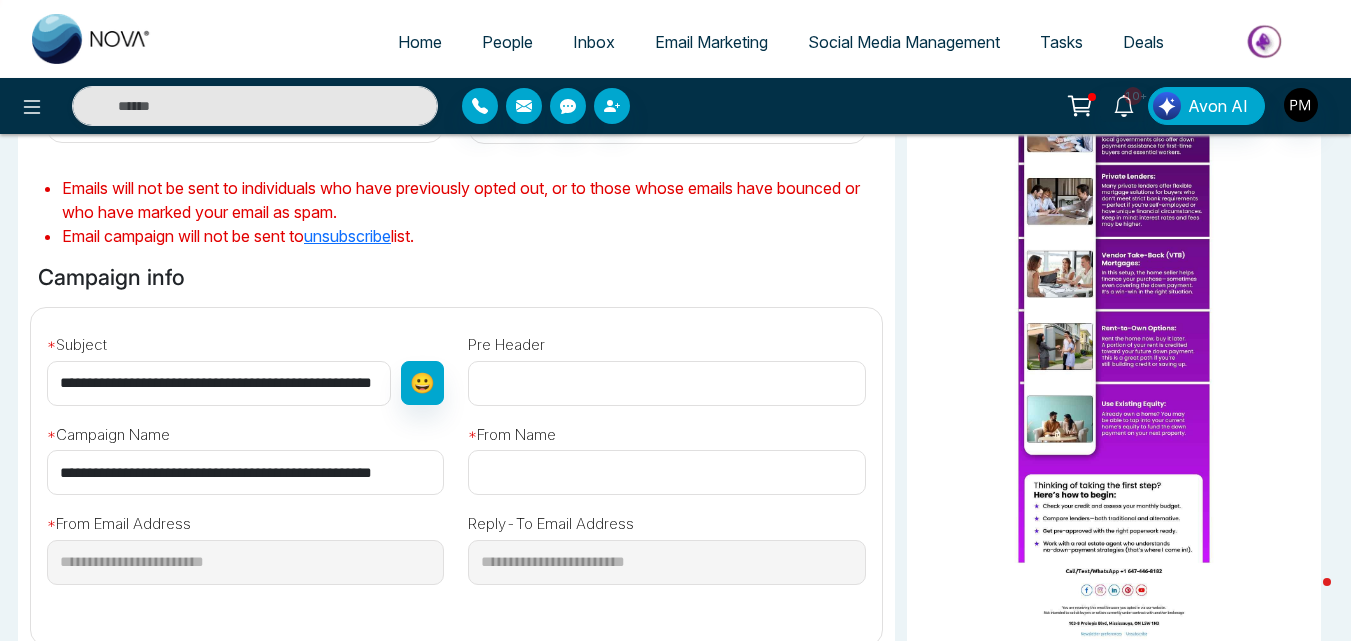 type on "**********" 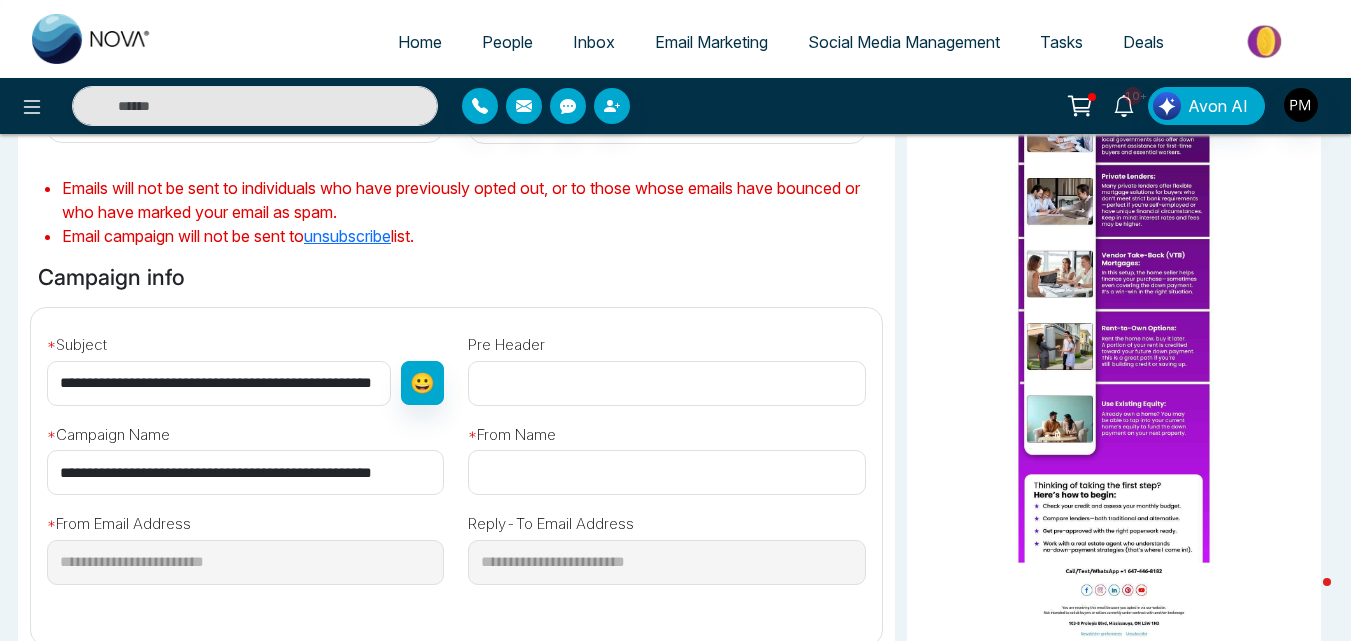 scroll, scrollTop: 0, scrollLeft: 0, axis: both 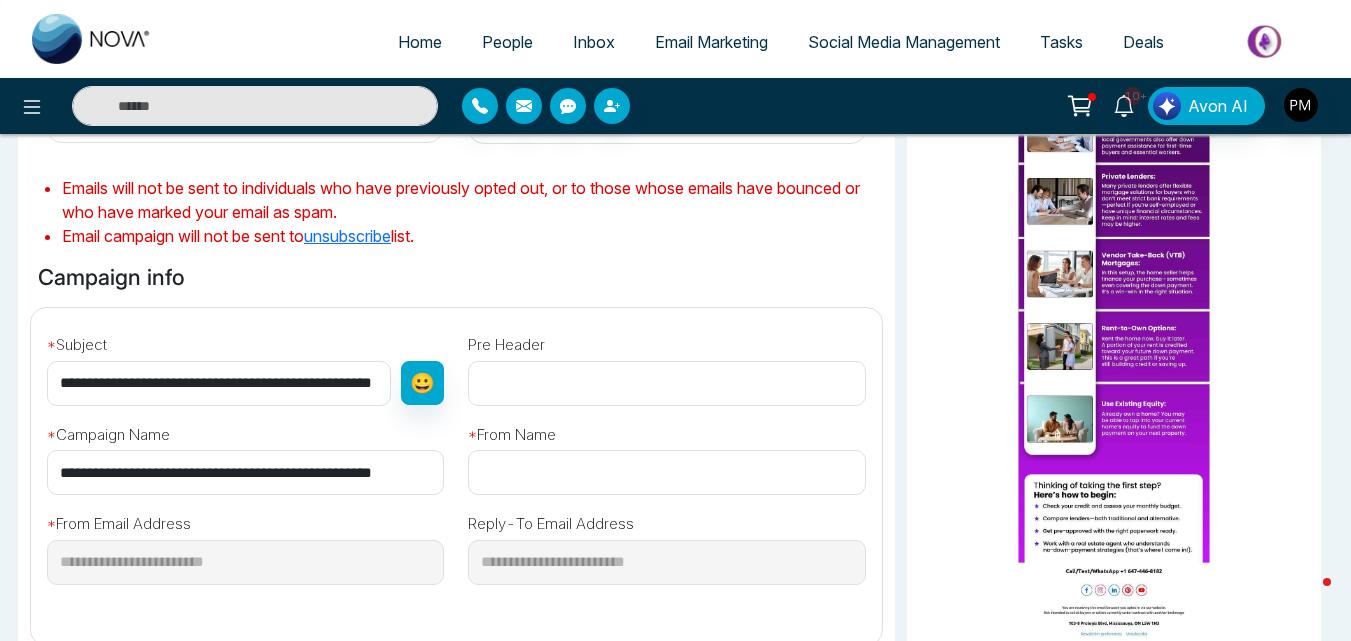 click at bounding box center [666, 383] 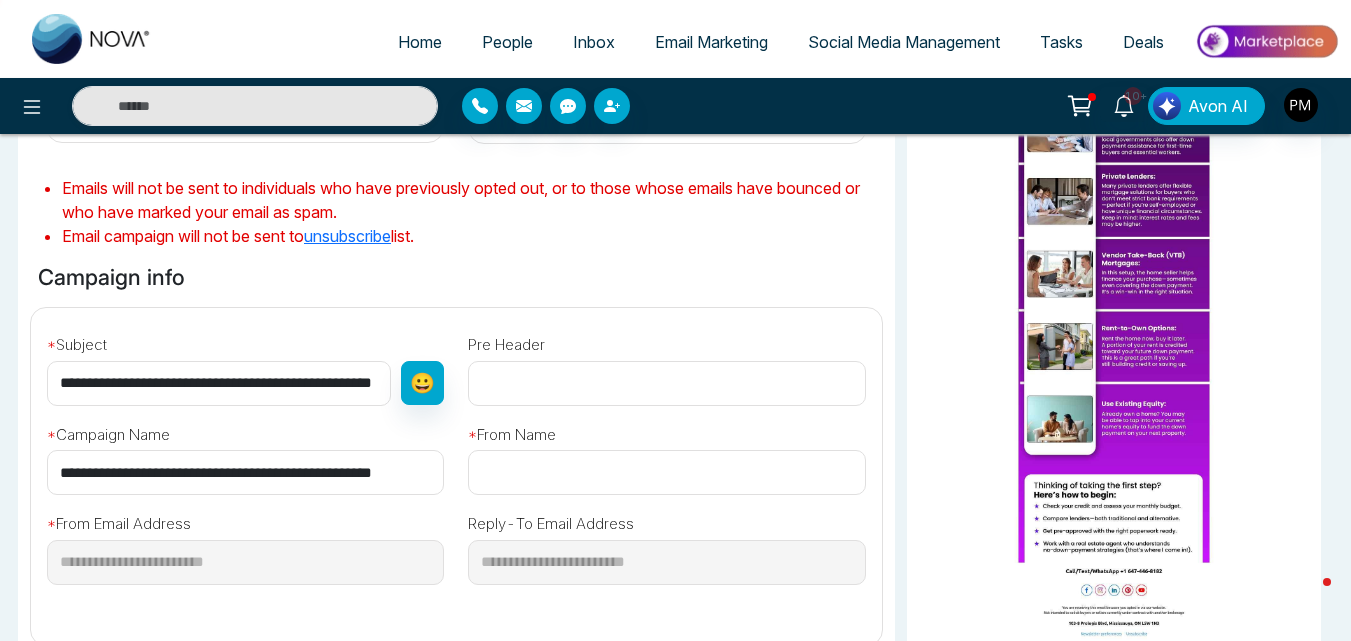 click at bounding box center (666, 472) 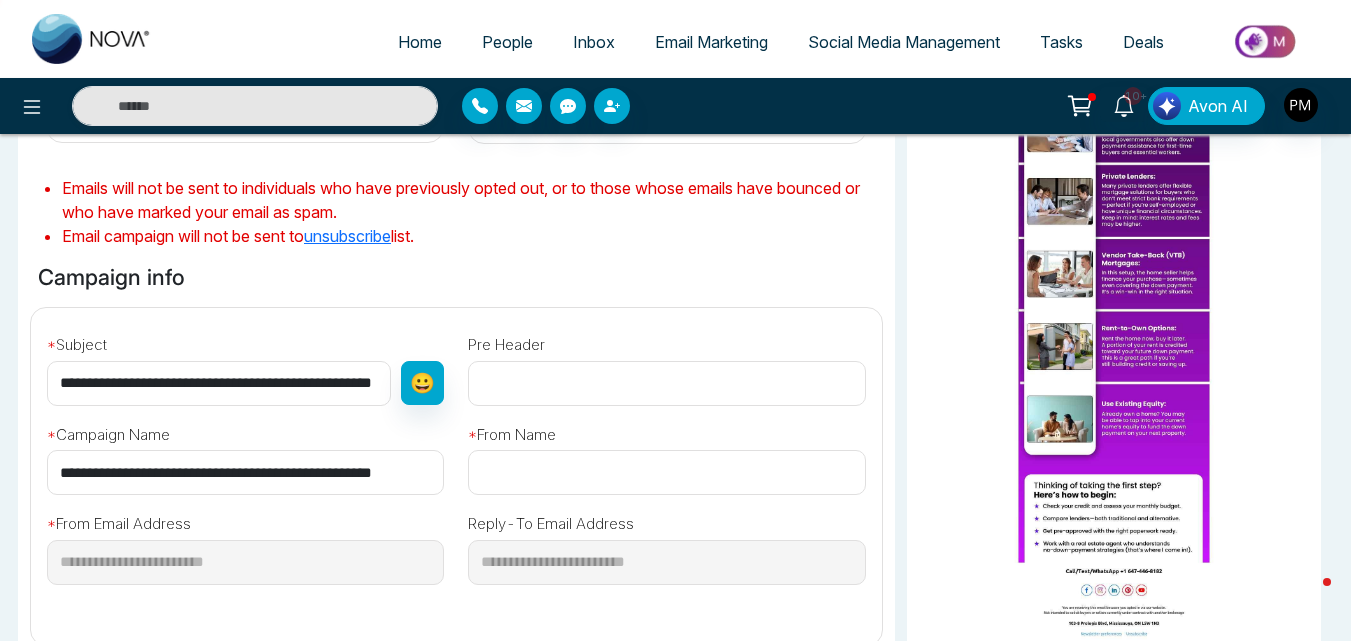 type on "**********" 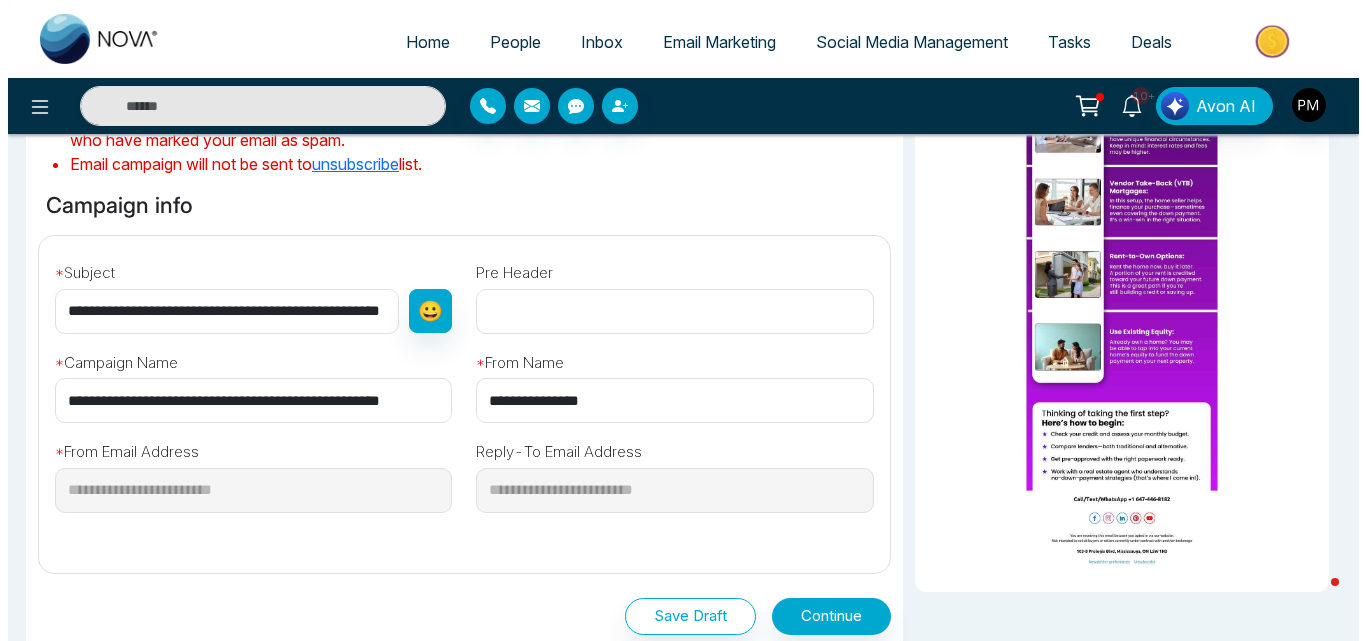 scroll, scrollTop: 772, scrollLeft: 0, axis: vertical 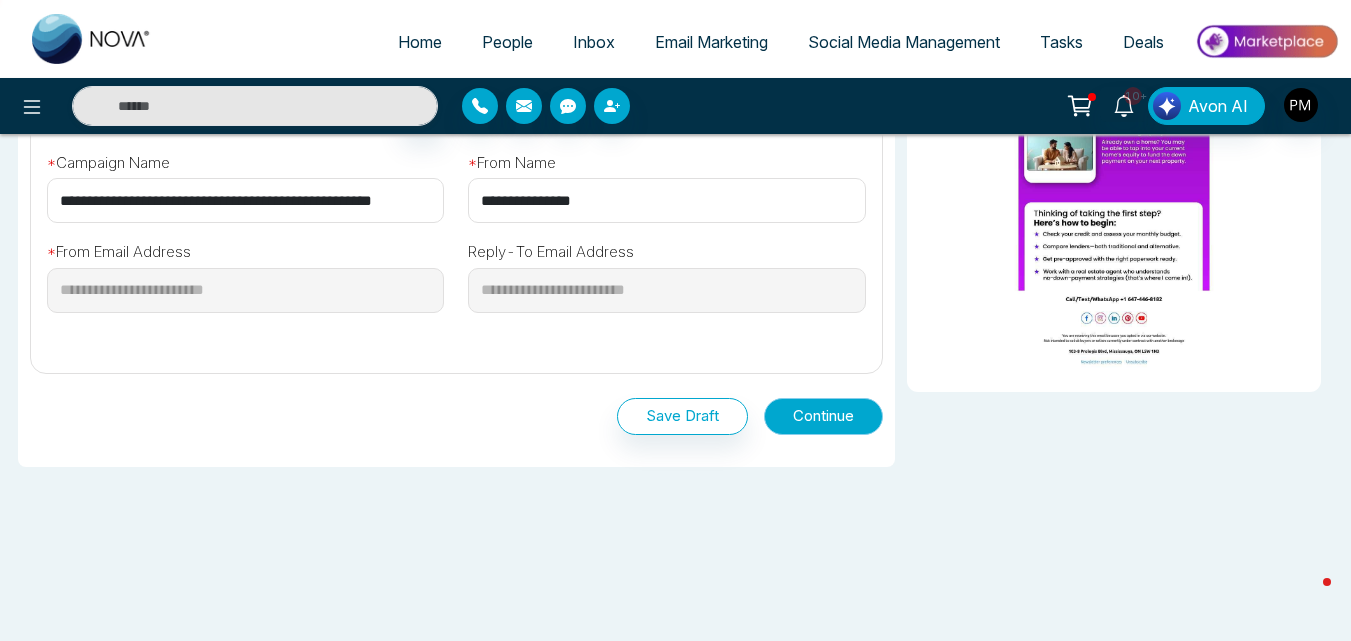 click on "Continue" at bounding box center [823, 416] 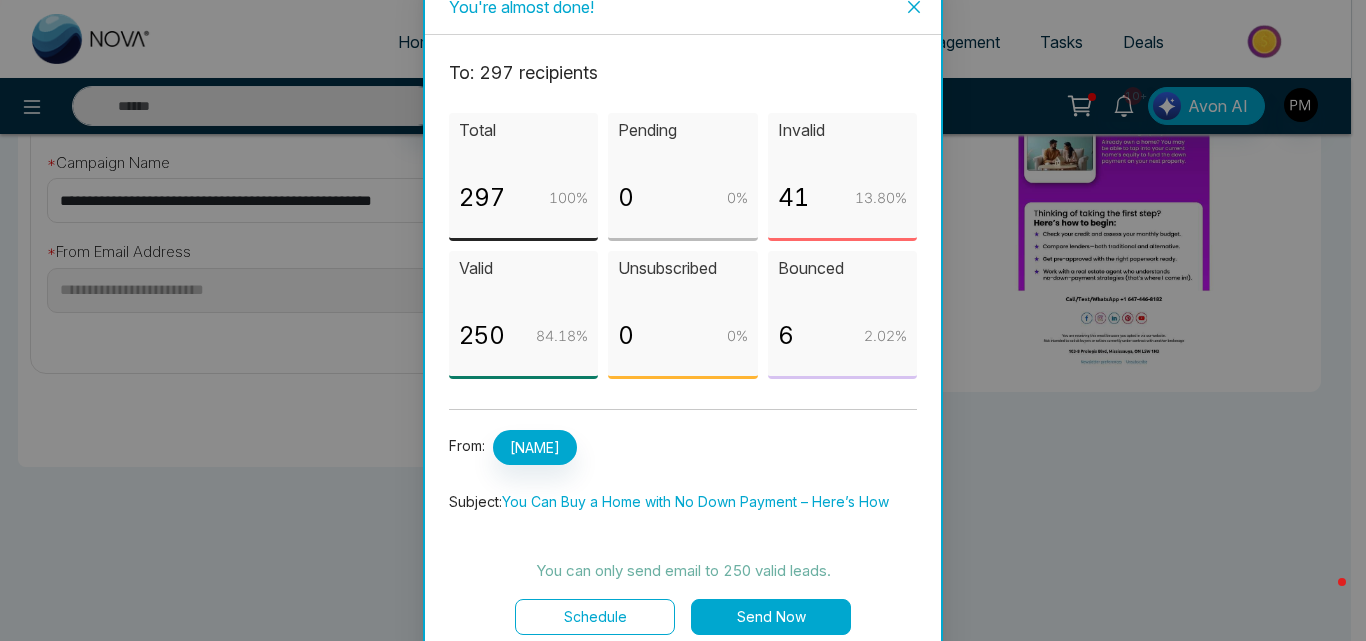 scroll, scrollTop: 42, scrollLeft: 0, axis: vertical 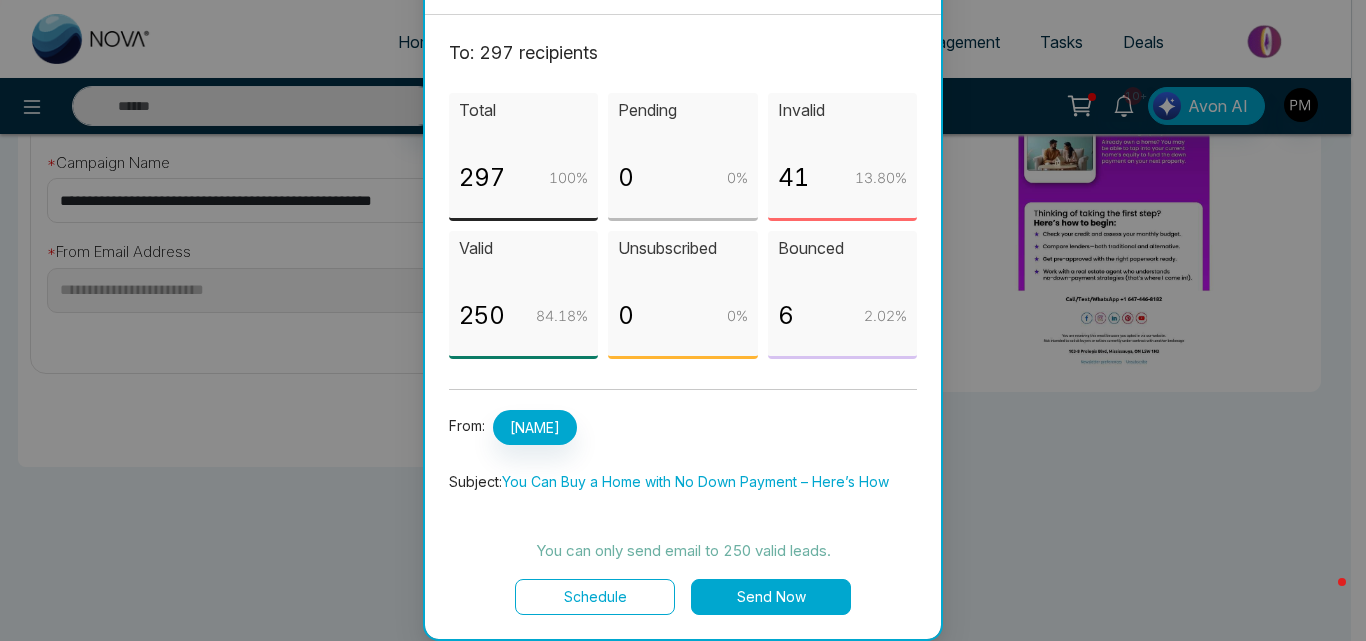 click on "Schedule" at bounding box center (595, 597) 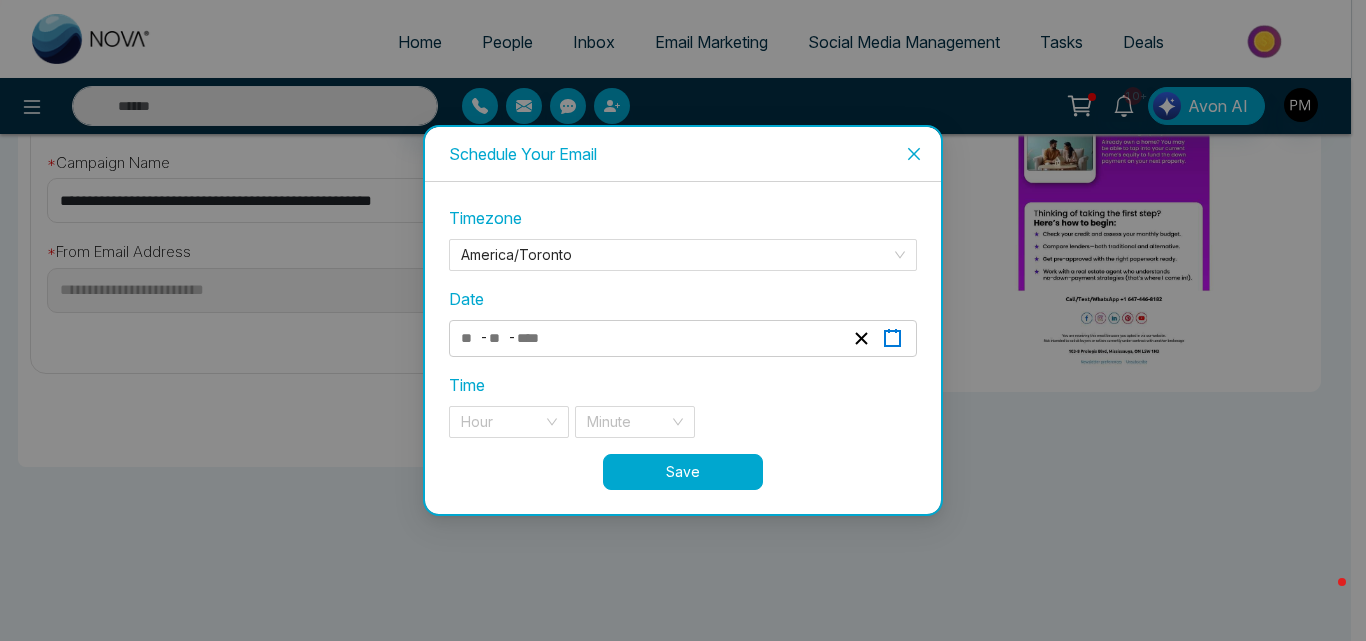 click 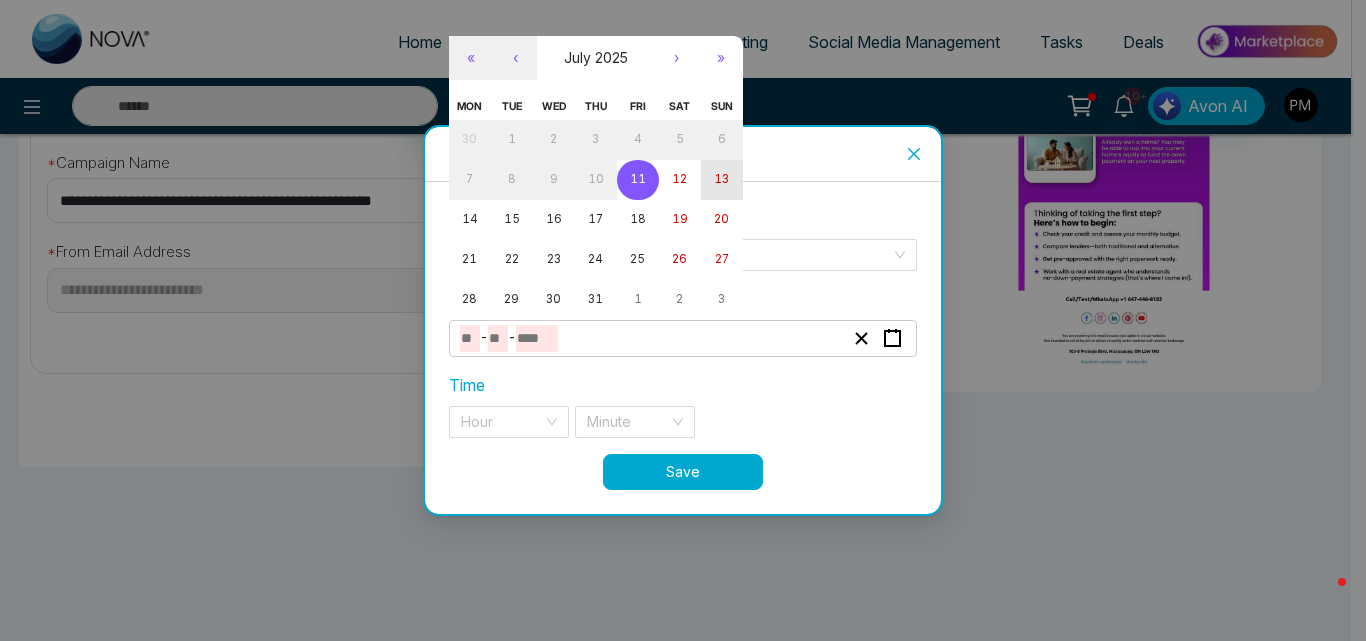 click on "13" at bounding box center [721, 179] 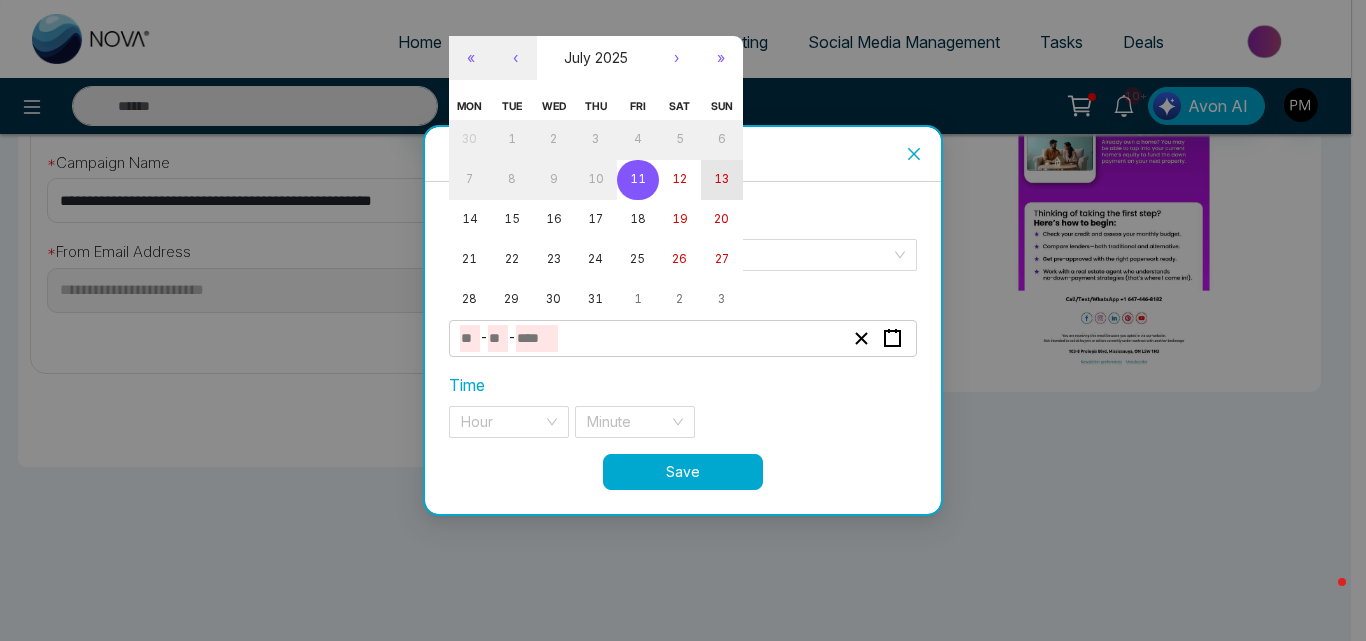 type on "*" 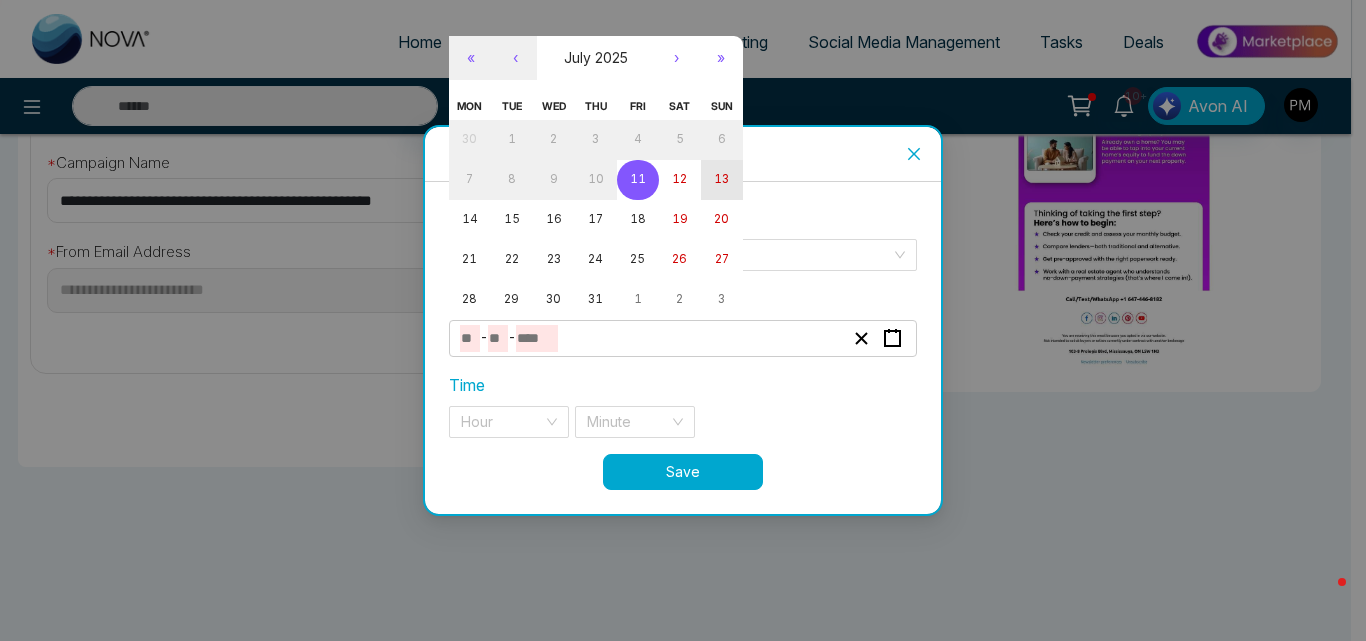 type on "**" 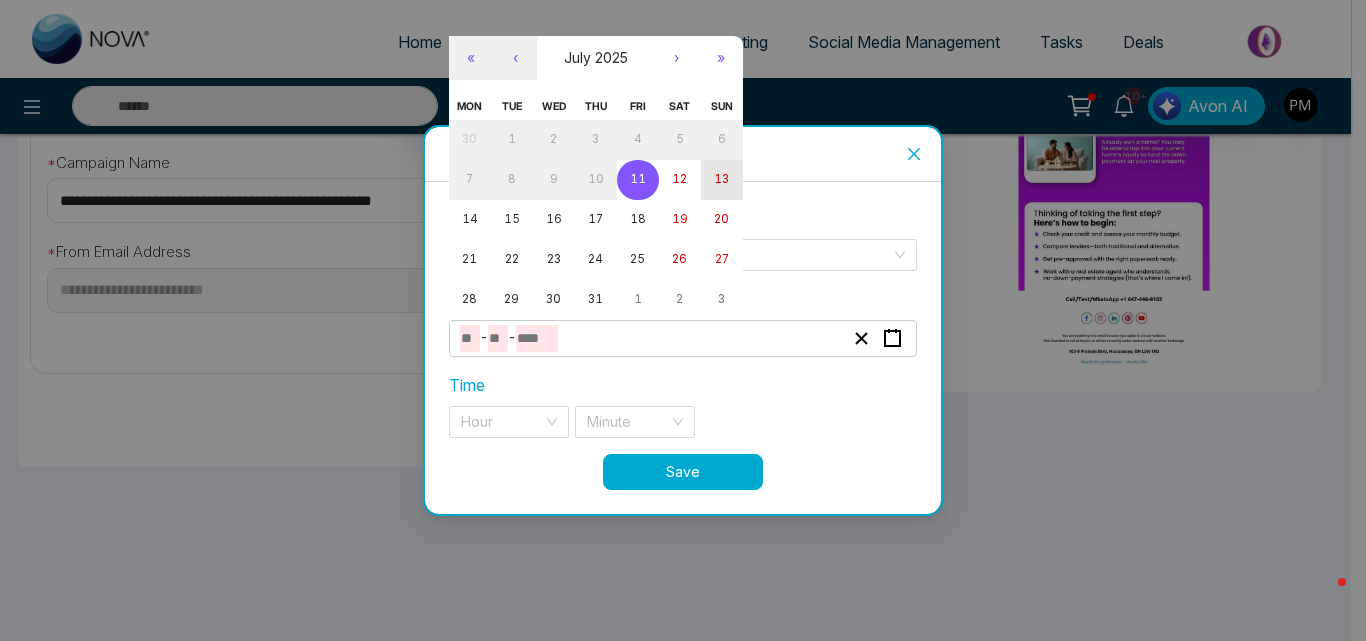 type on "****" 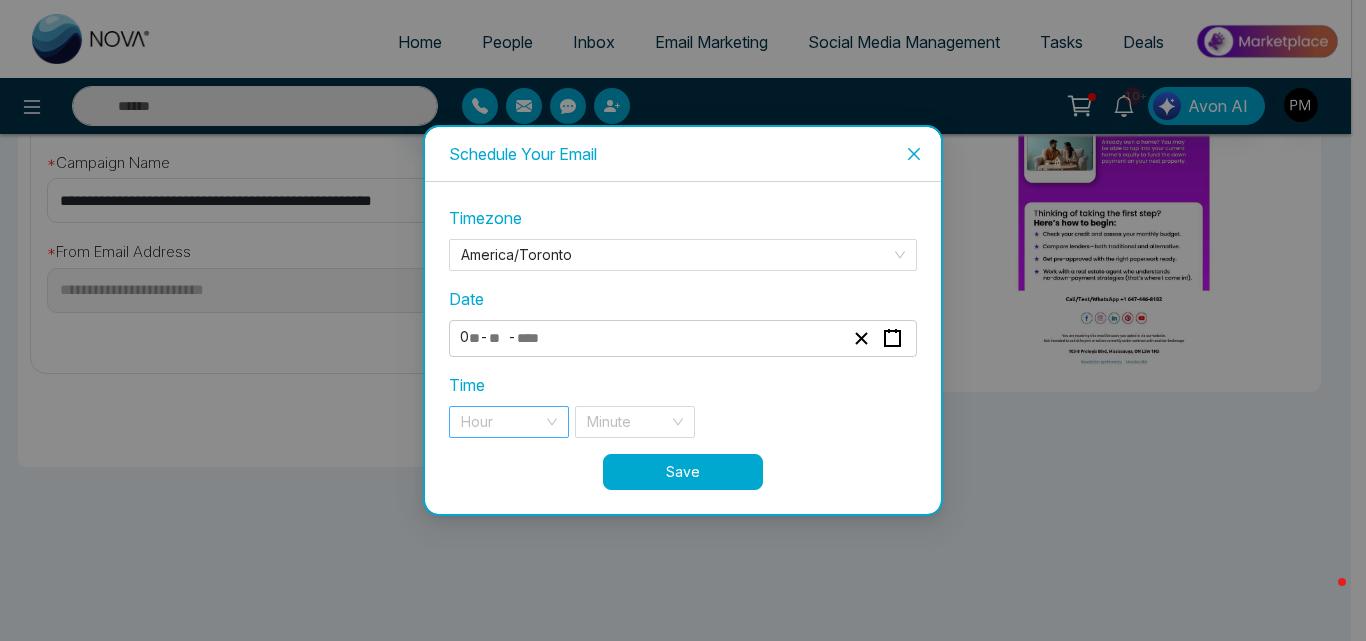 click at bounding box center (502, 422) 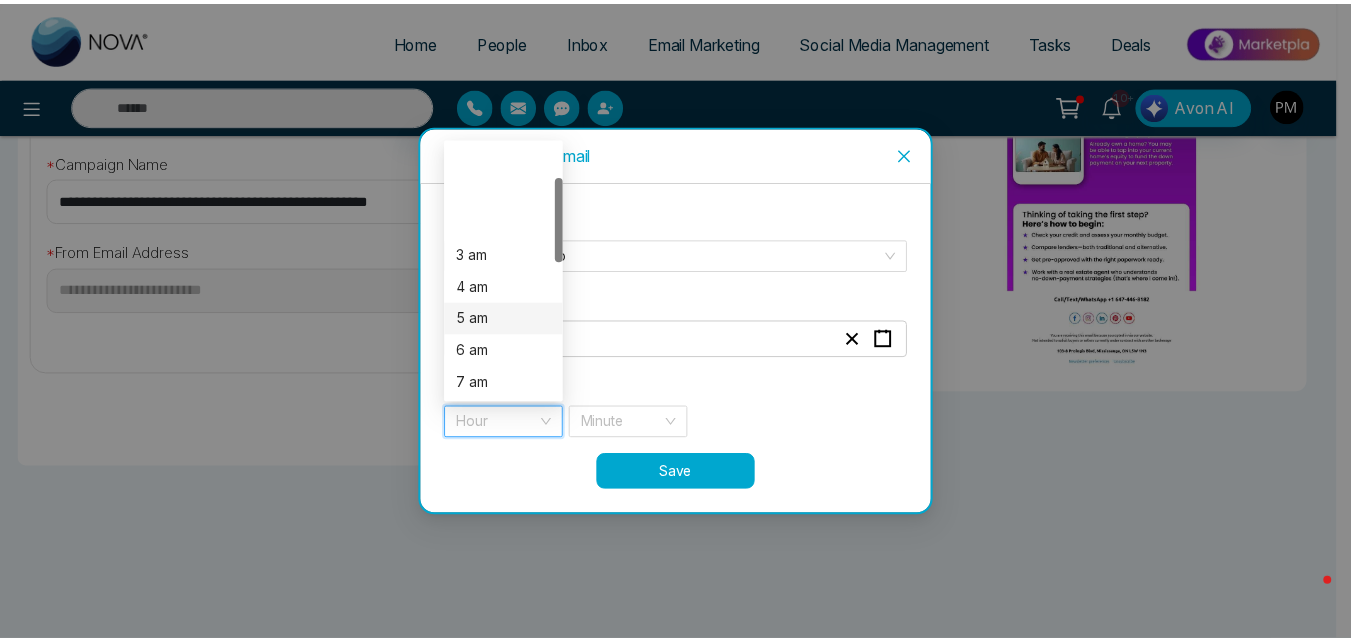 scroll, scrollTop: 100, scrollLeft: 0, axis: vertical 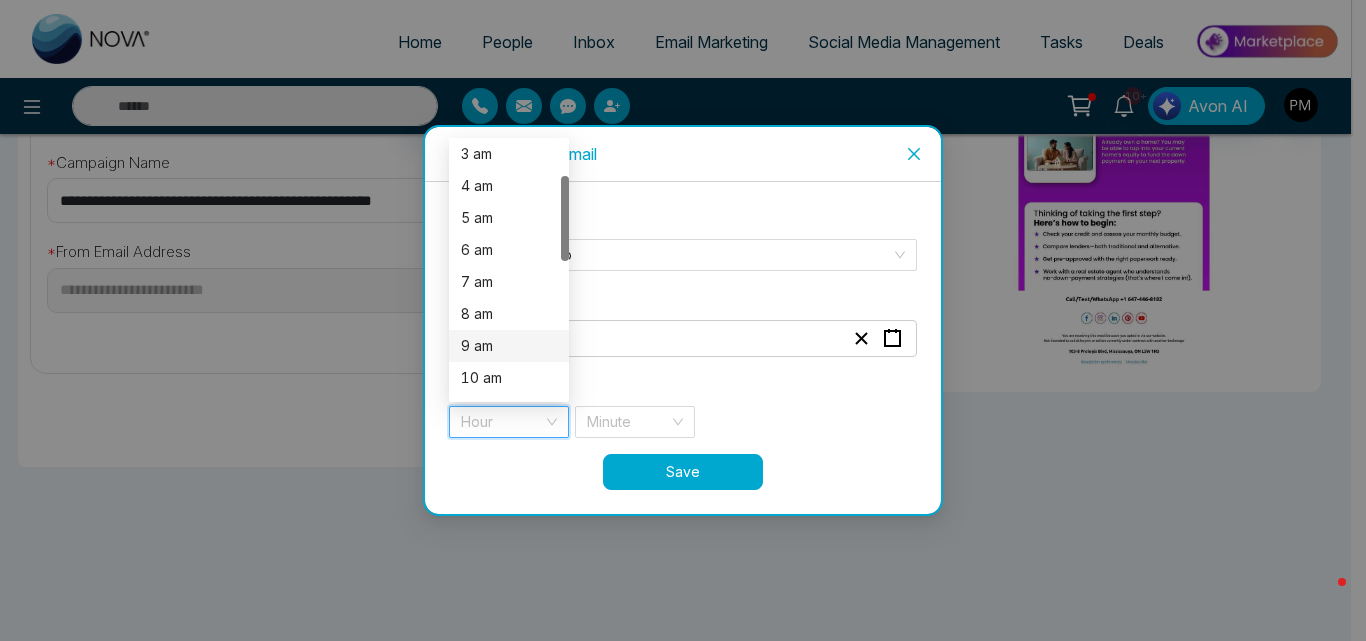click on "9 am" at bounding box center (509, 346) 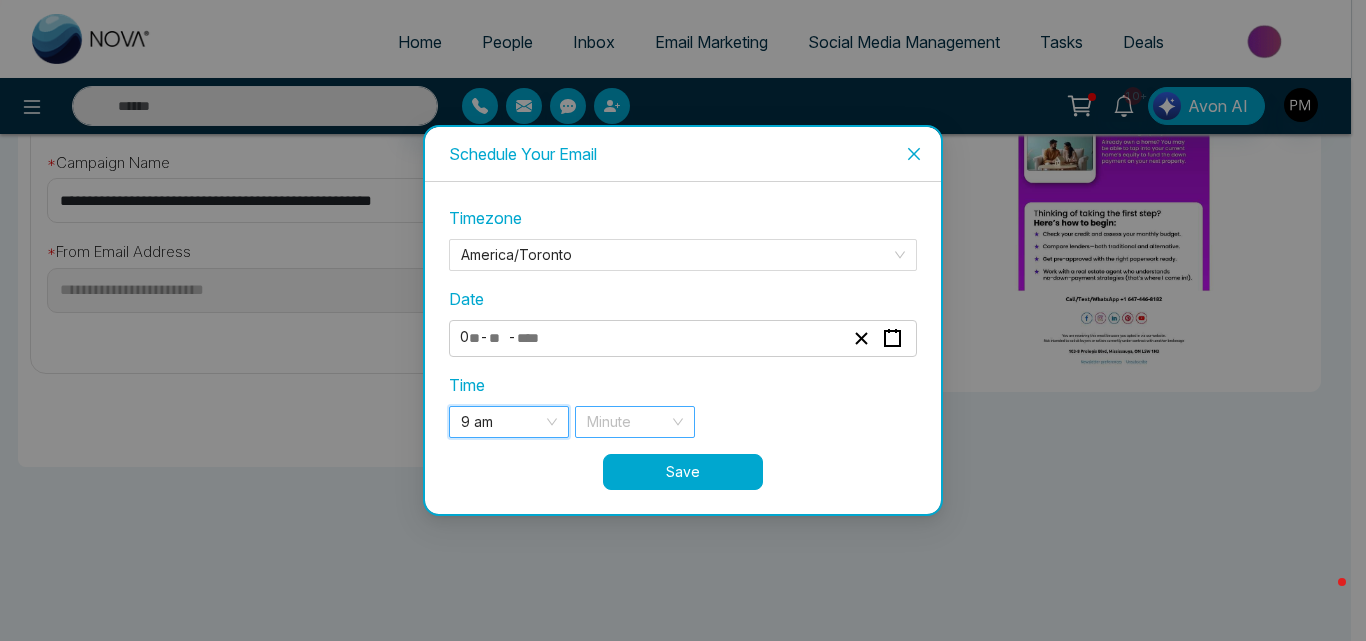 click at bounding box center (628, 422) 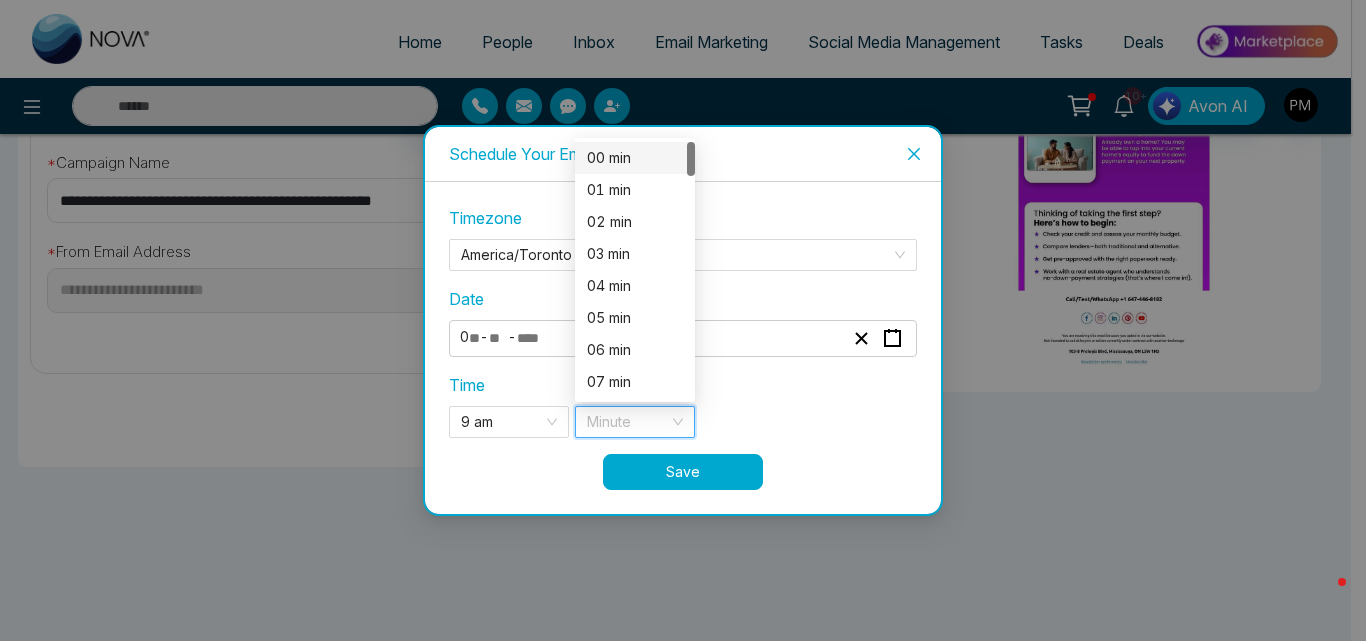 click on "00 min" at bounding box center (635, 158) 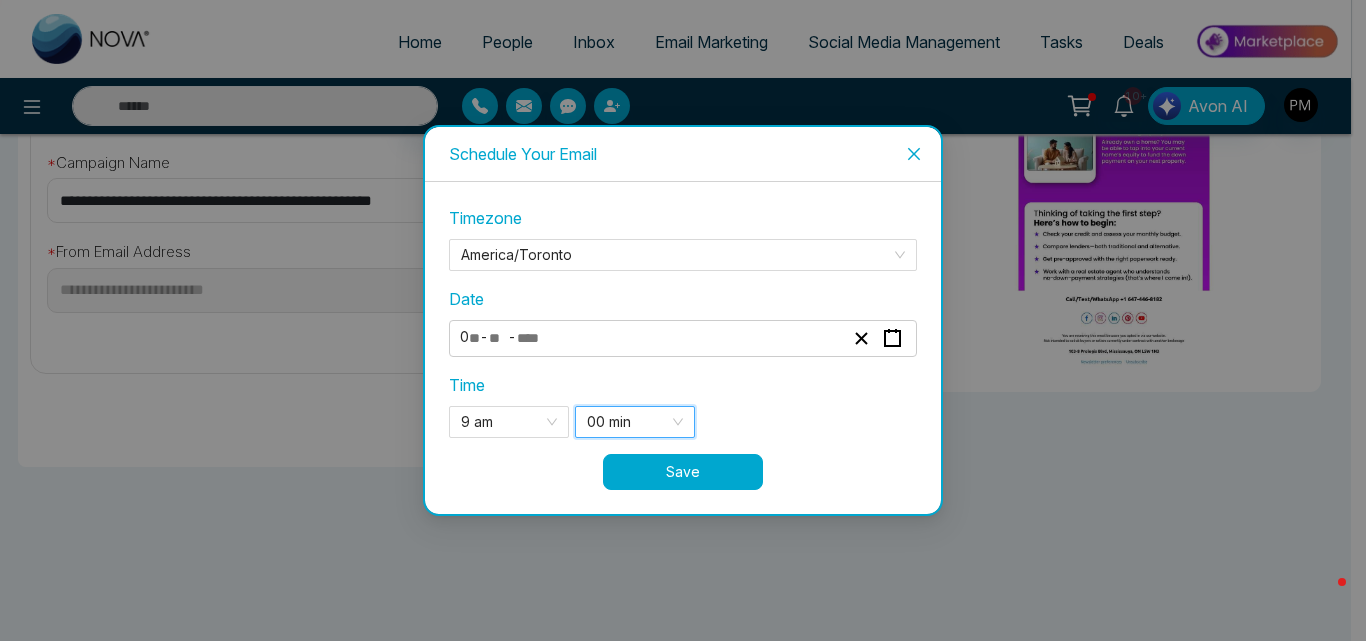 click on "Save" at bounding box center (683, 472) 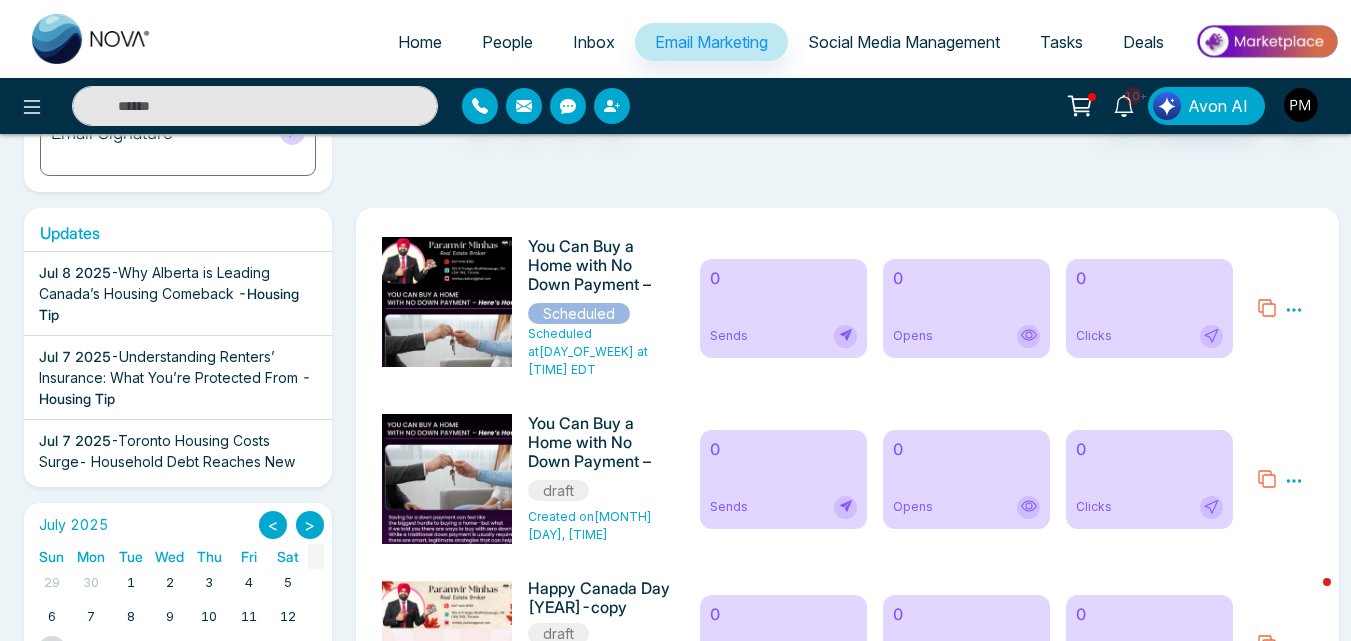 scroll, scrollTop: 400, scrollLeft: 0, axis: vertical 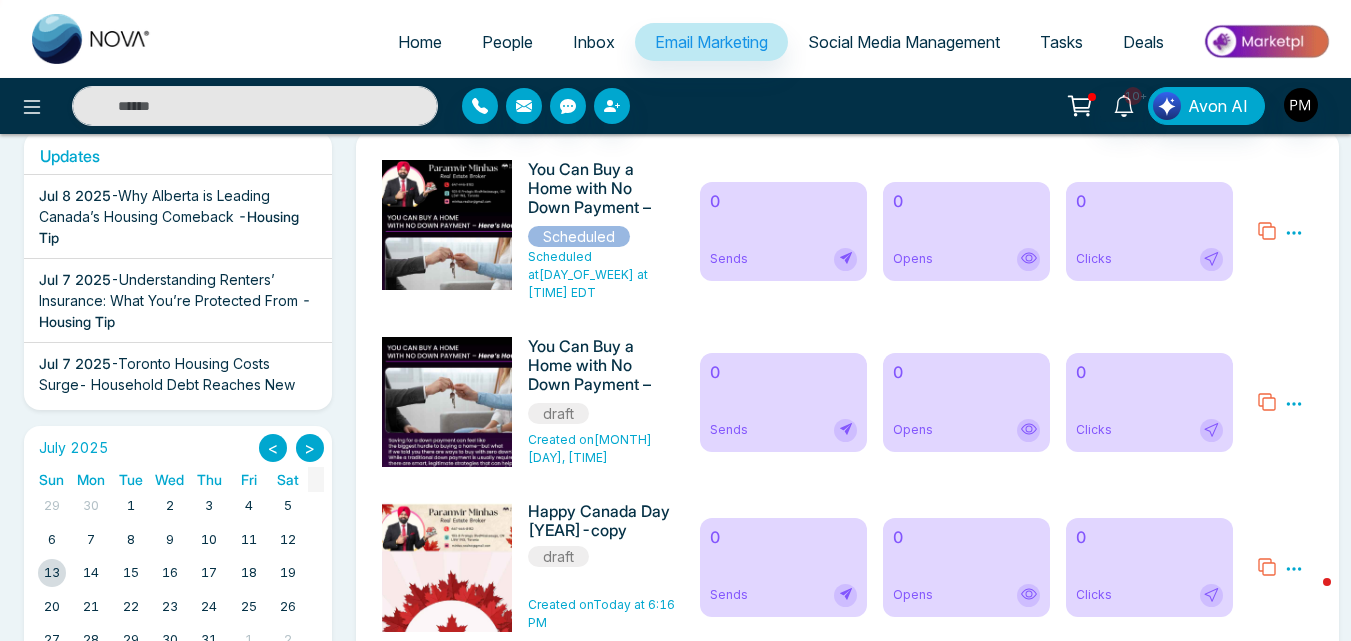 click 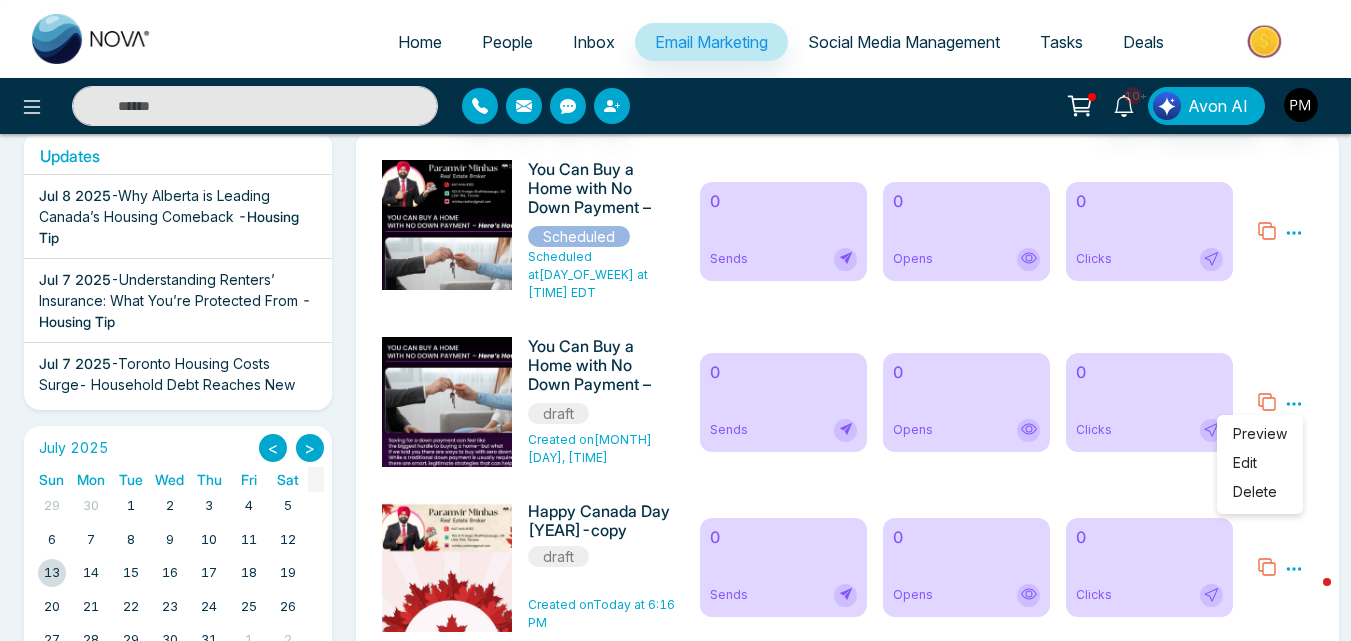 click on "Delete" at bounding box center [1255, 491] 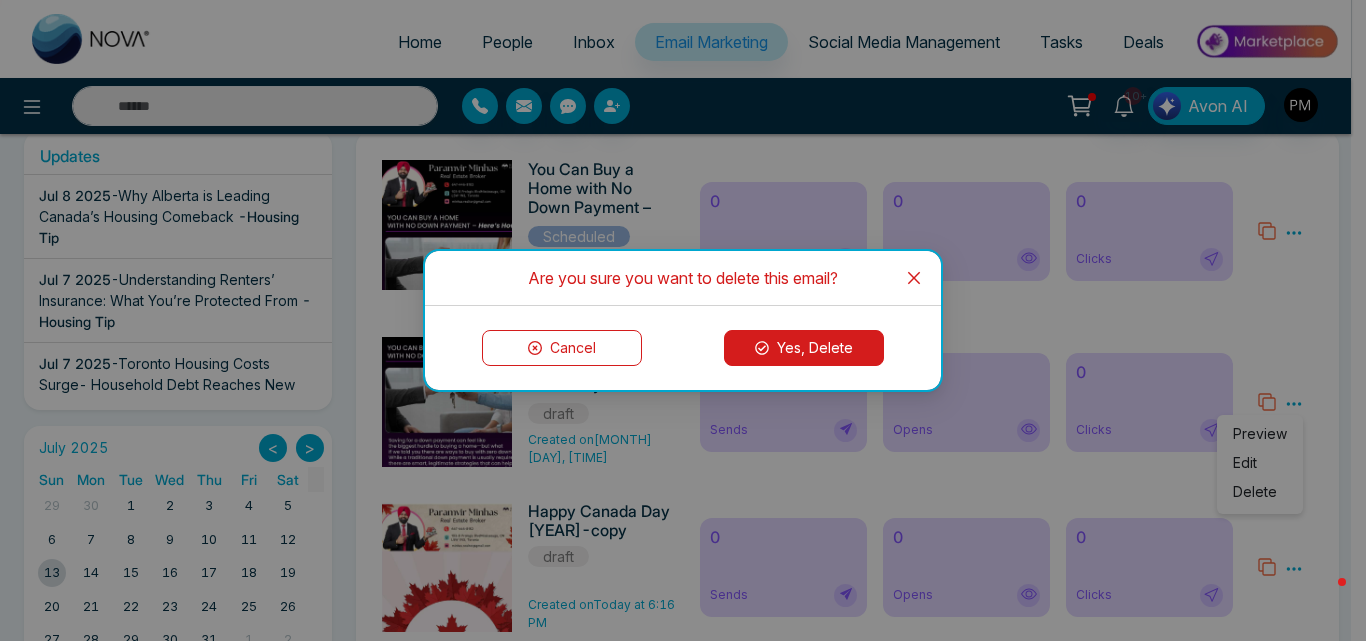click on "Yes, Delete" at bounding box center (804, 348) 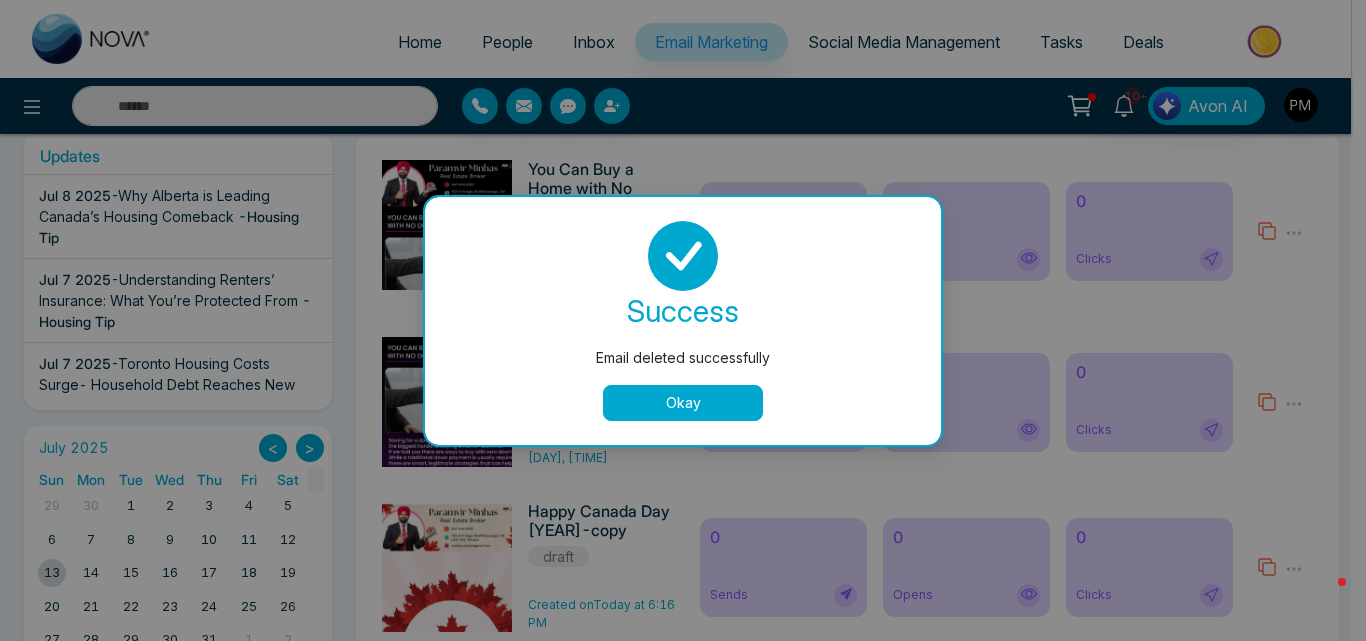 click on "Okay" at bounding box center (683, 403) 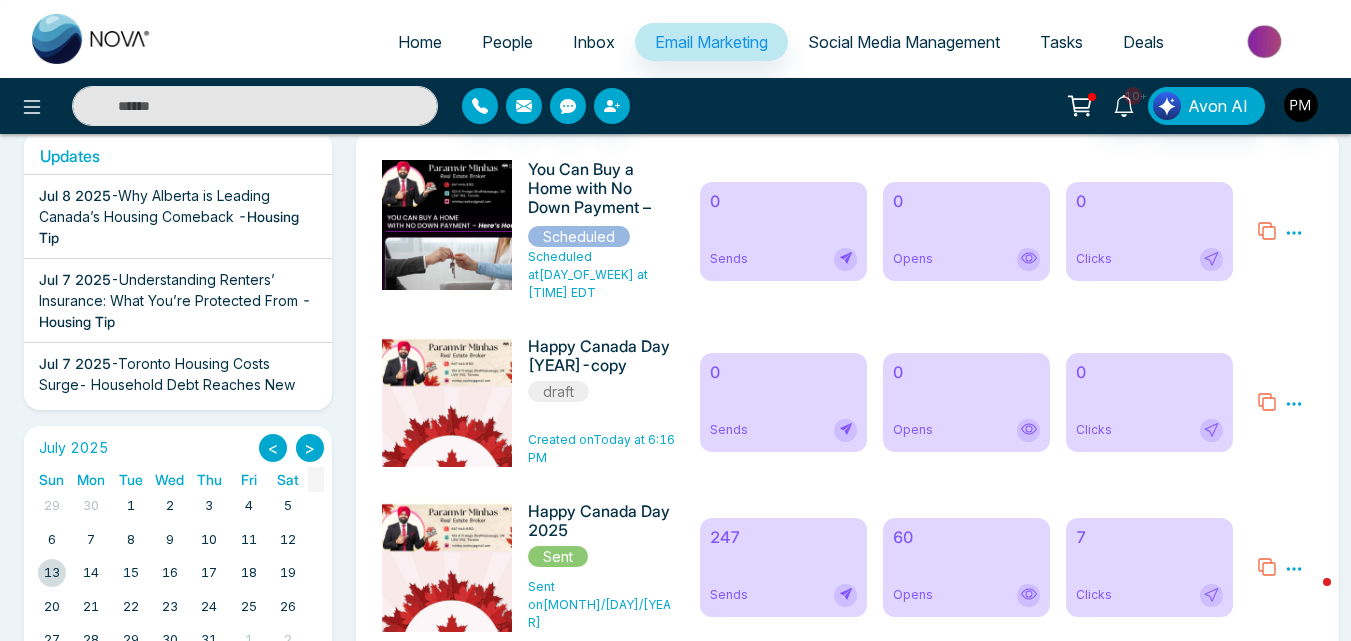 click 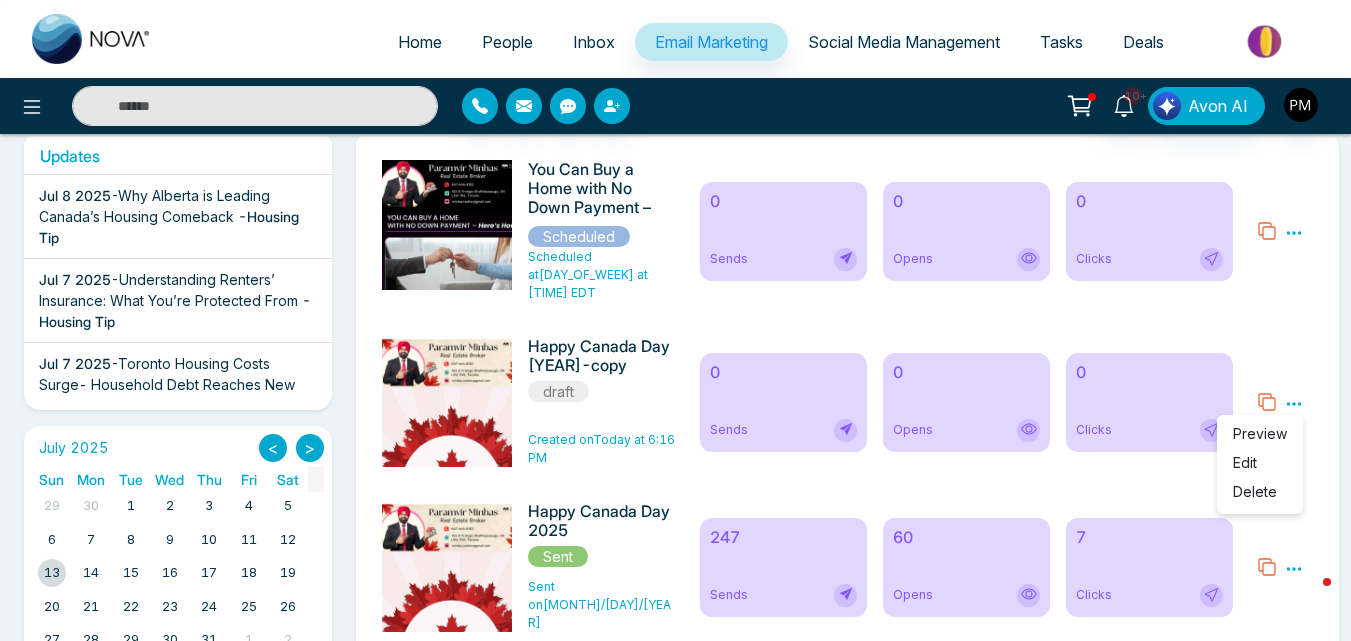 click on "Delete" at bounding box center [1255, 491] 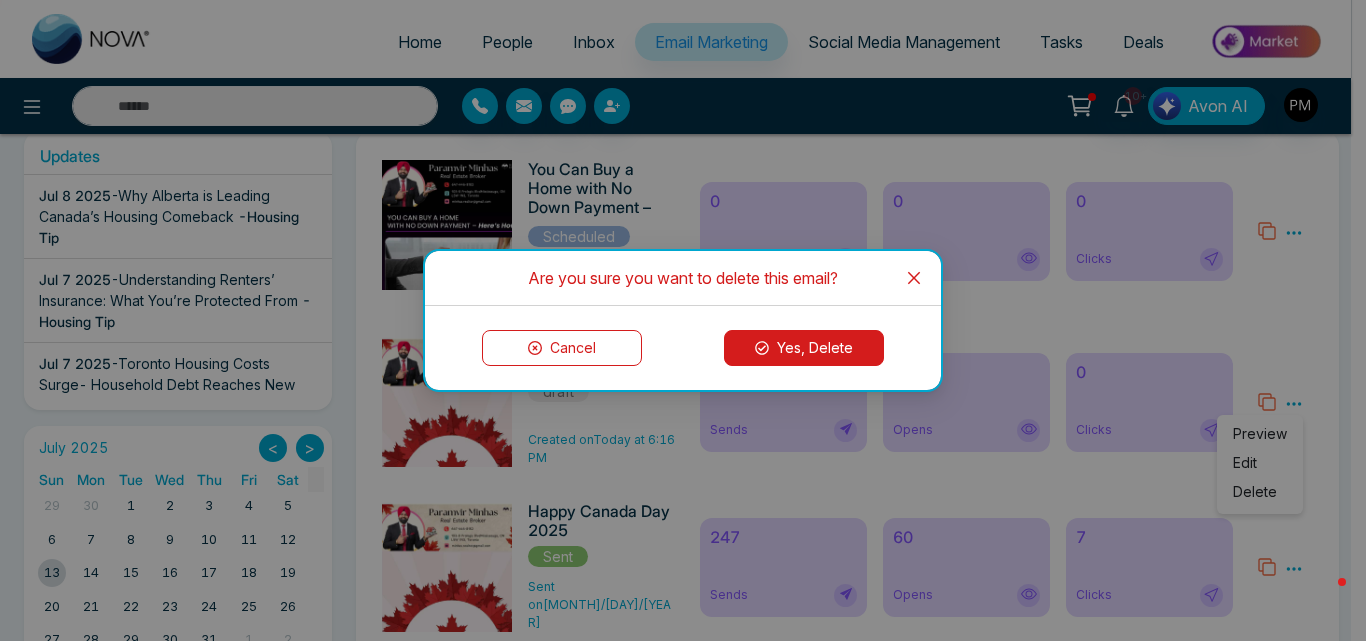 click on "Yes, Delete" at bounding box center [804, 348] 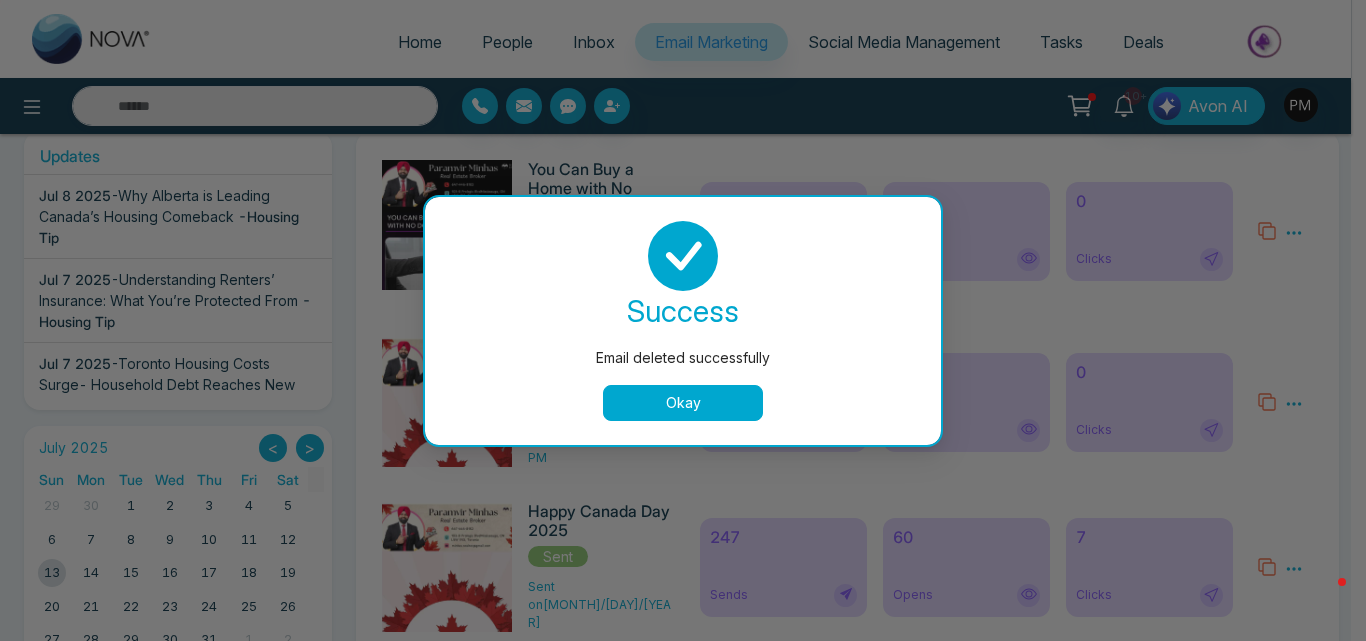 click on "Okay" at bounding box center (683, 403) 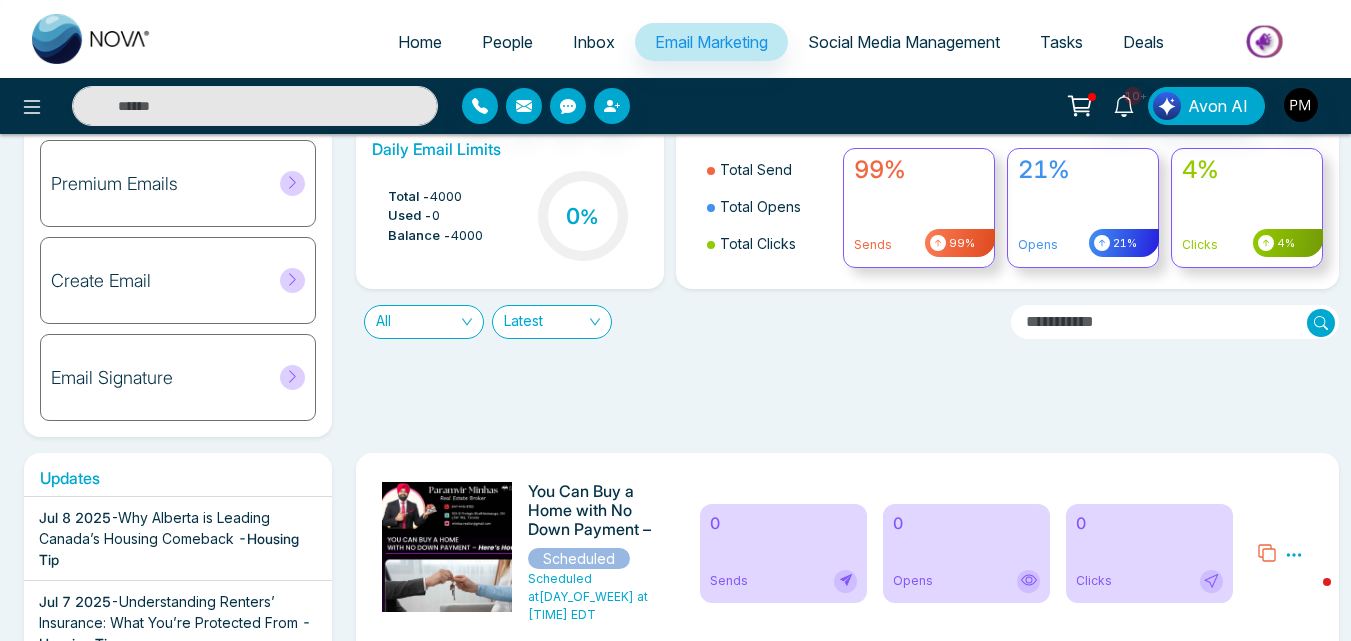 scroll, scrollTop: 0, scrollLeft: 0, axis: both 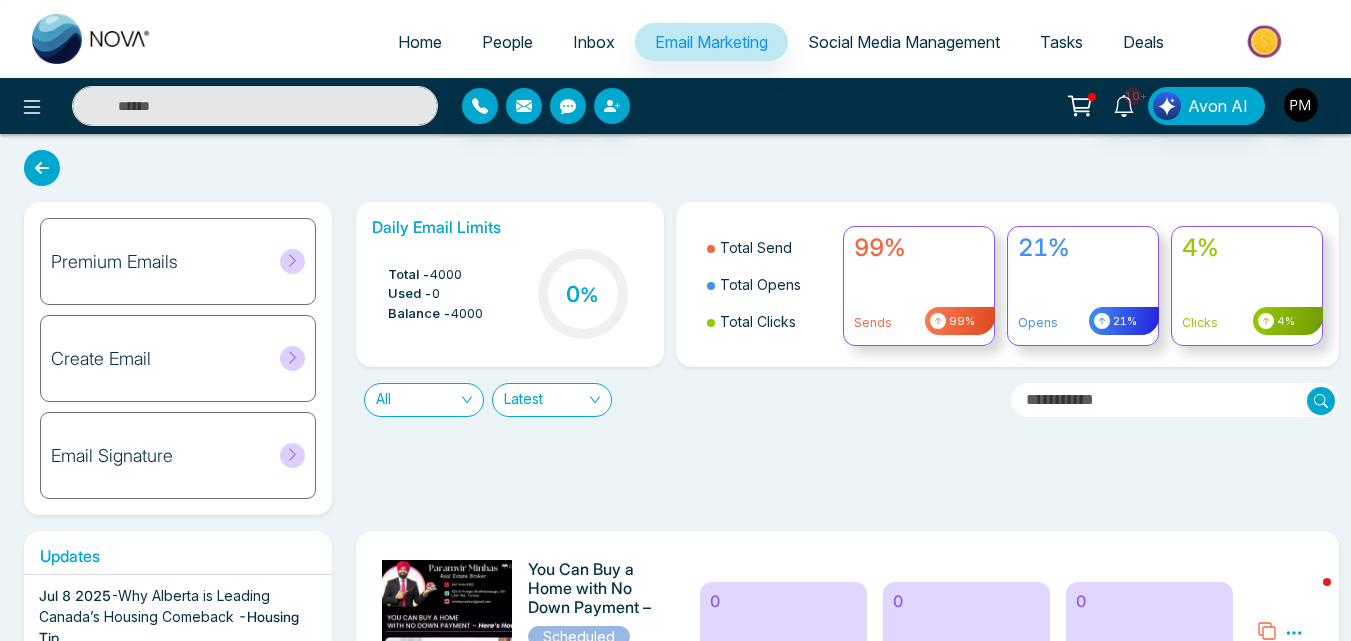 click on "Home" at bounding box center (420, 42) 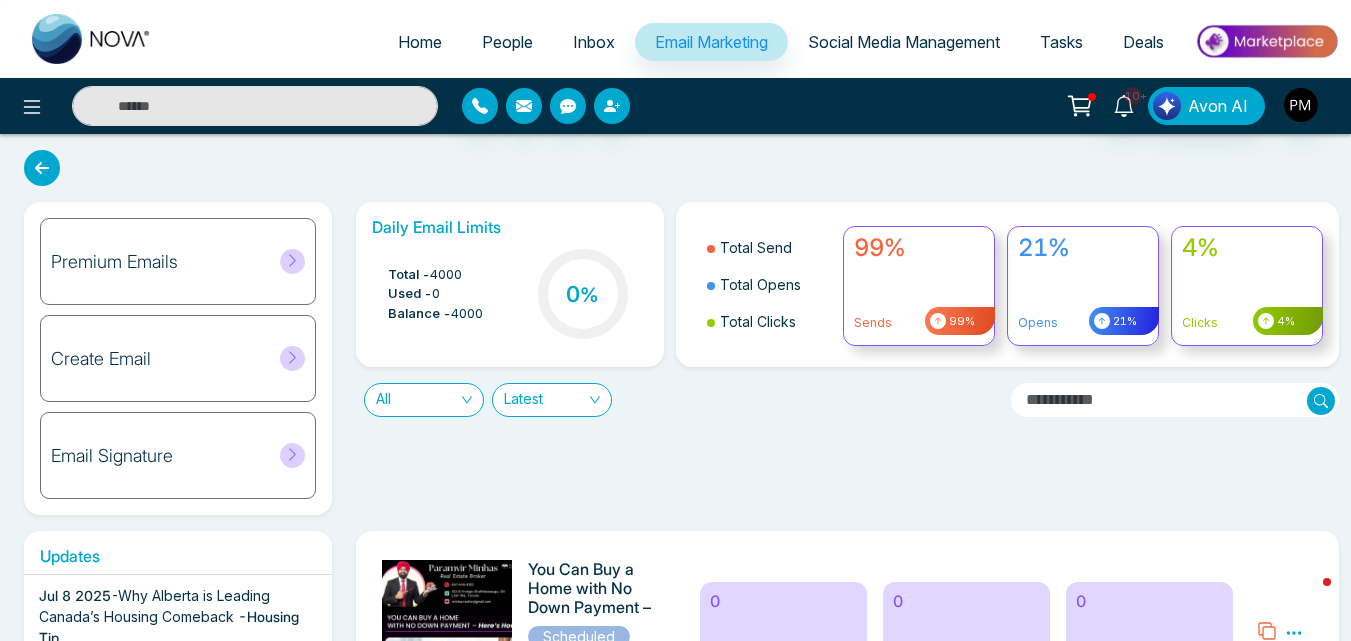 select on "*" 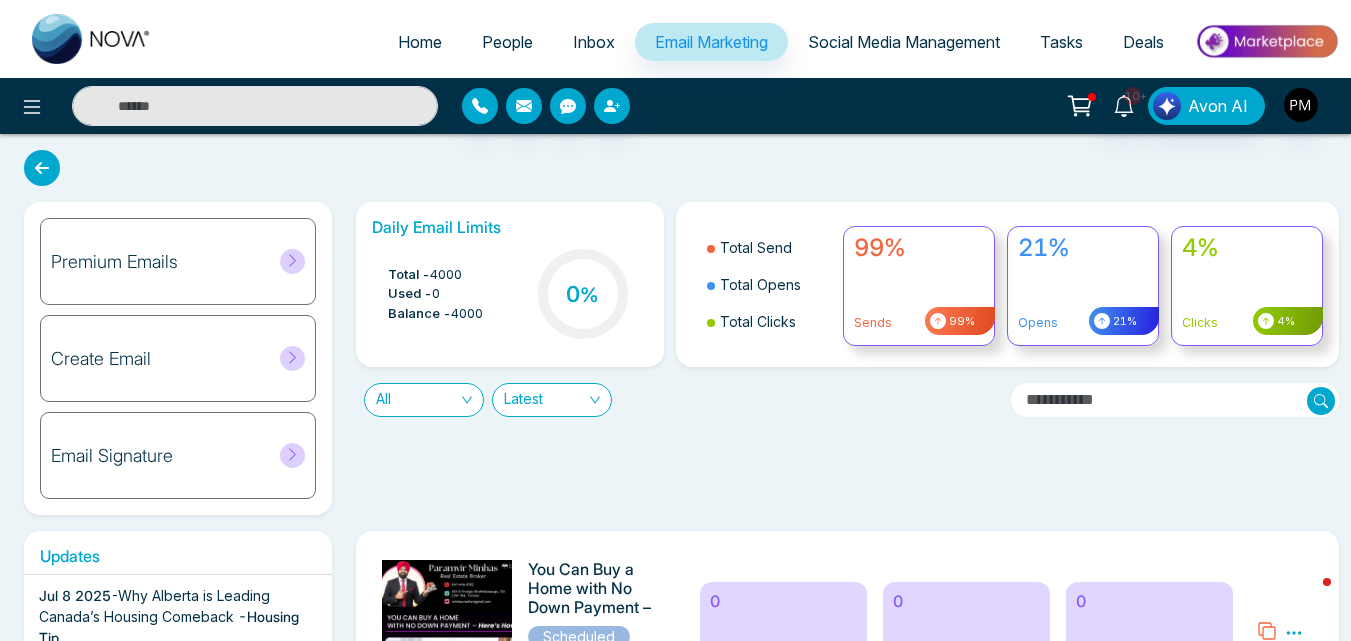 select on "*" 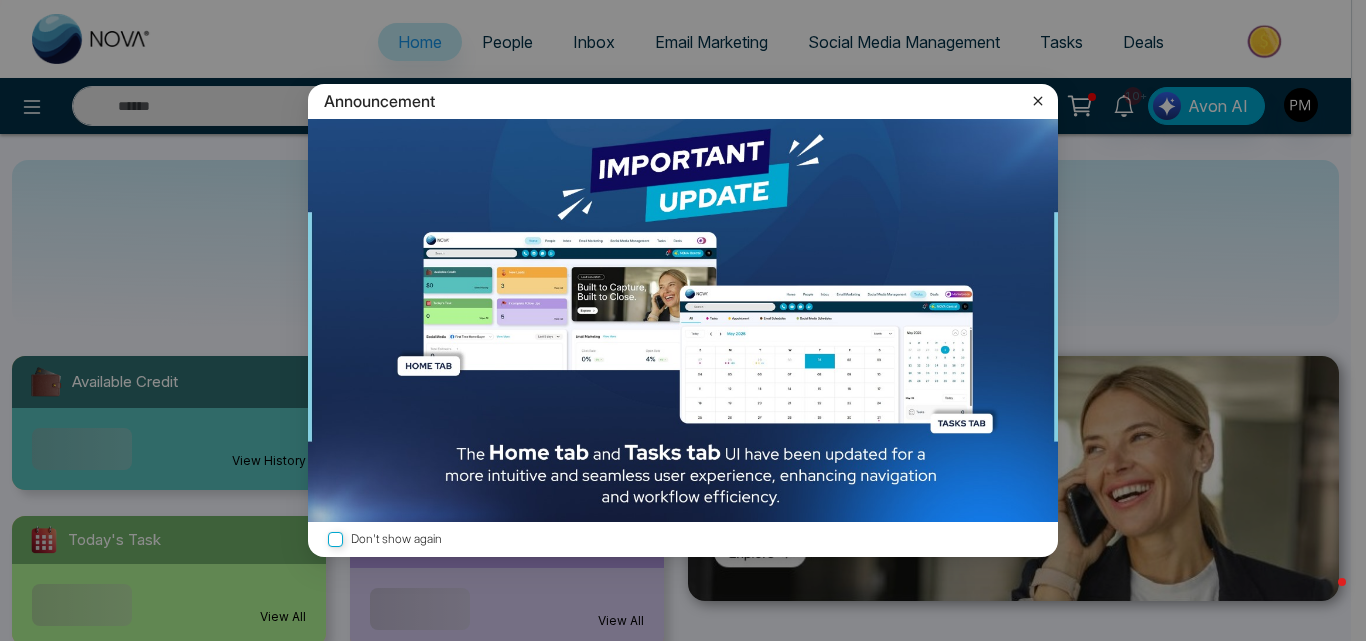 click 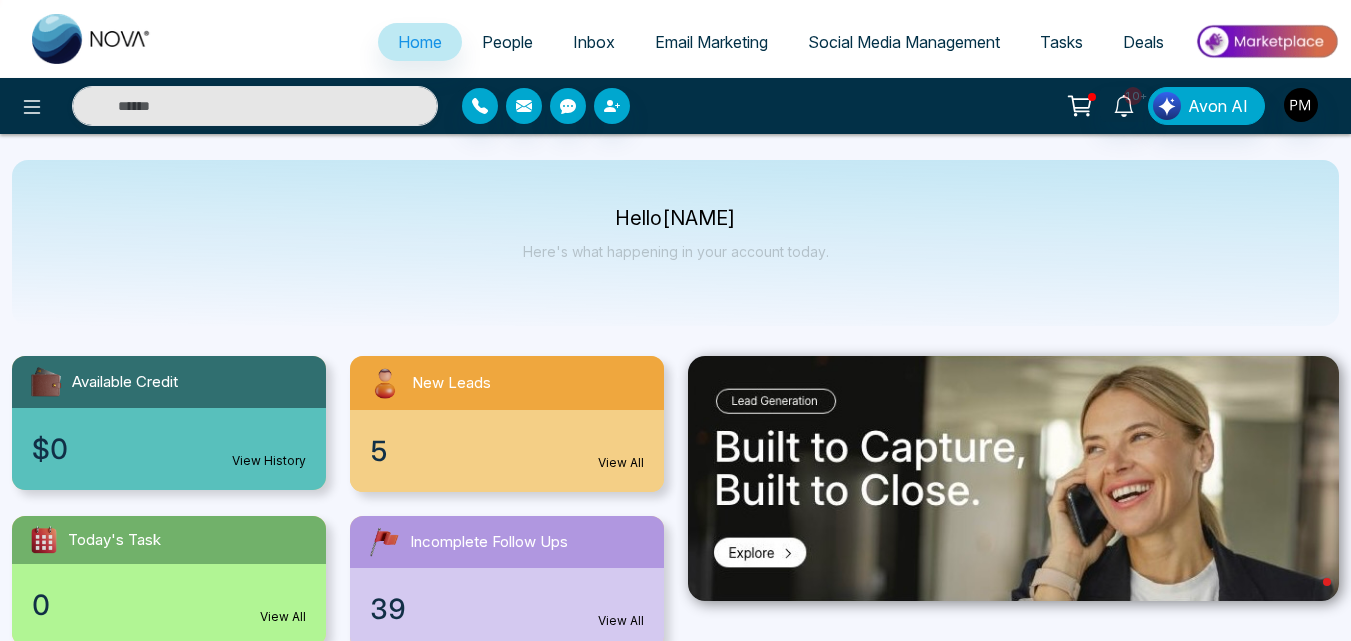 click on "Social Media Management" at bounding box center [904, 42] 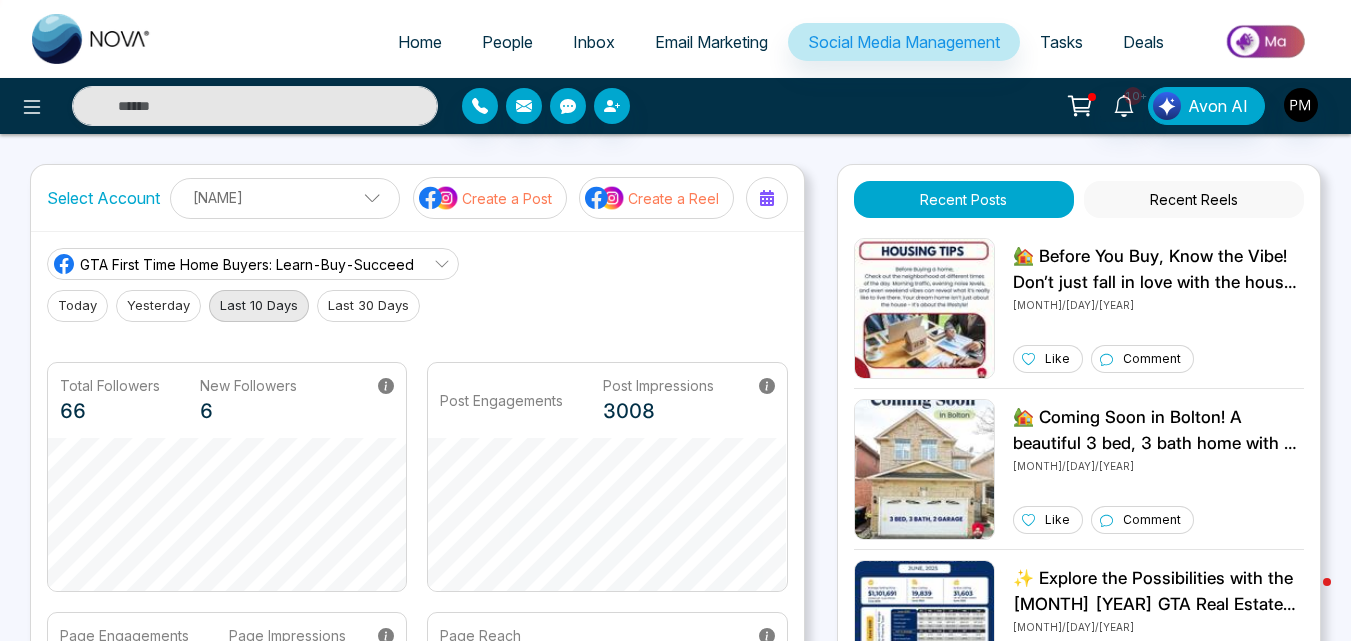 click on "Create a Post" at bounding box center [507, 198] 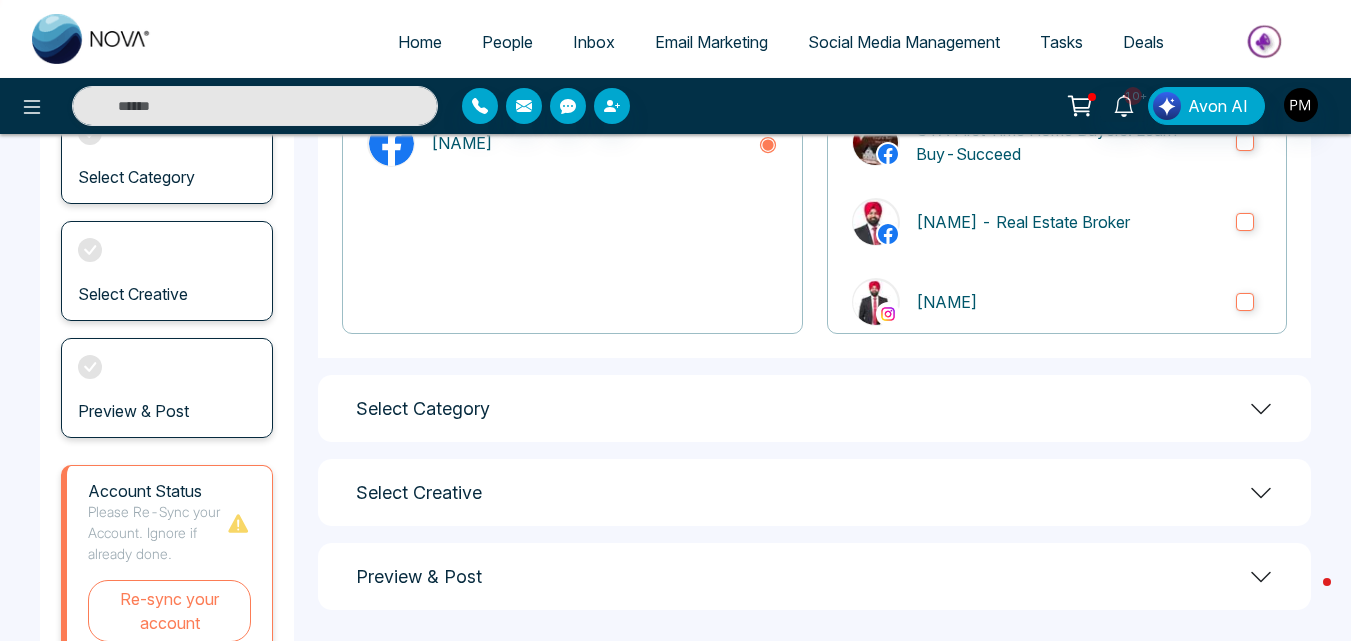 scroll, scrollTop: 369, scrollLeft: 0, axis: vertical 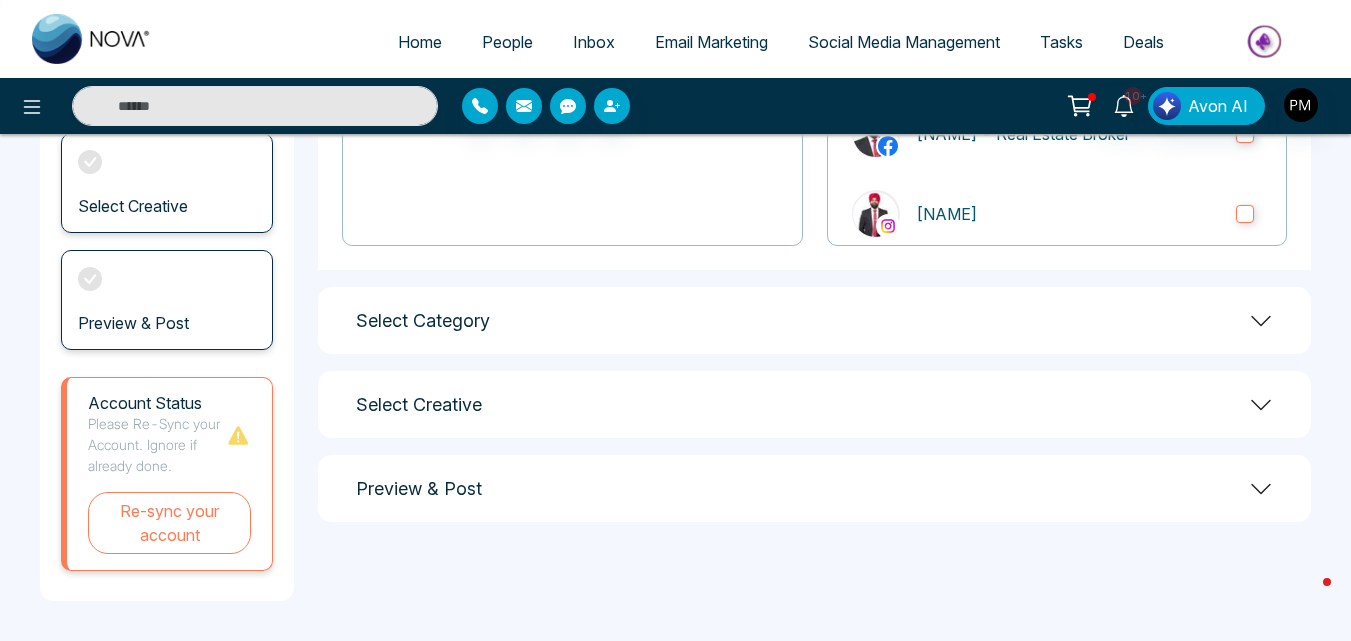click on "Select Creative" at bounding box center (419, 405) 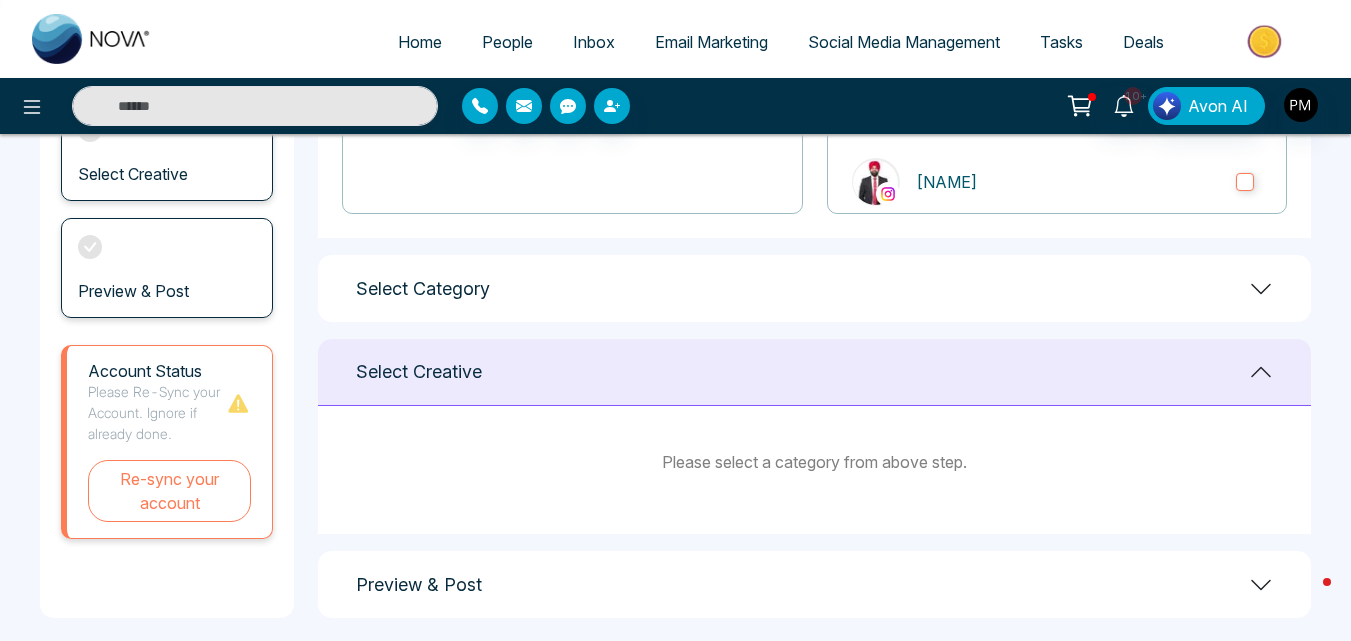 scroll, scrollTop: 418, scrollLeft: 0, axis: vertical 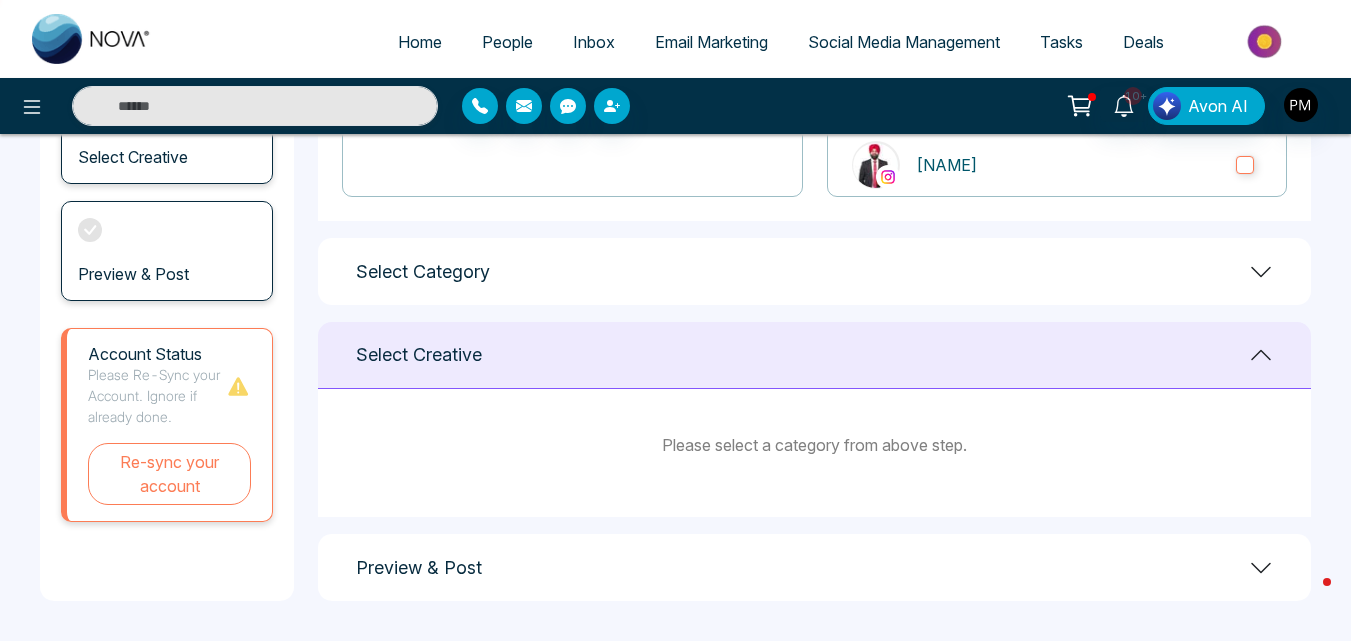 click on "Select Category" at bounding box center (814, 271) 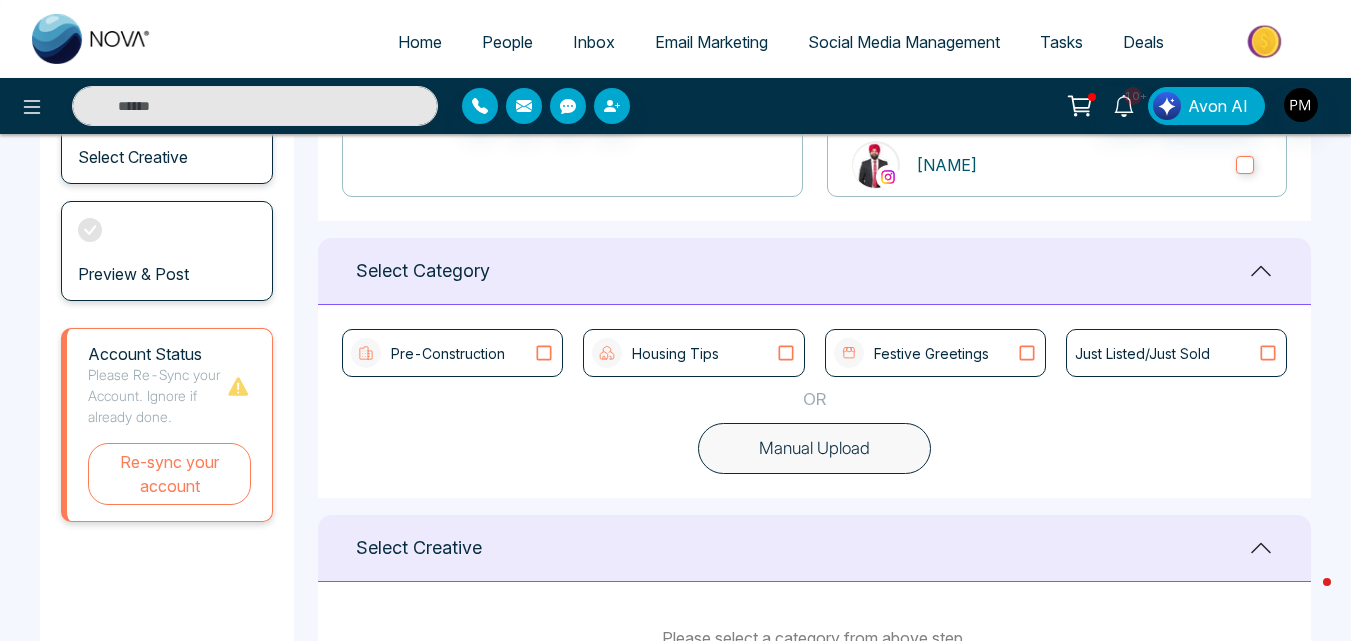click on "Housing Tips" at bounding box center (675, 353) 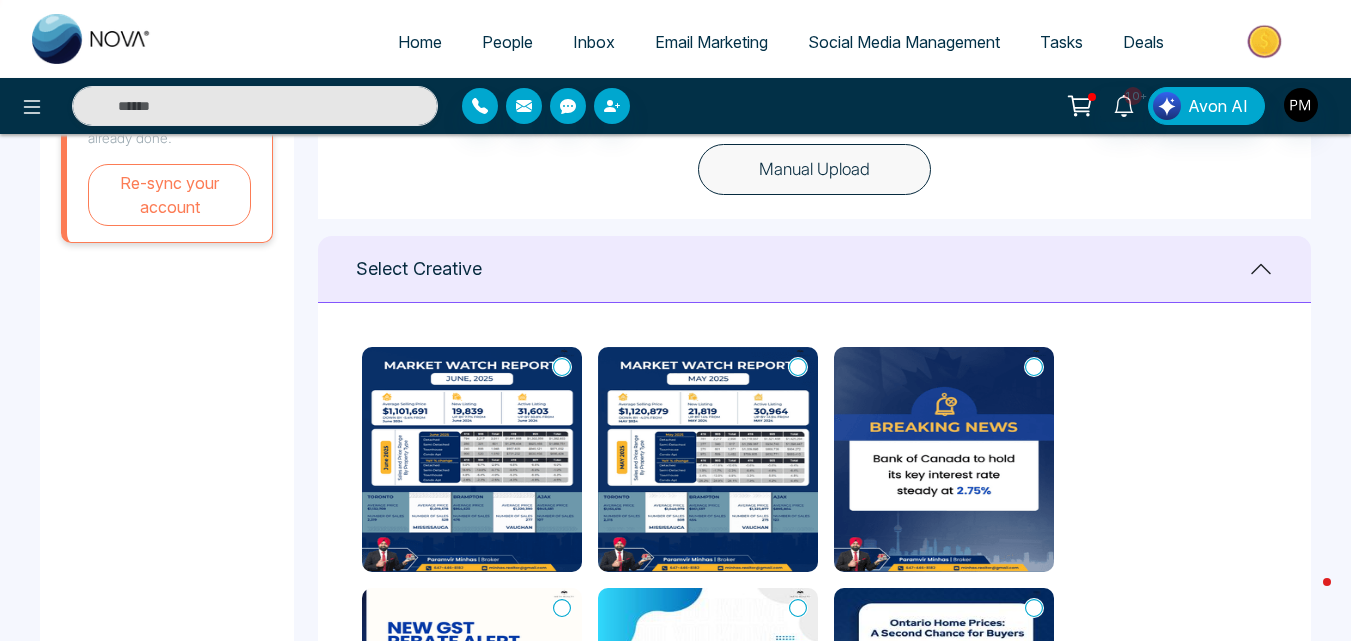 scroll, scrollTop: 818, scrollLeft: 0, axis: vertical 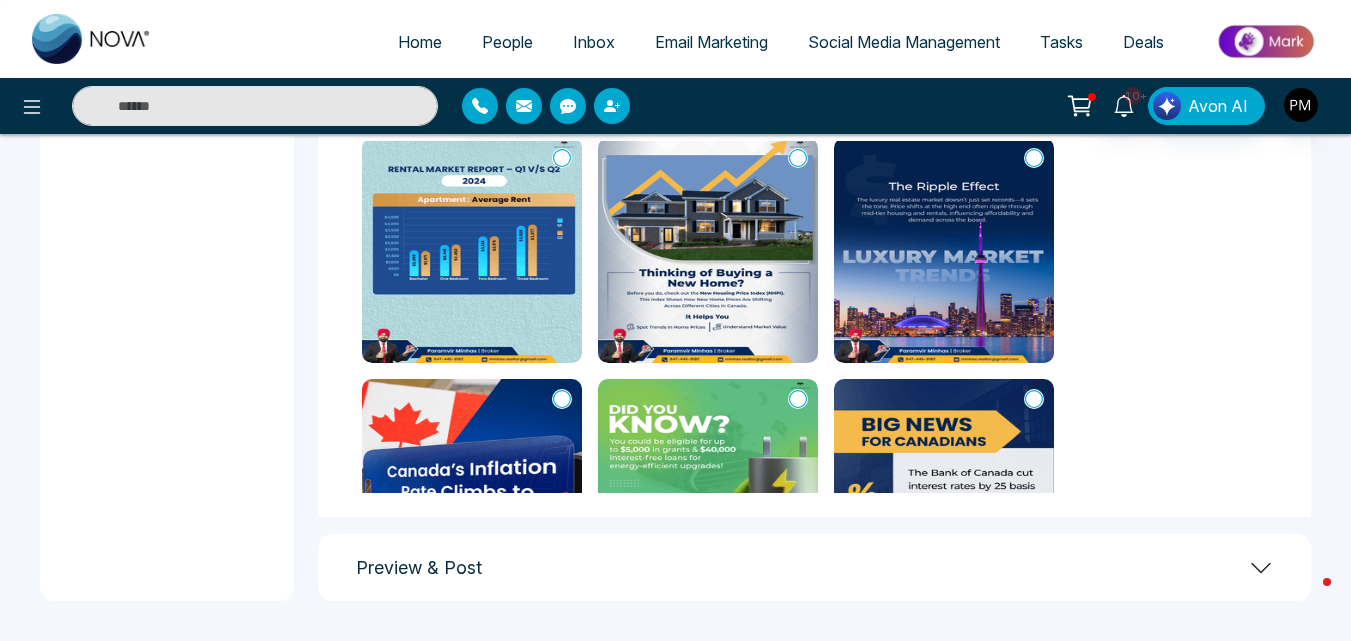 click at bounding box center [708, 250] 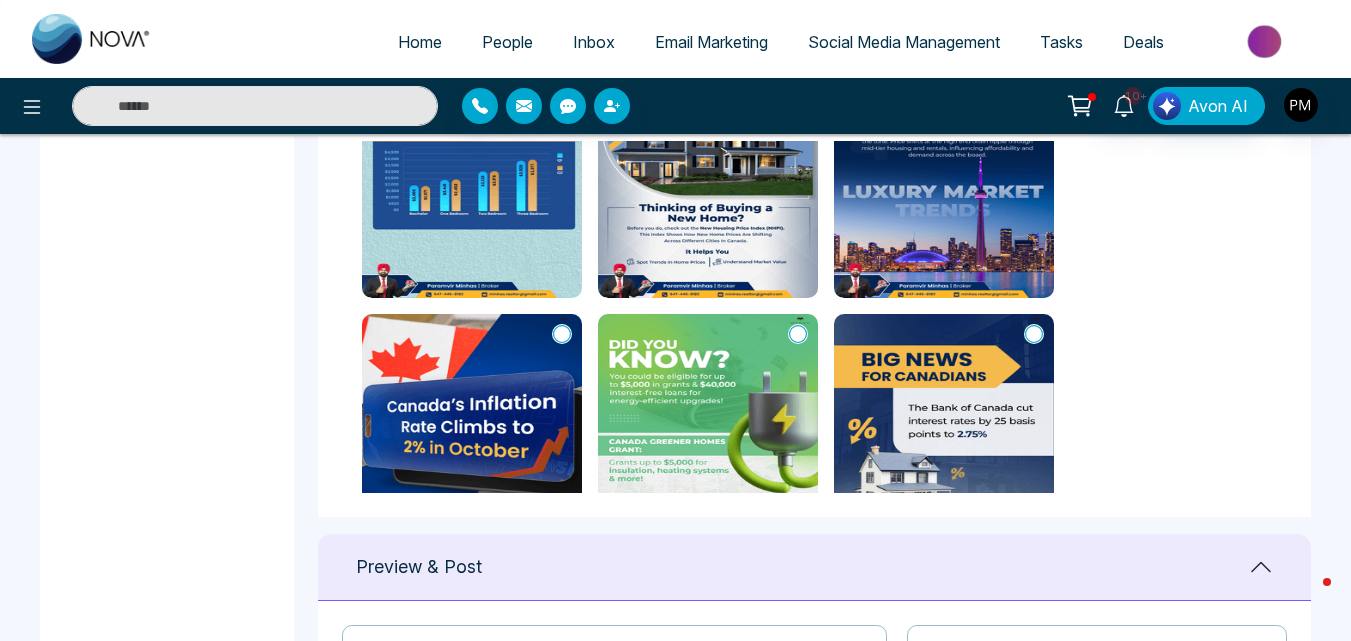 scroll, scrollTop: 2051, scrollLeft: 0, axis: vertical 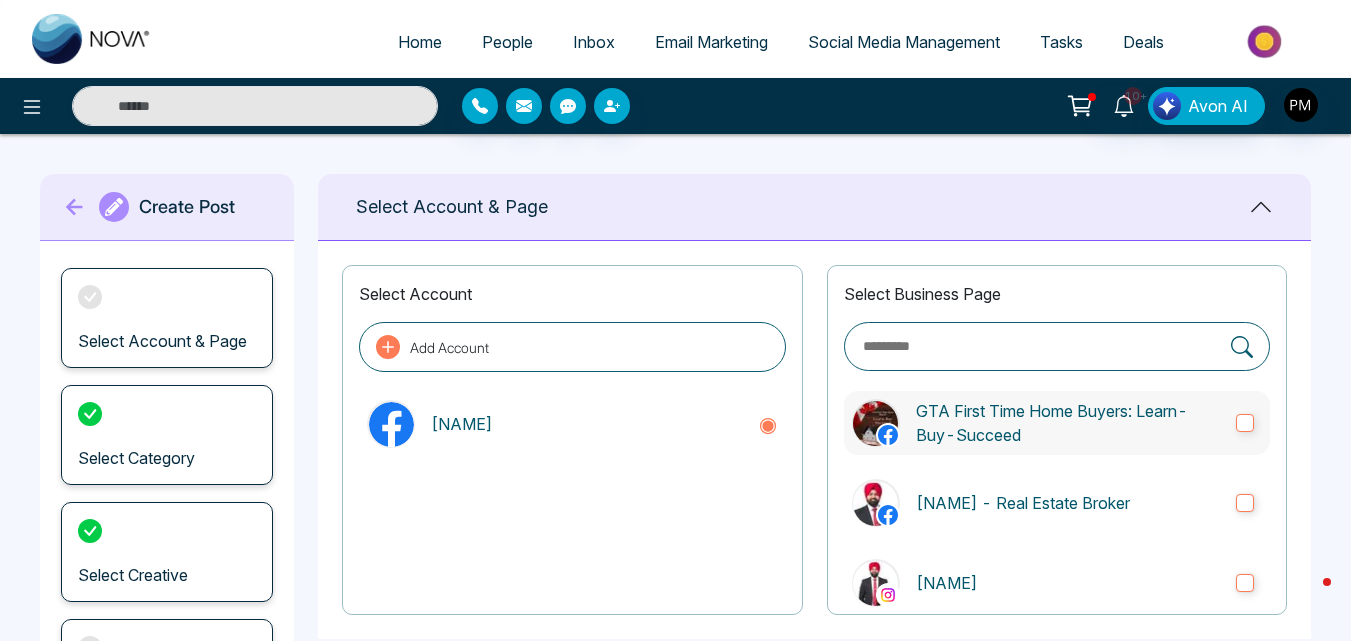 click on "GTA First Time Home Buyers: Learn-Buy-Succeed" at bounding box center (1068, 423) 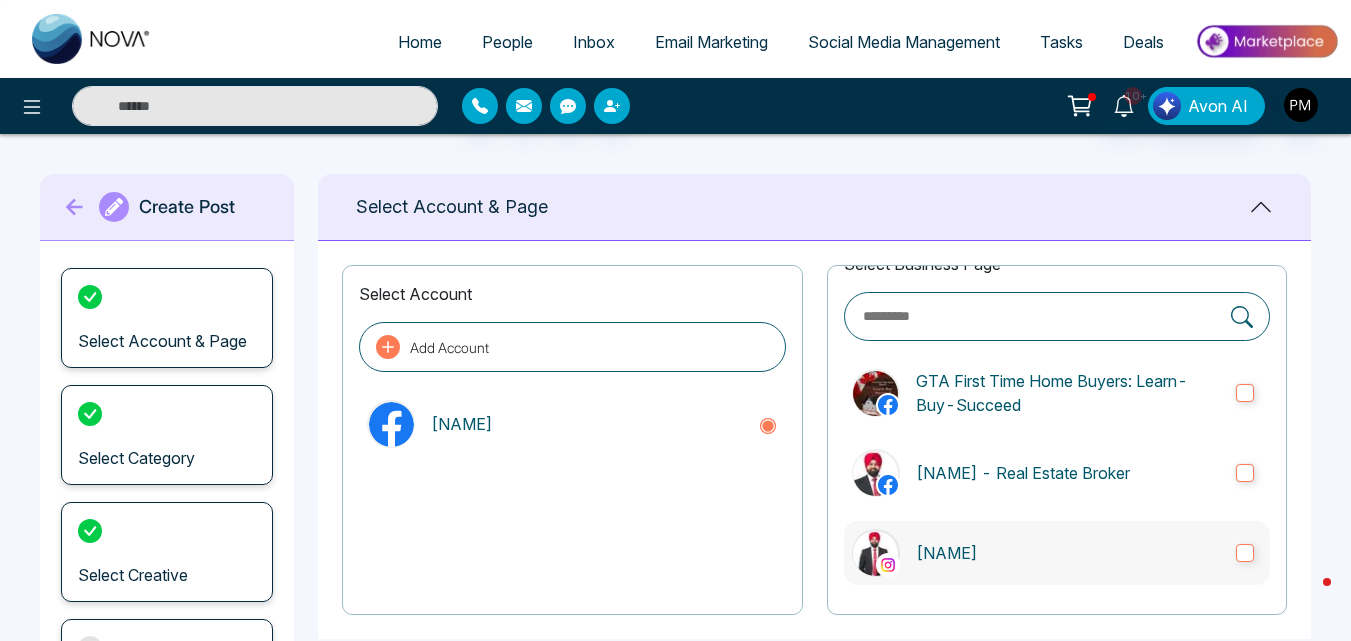 scroll, scrollTop: 33, scrollLeft: 0, axis: vertical 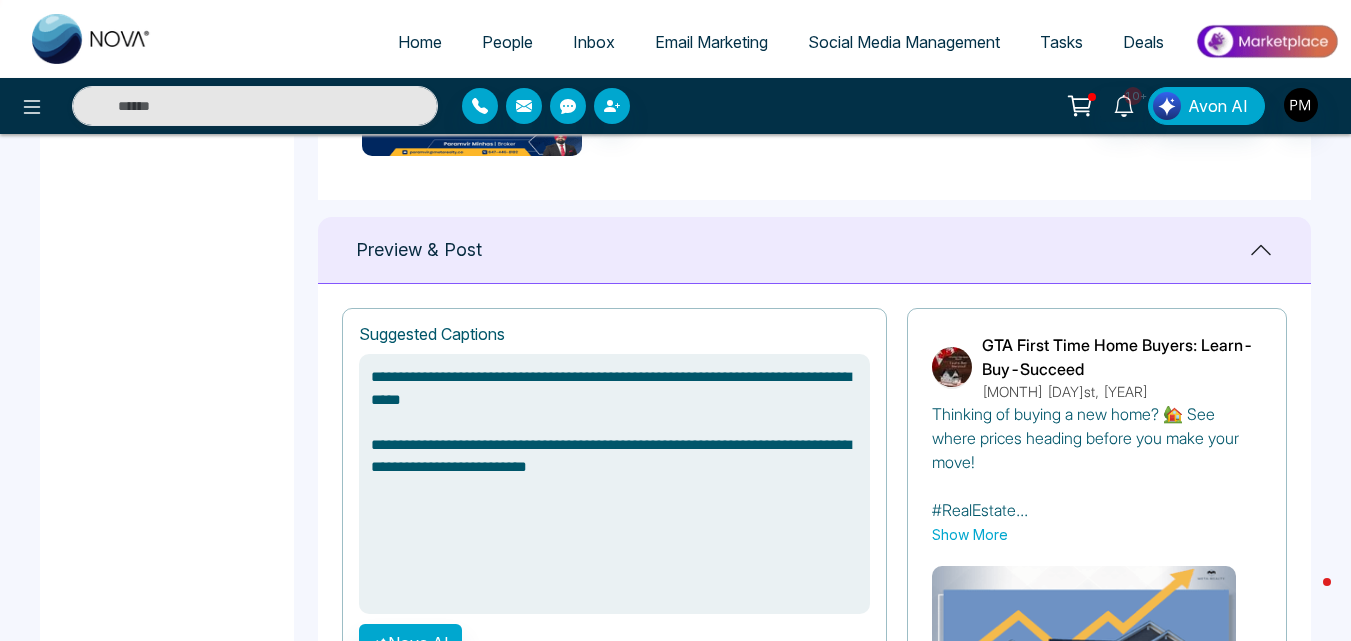 click on "Show More" at bounding box center (970, 534) 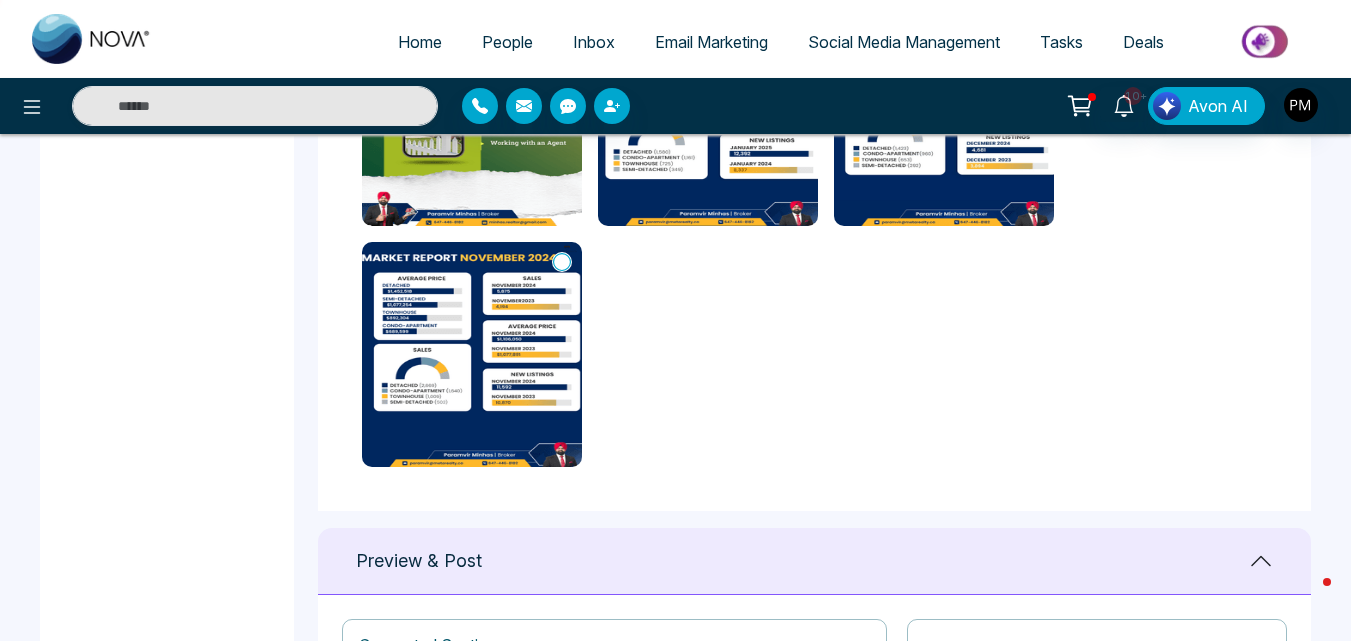 scroll, scrollTop: 700, scrollLeft: 0, axis: vertical 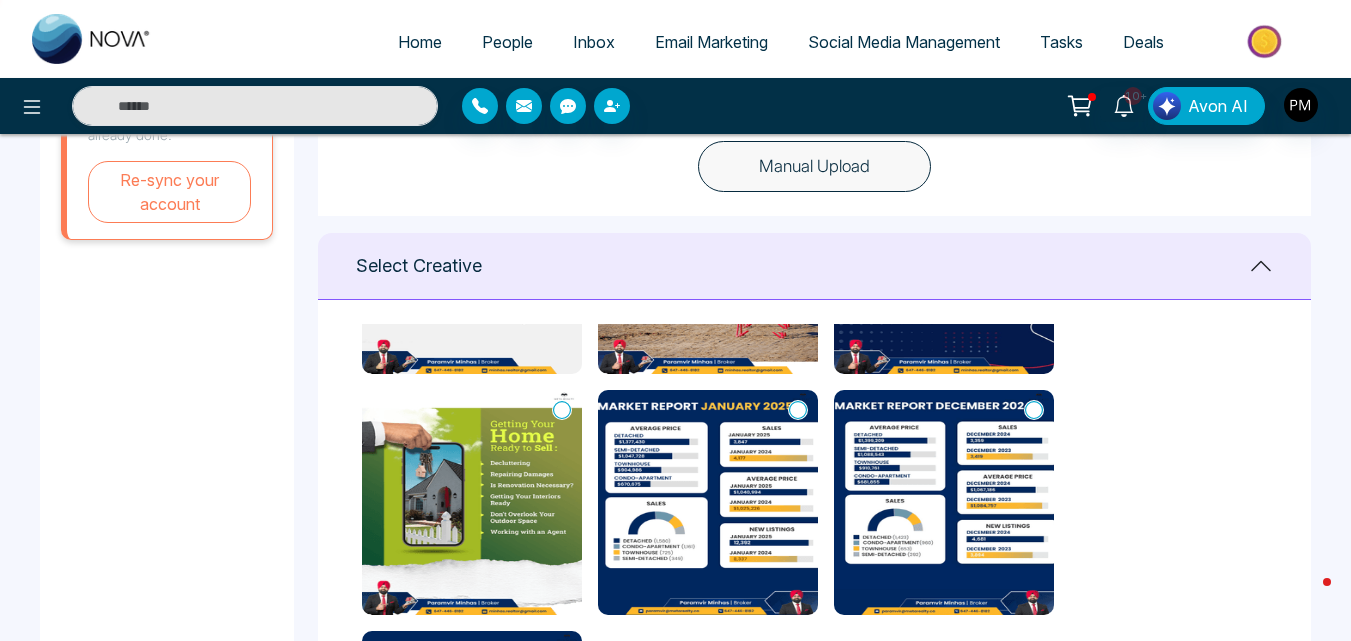 click at bounding box center (472, 502) 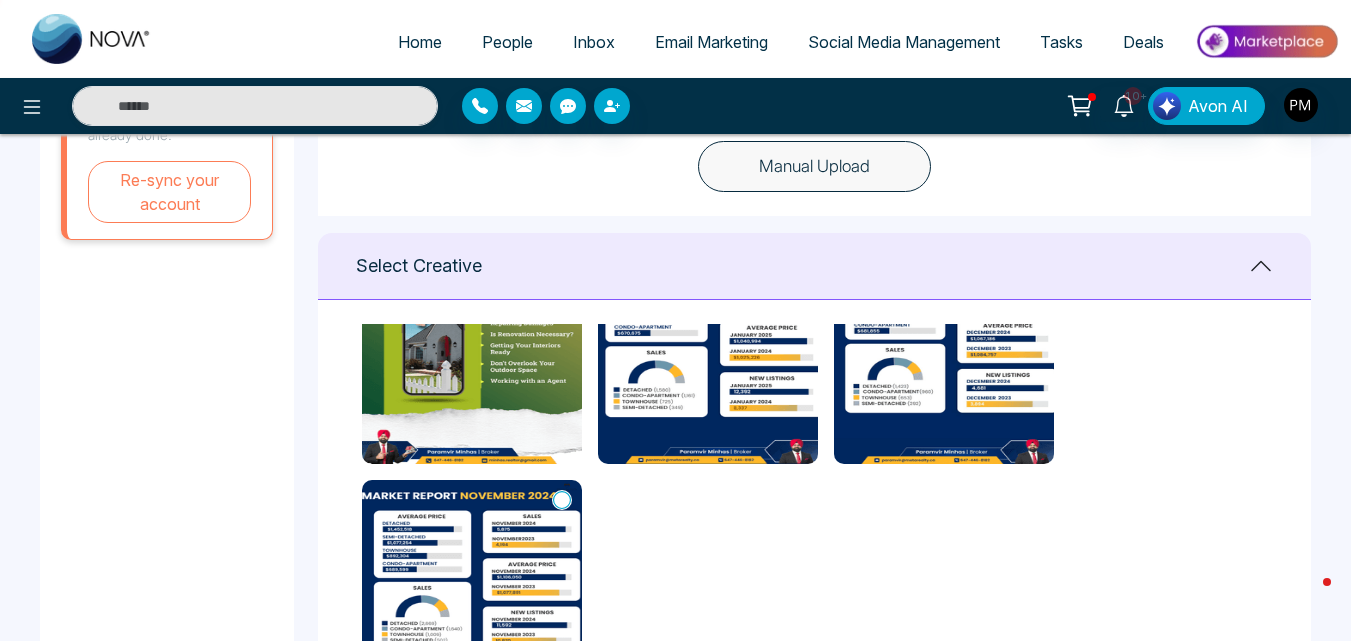scroll, scrollTop: 4251, scrollLeft: 0, axis: vertical 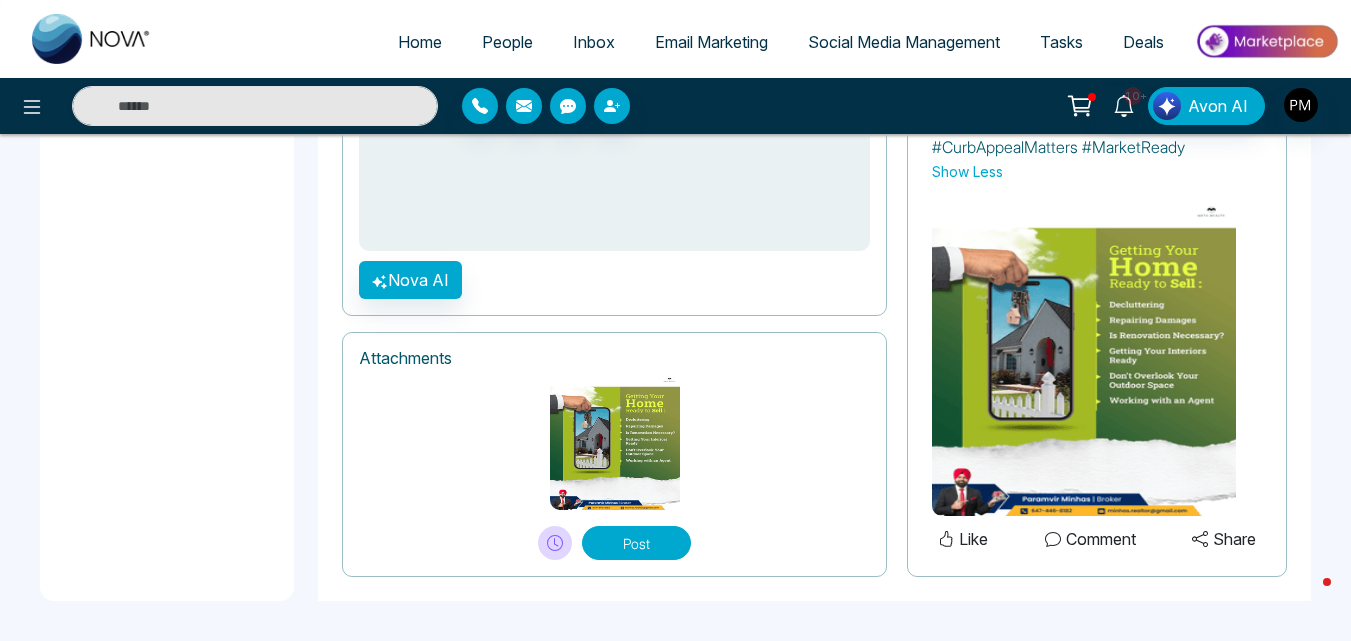 click at bounding box center [1084, 359] 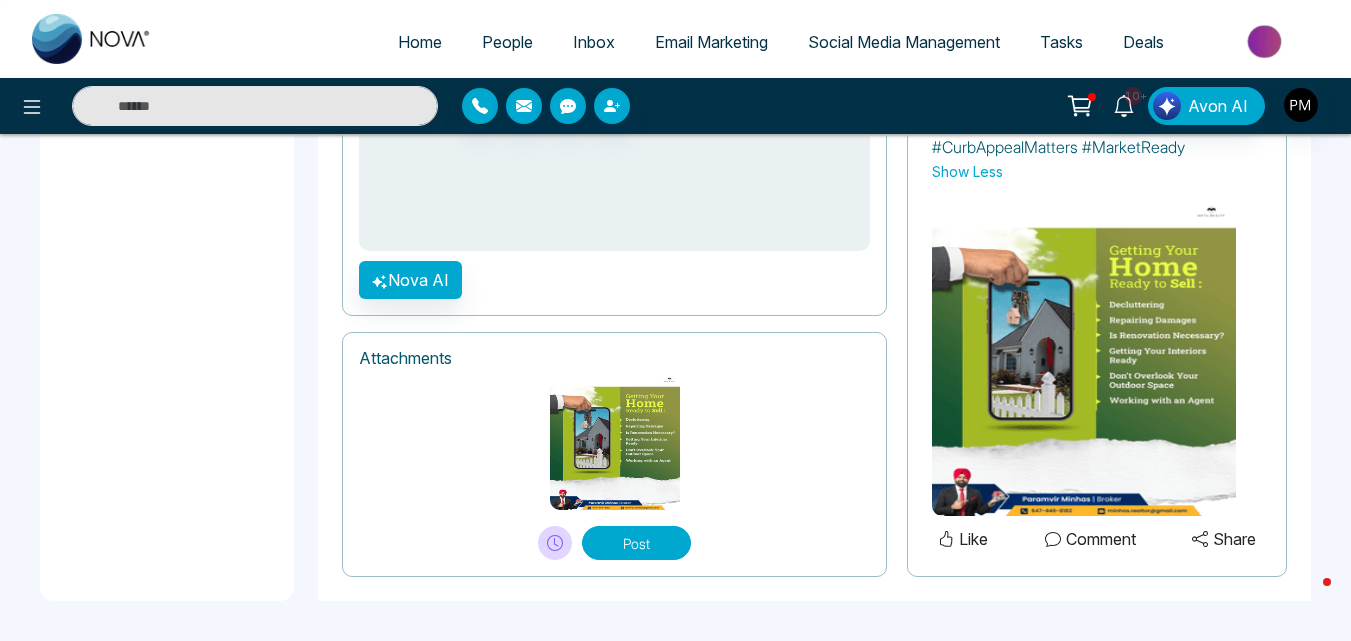 drag, startPoint x: 1056, startPoint y: 343, endPoint x: 1019, endPoint y: 336, distance: 37.65634 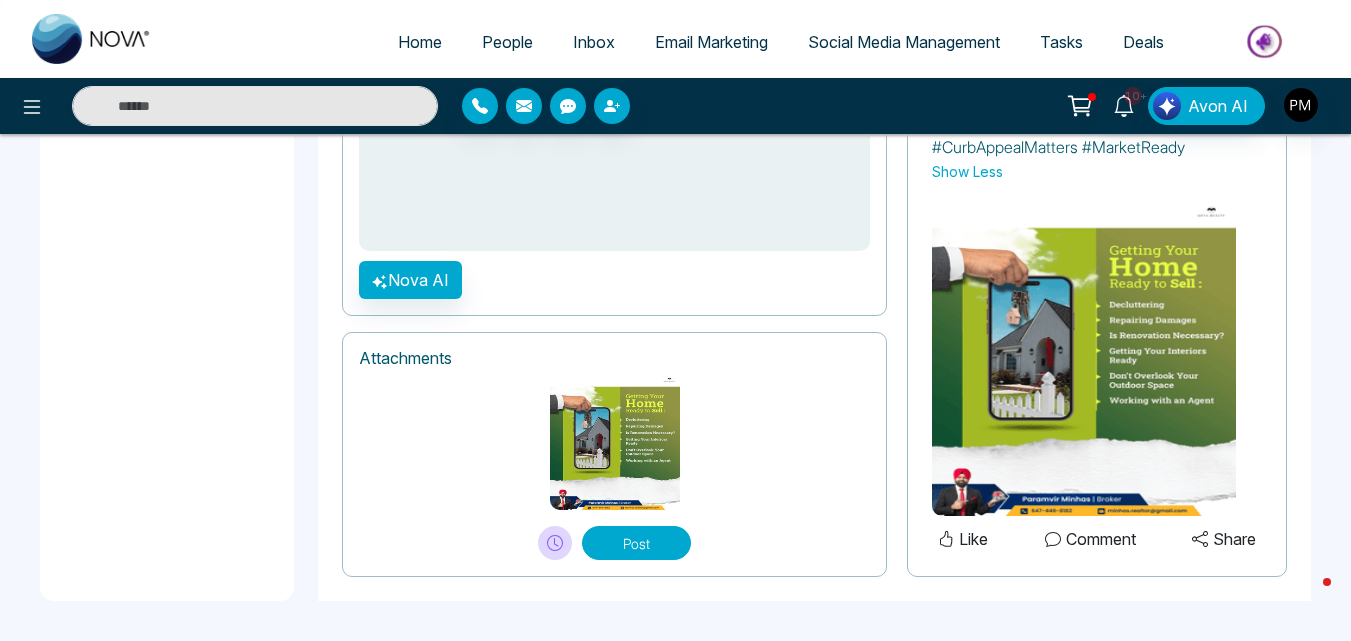 click at bounding box center (1084, 359) 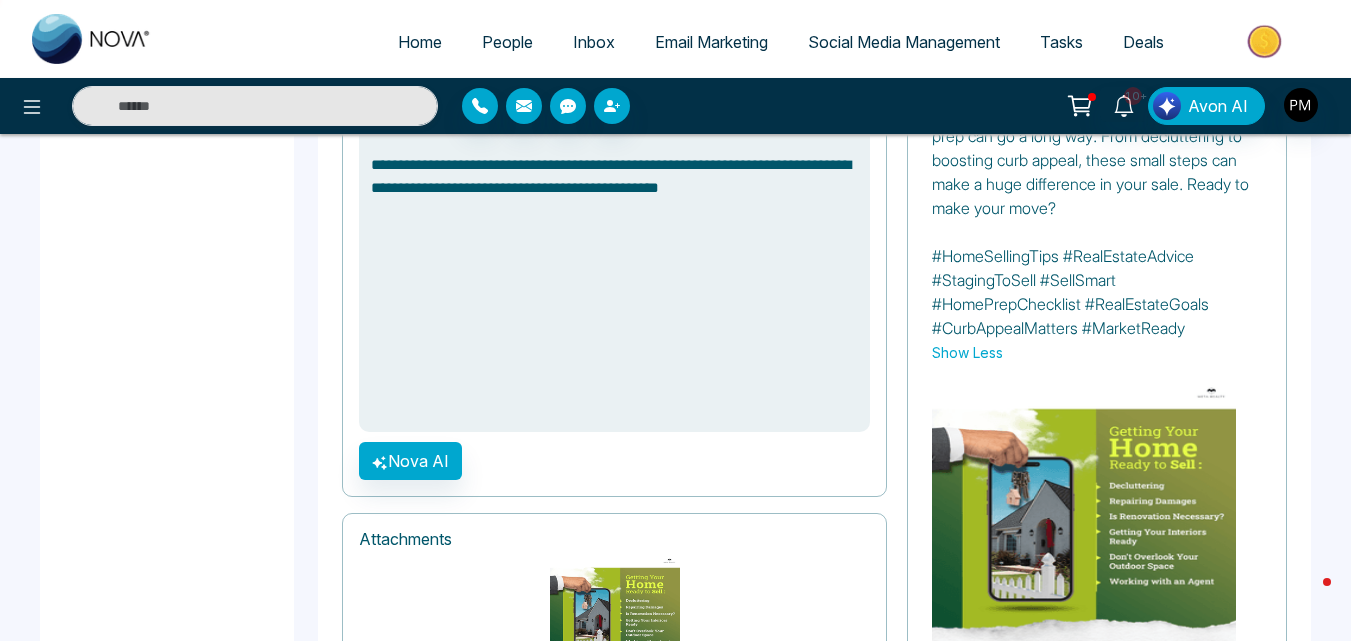 scroll, scrollTop: 1683, scrollLeft: 0, axis: vertical 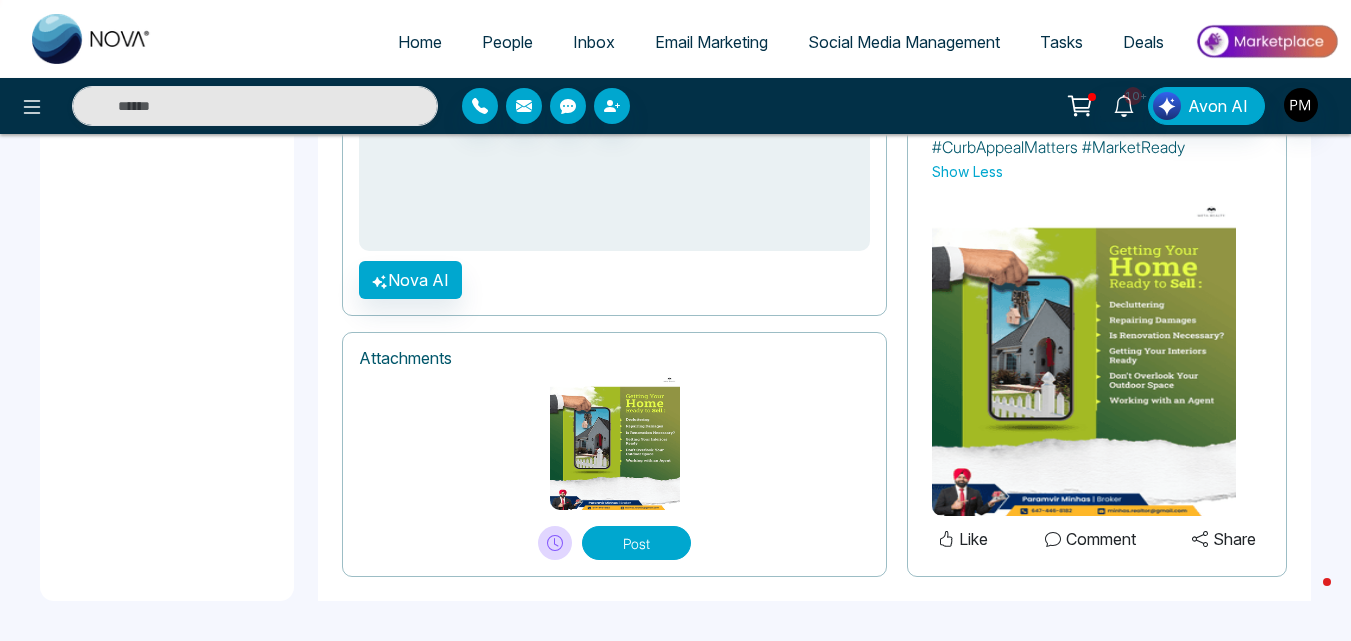 type on "**********" 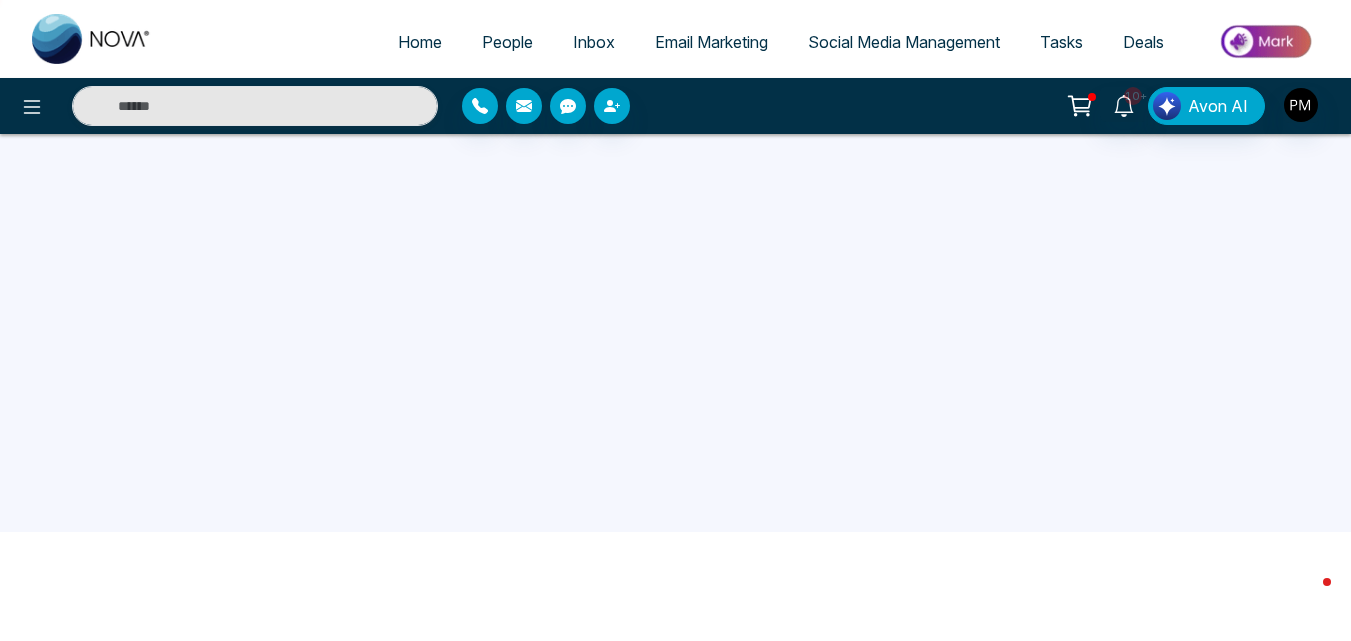 scroll, scrollTop: 0, scrollLeft: 0, axis: both 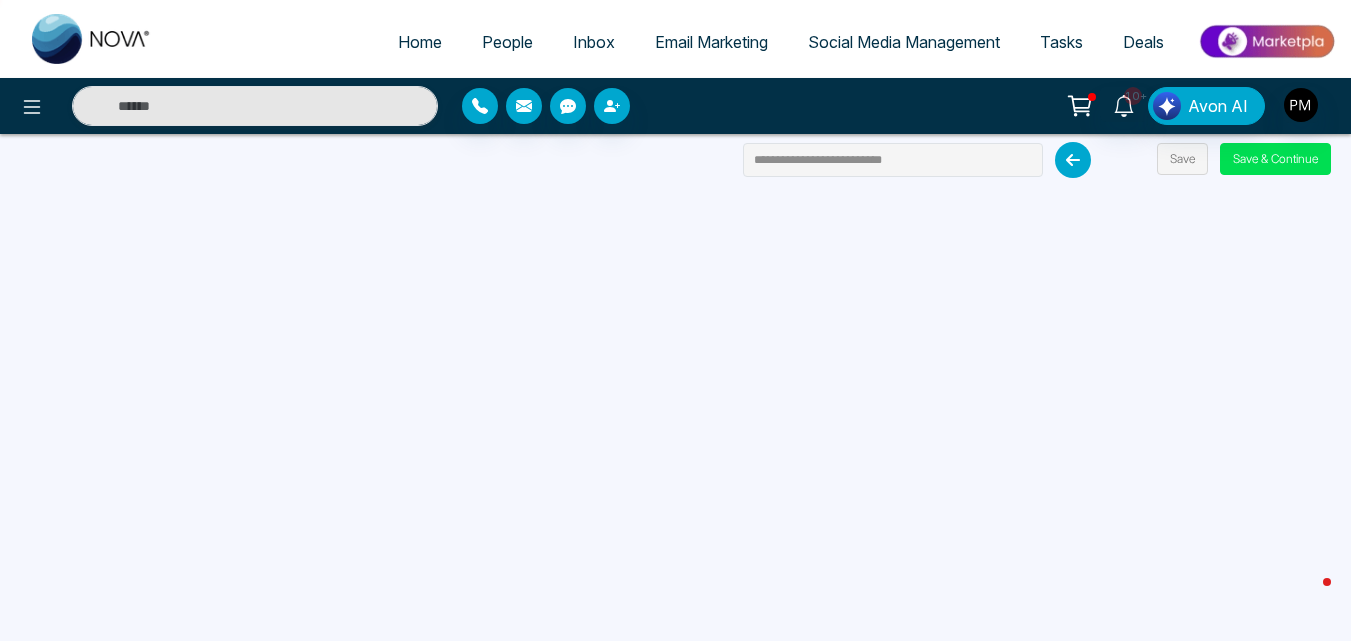 click on "Email Marketing" at bounding box center [711, 42] 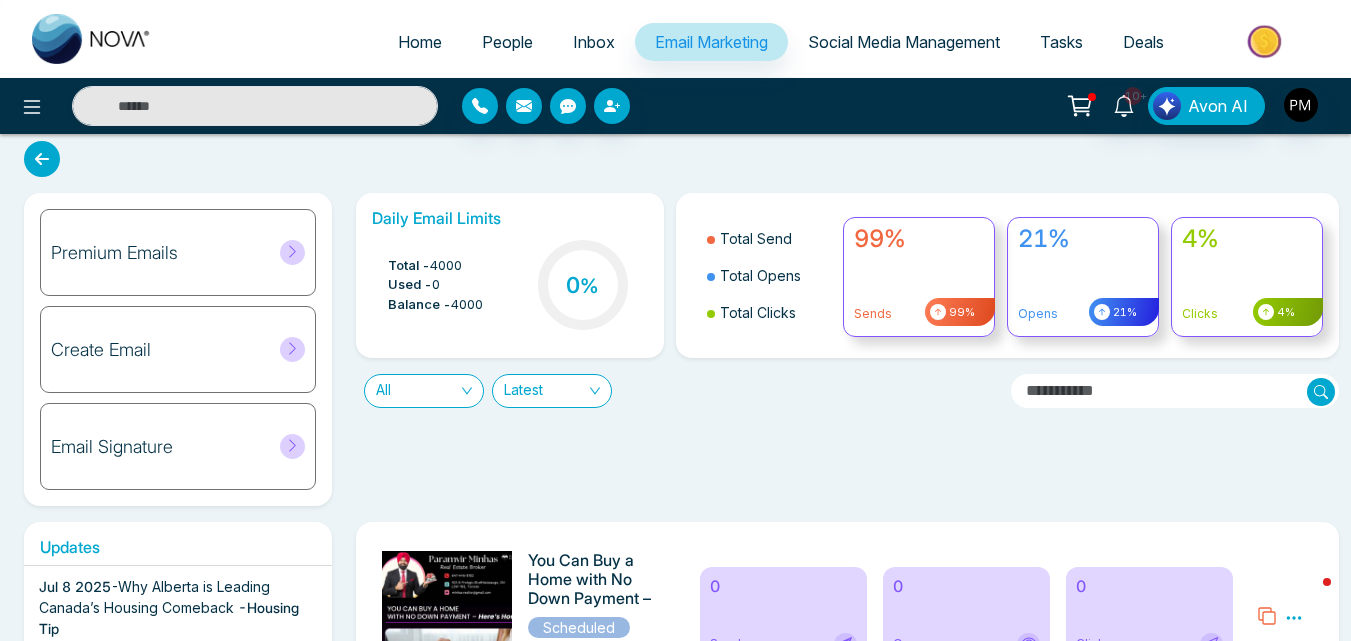 scroll, scrollTop: 0, scrollLeft: 0, axis: both 